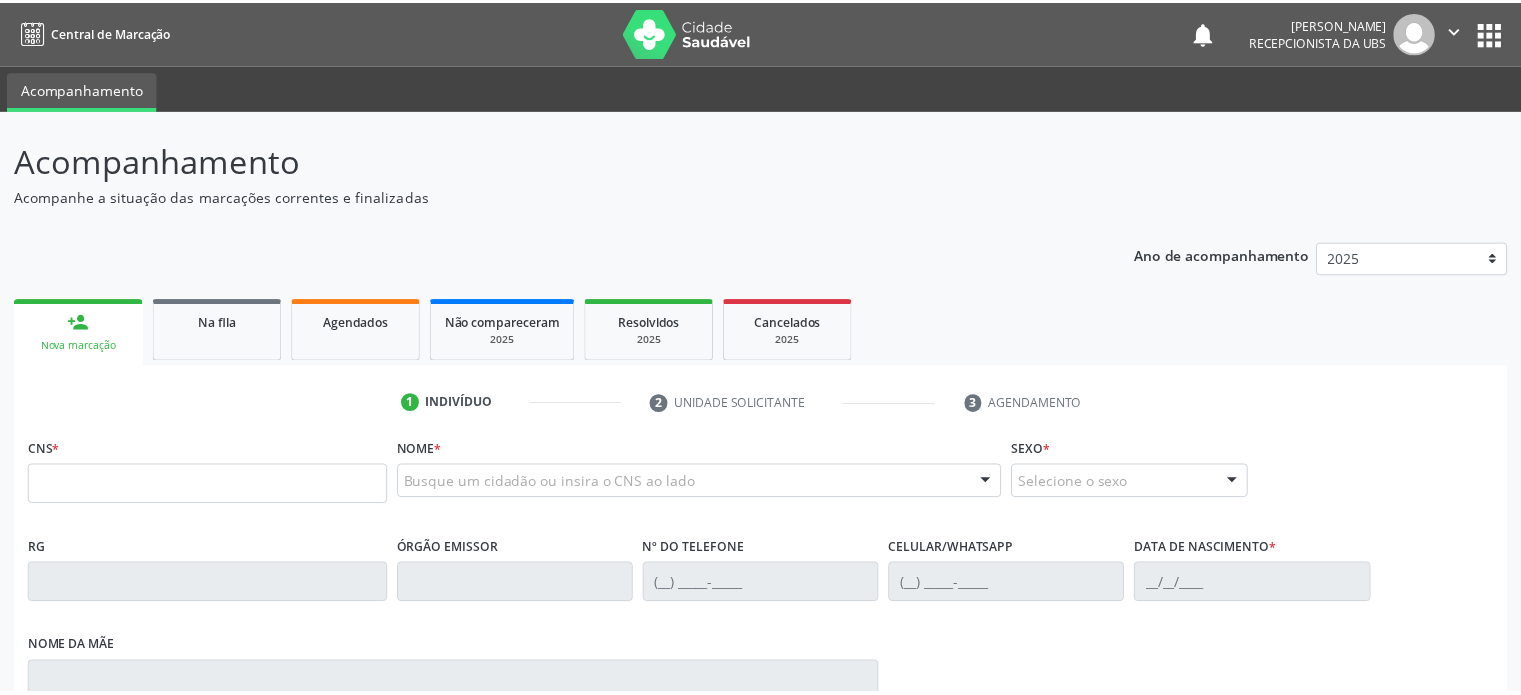 scroll, scrollTop: 0, scrollLeft: 0, axis: both 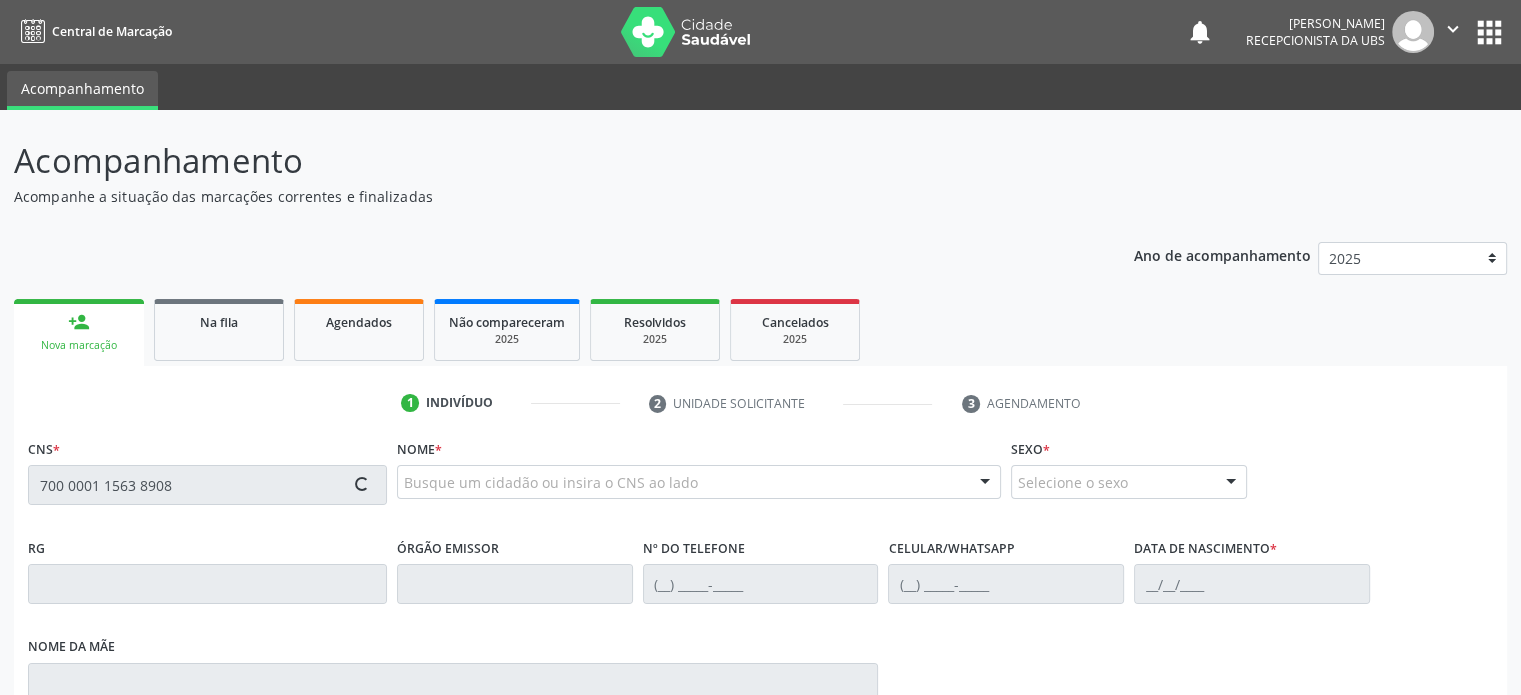 type on "700 0001 1563 8908" 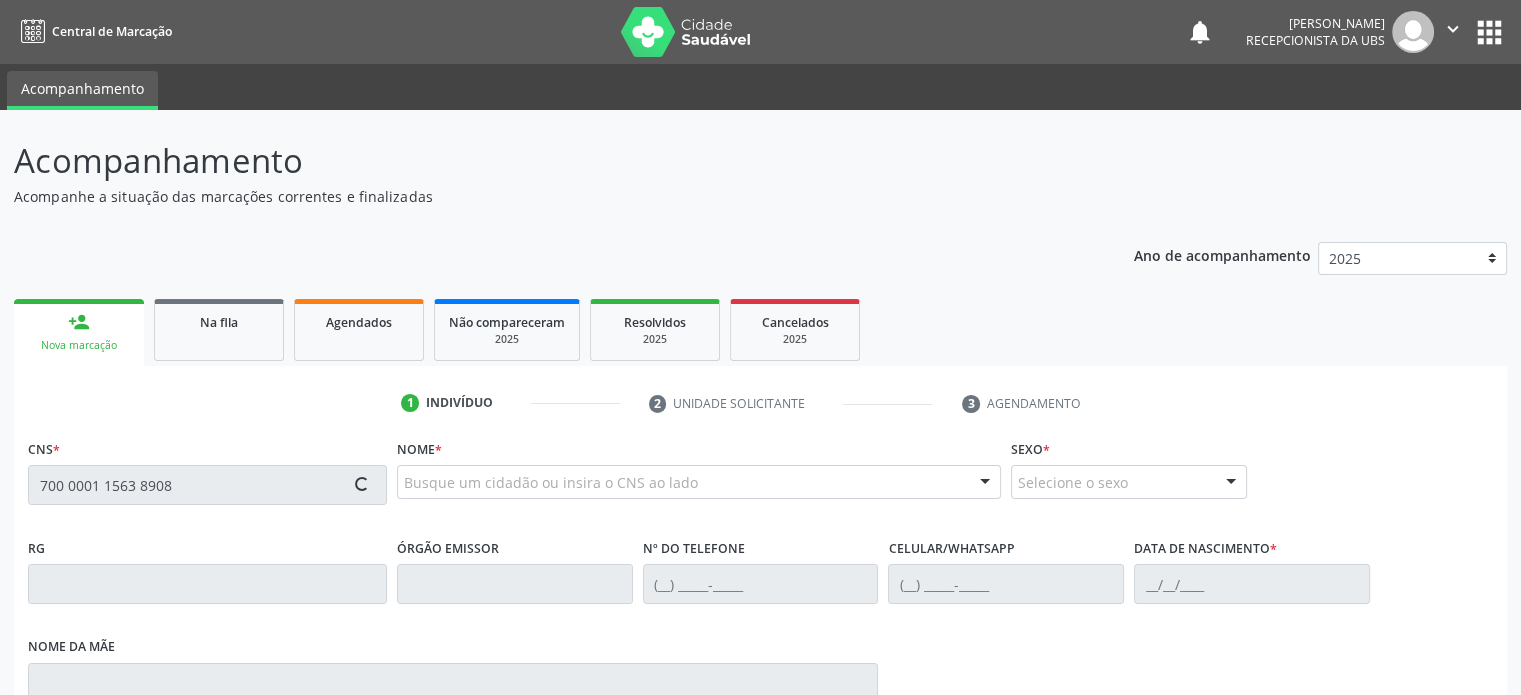 type 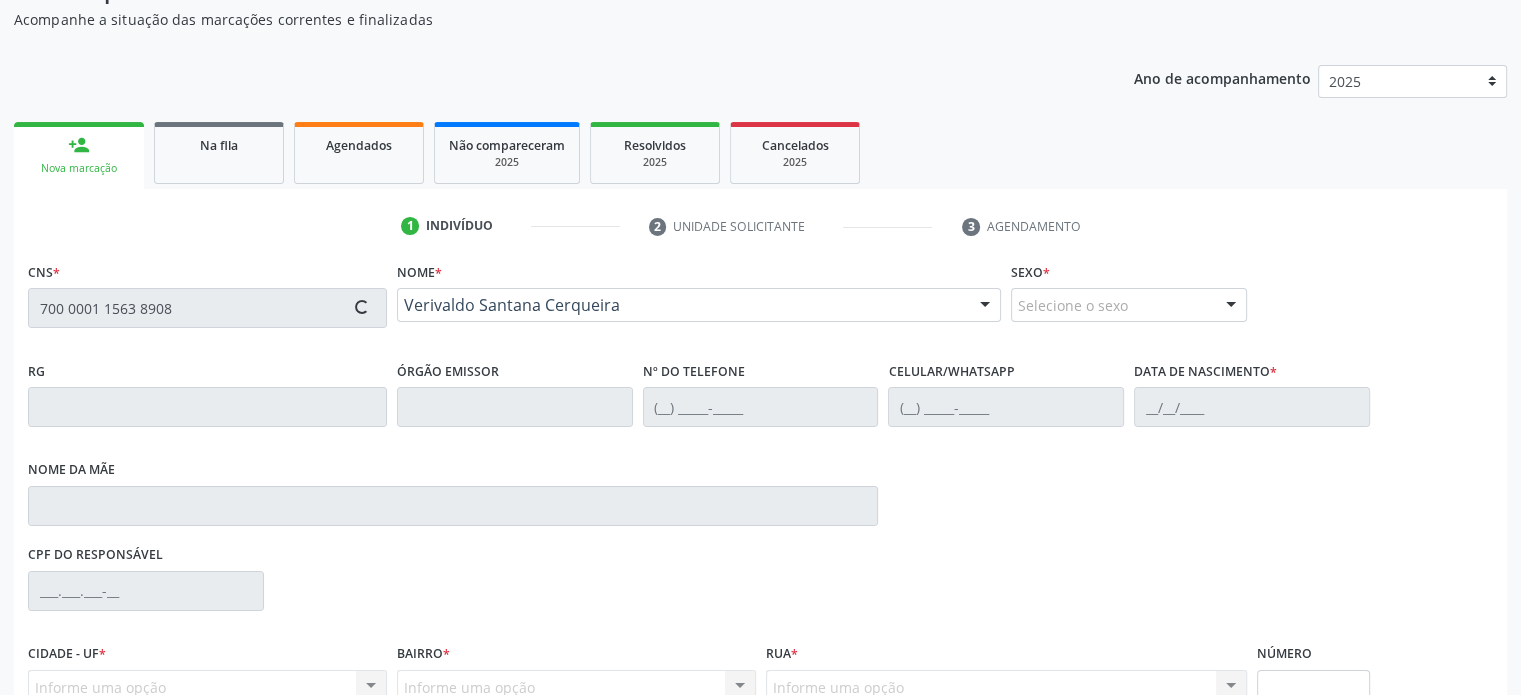 type on "[PHONE_NUMBER]" 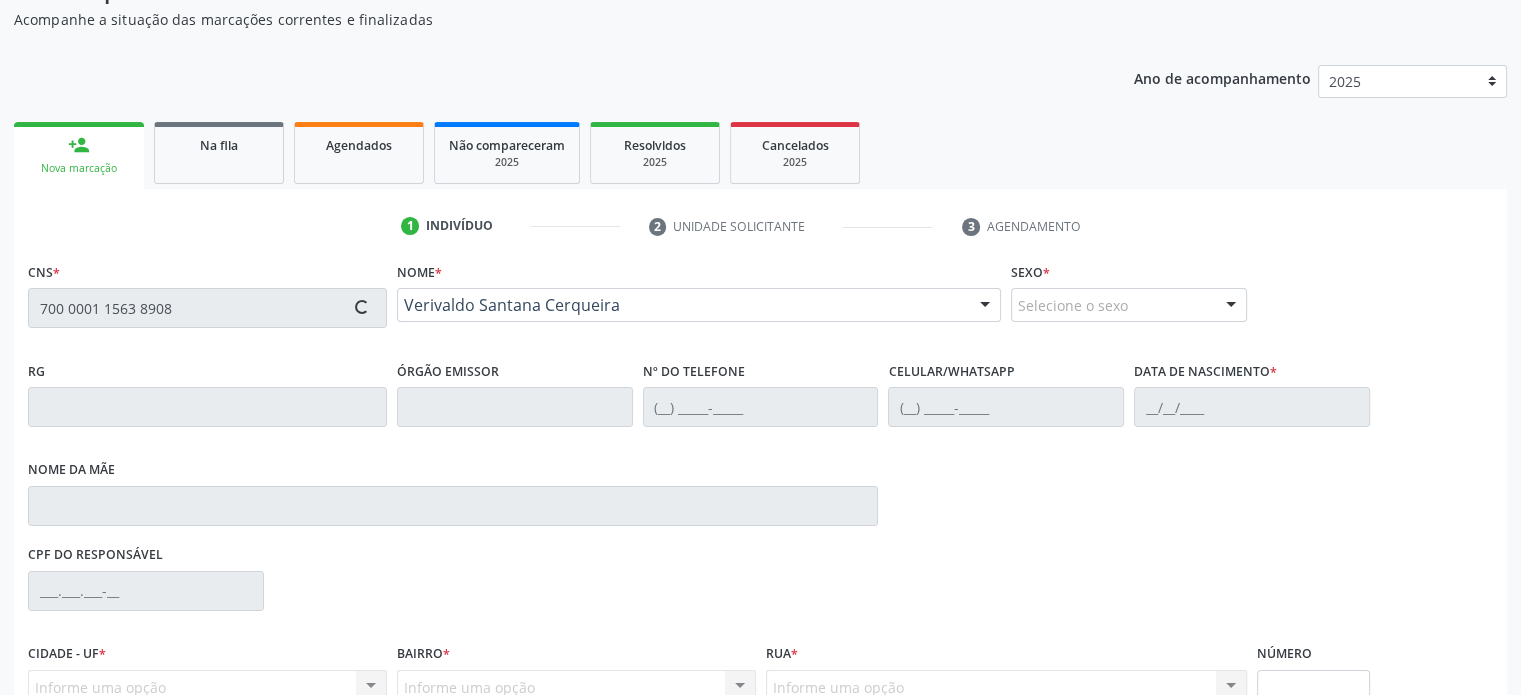 type on "[PHONE_NUMBER]" 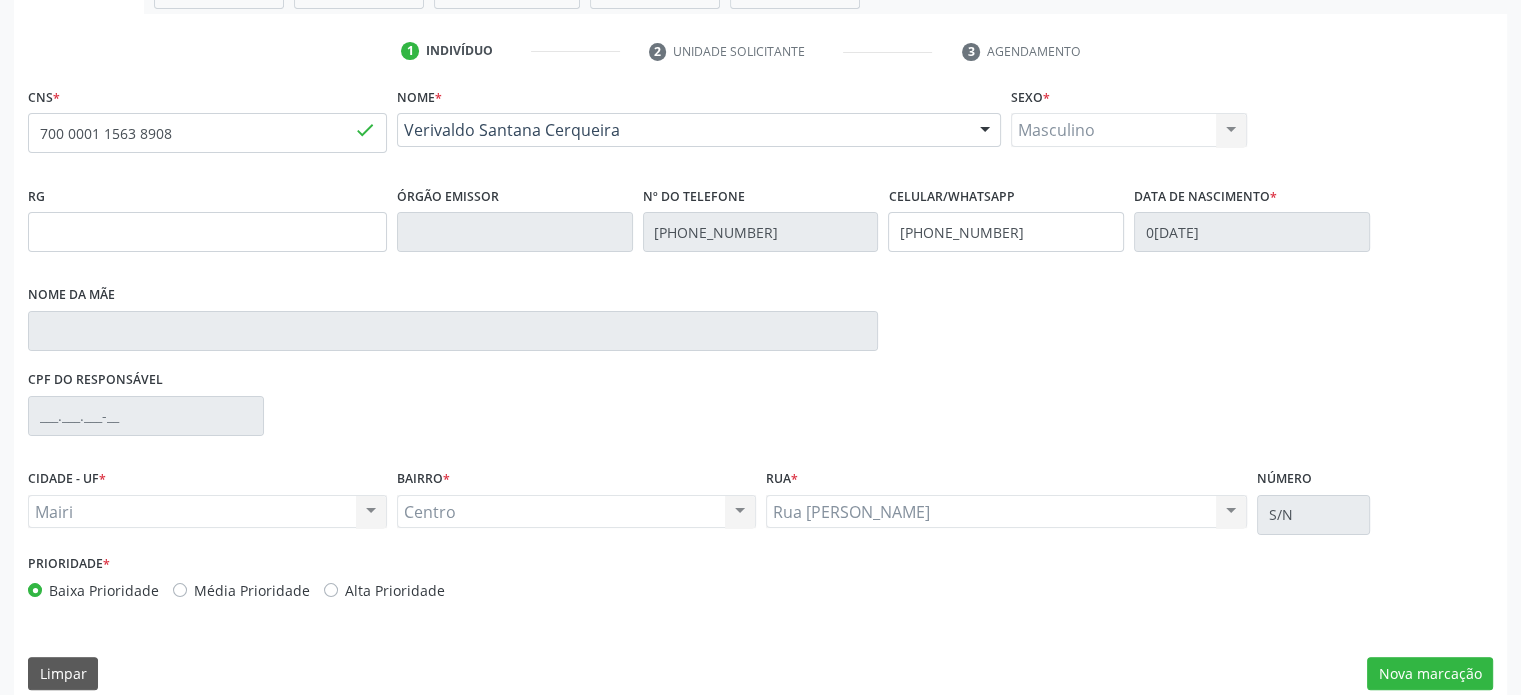 scroll, scrollTop: 374, scrollLeft: 0, axis: vertical 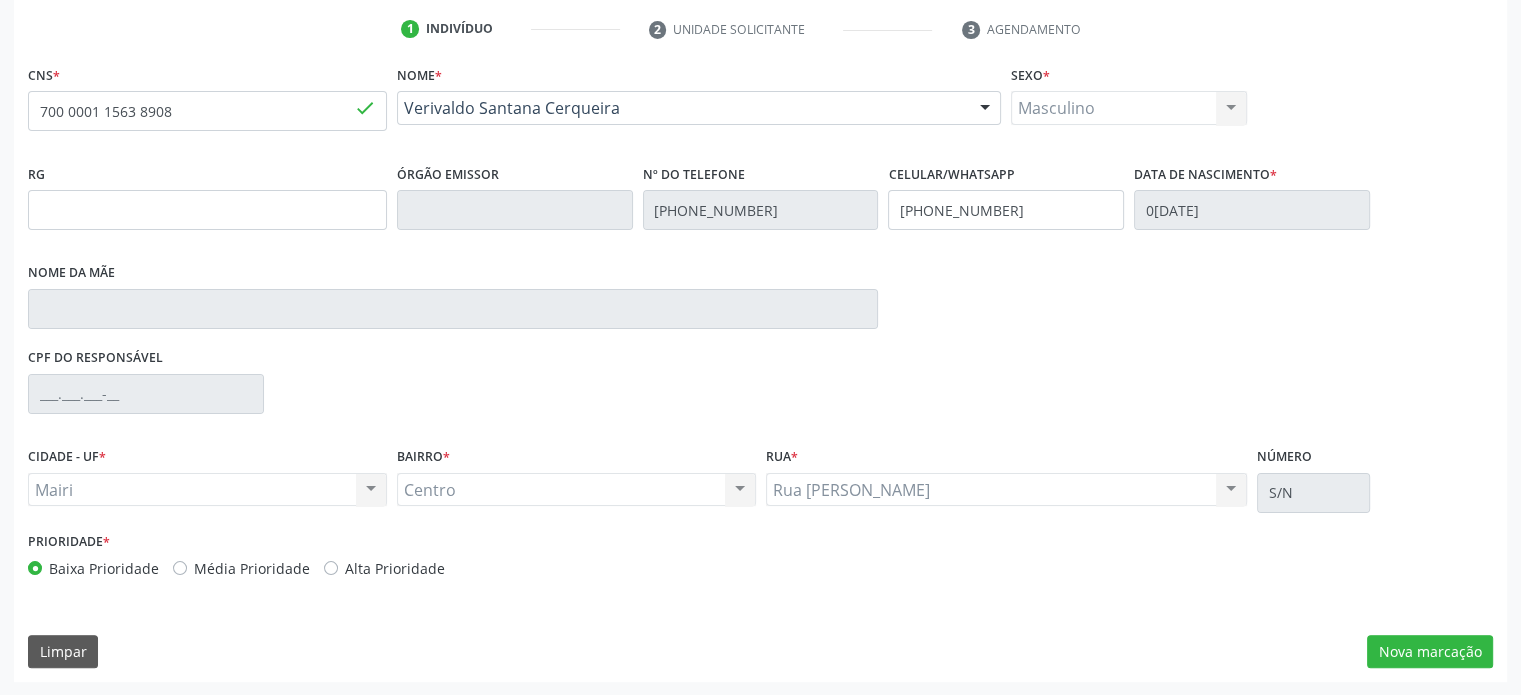 click on "Média Prioridade" at bounding box center [252, 568] 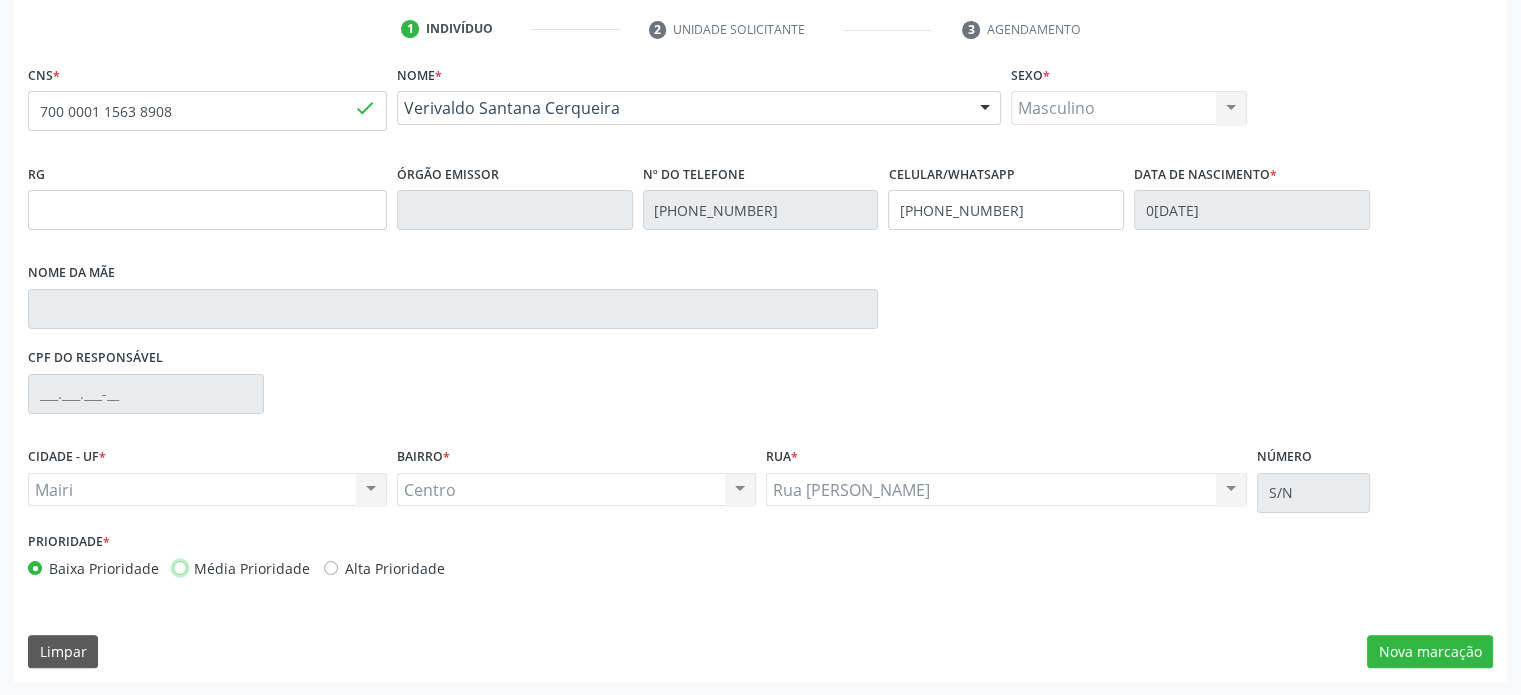 click on "Média Prioridade" at bounding box center (180, 567) 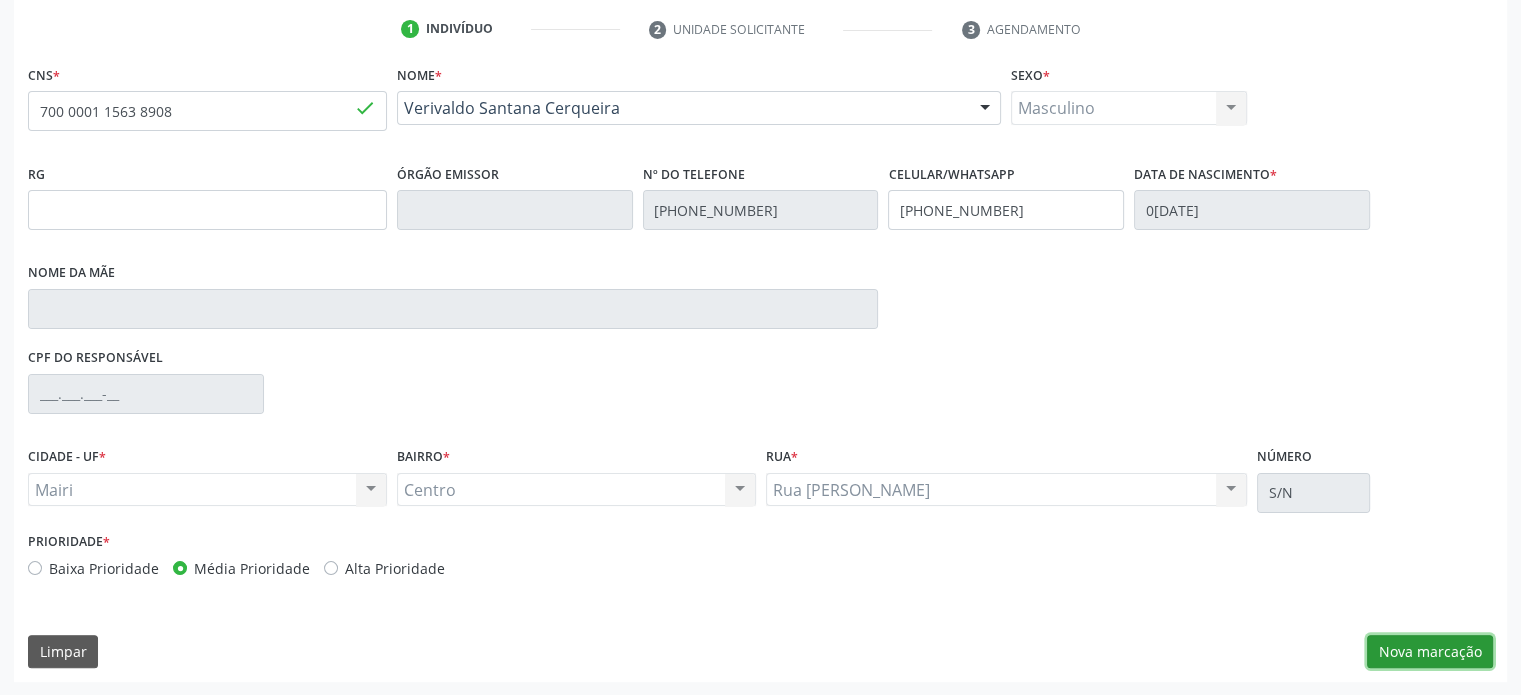 click on "Nova marcação" at bounding box center (1430, 652) 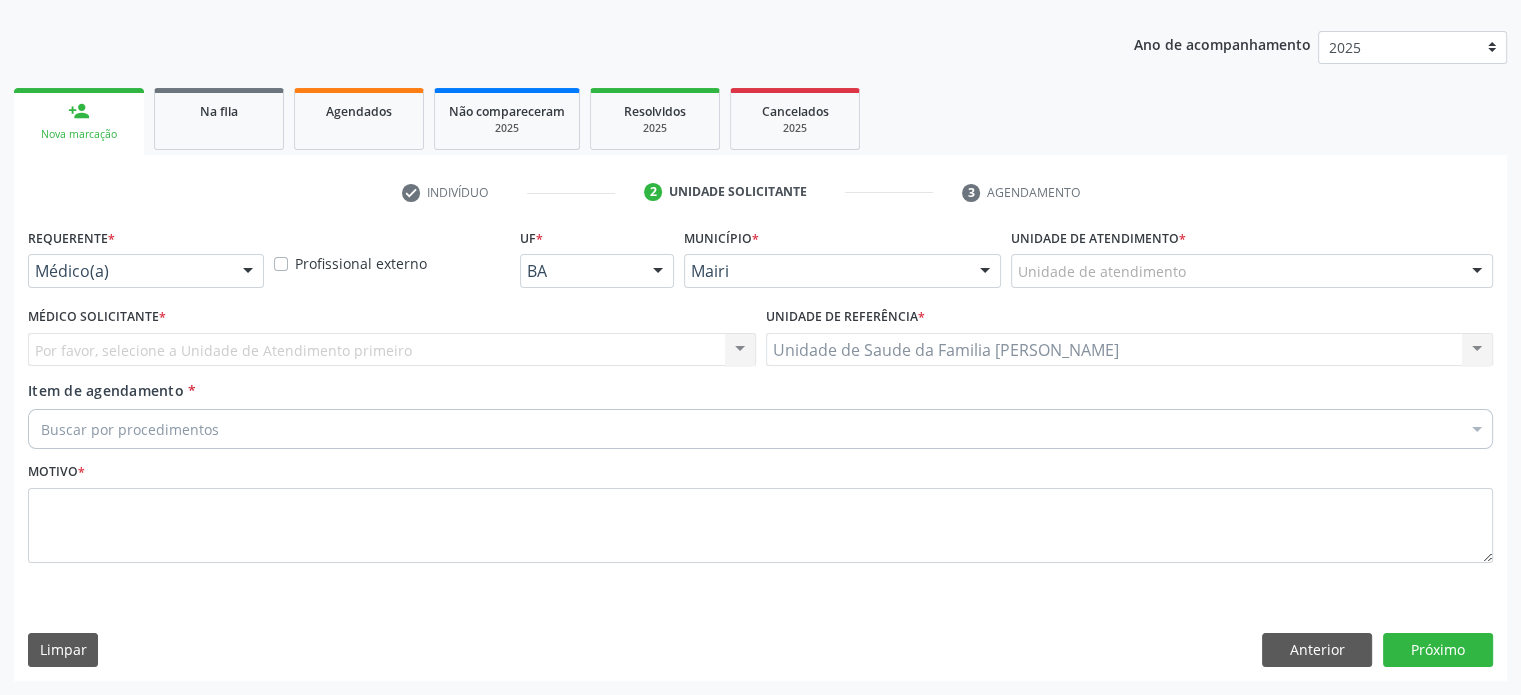 scroll, scrollTop: 209, scrollLeft: 0, axis: vertical 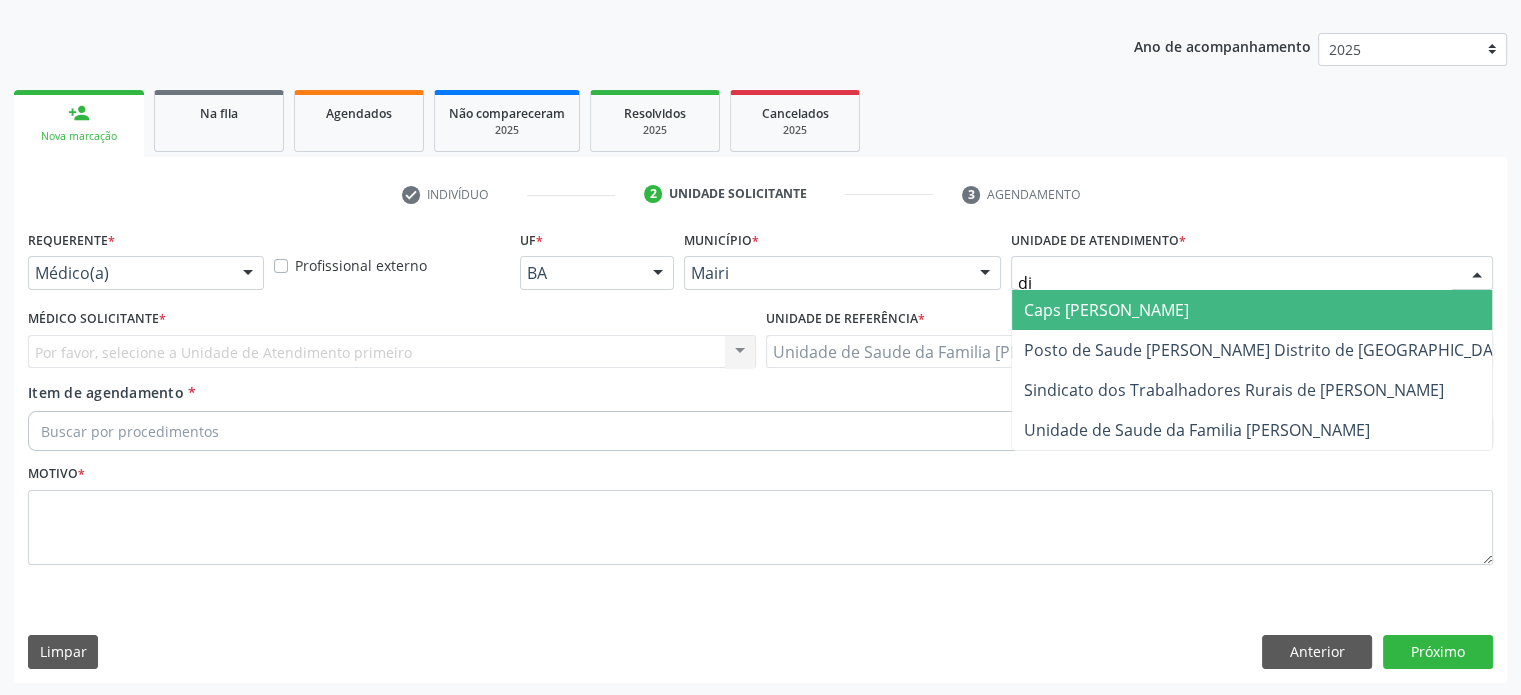 type on "dil" 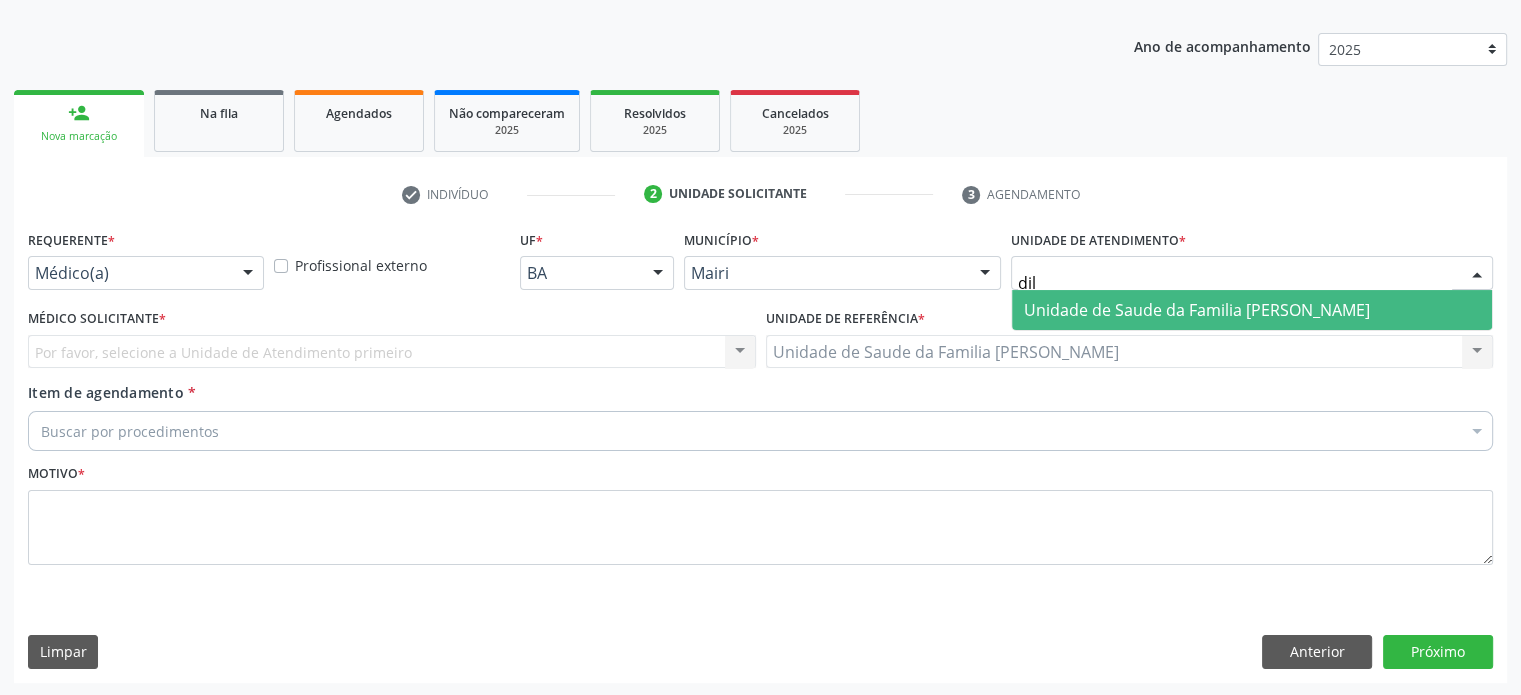 click on "Unidade de Saude da Familia [PERSON_NAME]" at bounding box center [1197, 310] 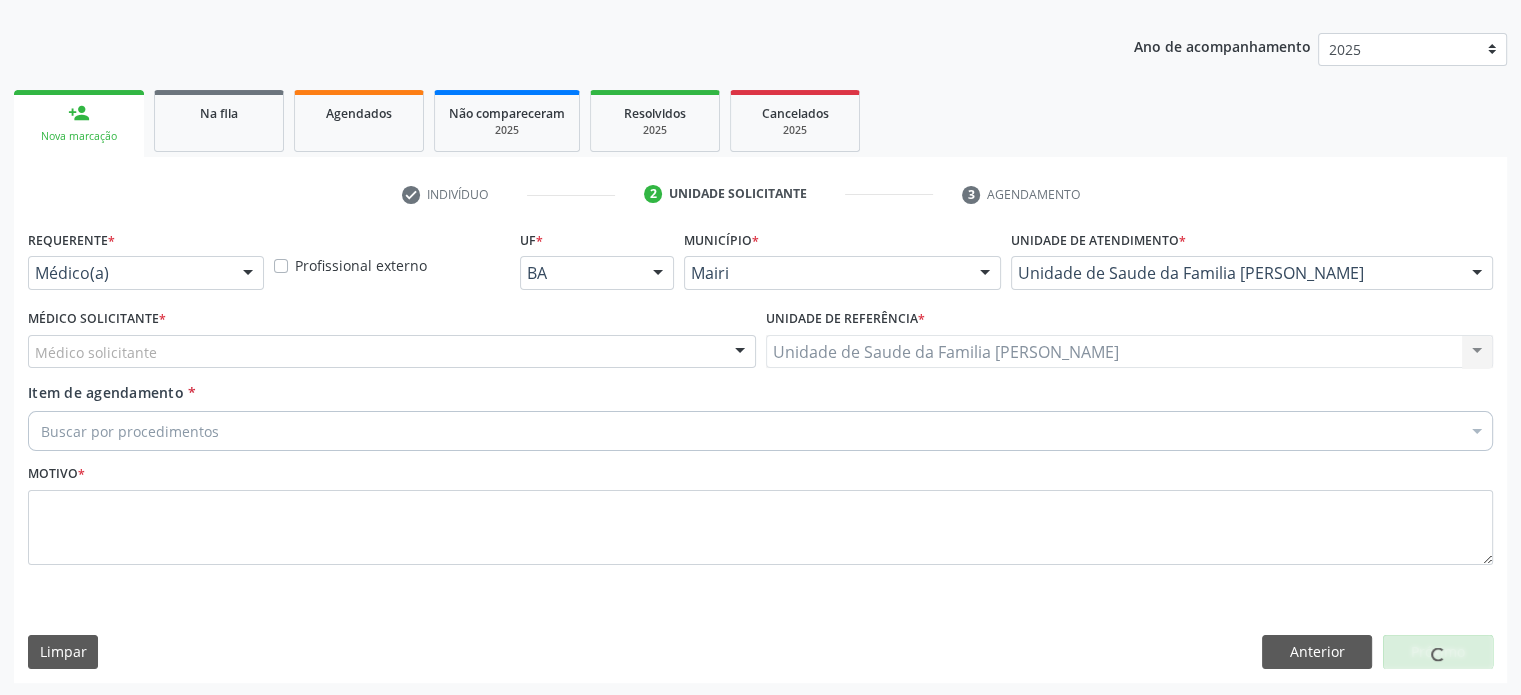 click on "Médico solicitante
[PERSON_NAME] [PERSON_NAME] [PERSON_NAME]
Nenhum resultado encontrado para: "   "
Não há nenhuma opção para ser exibida." at bounding box center [392, 352] 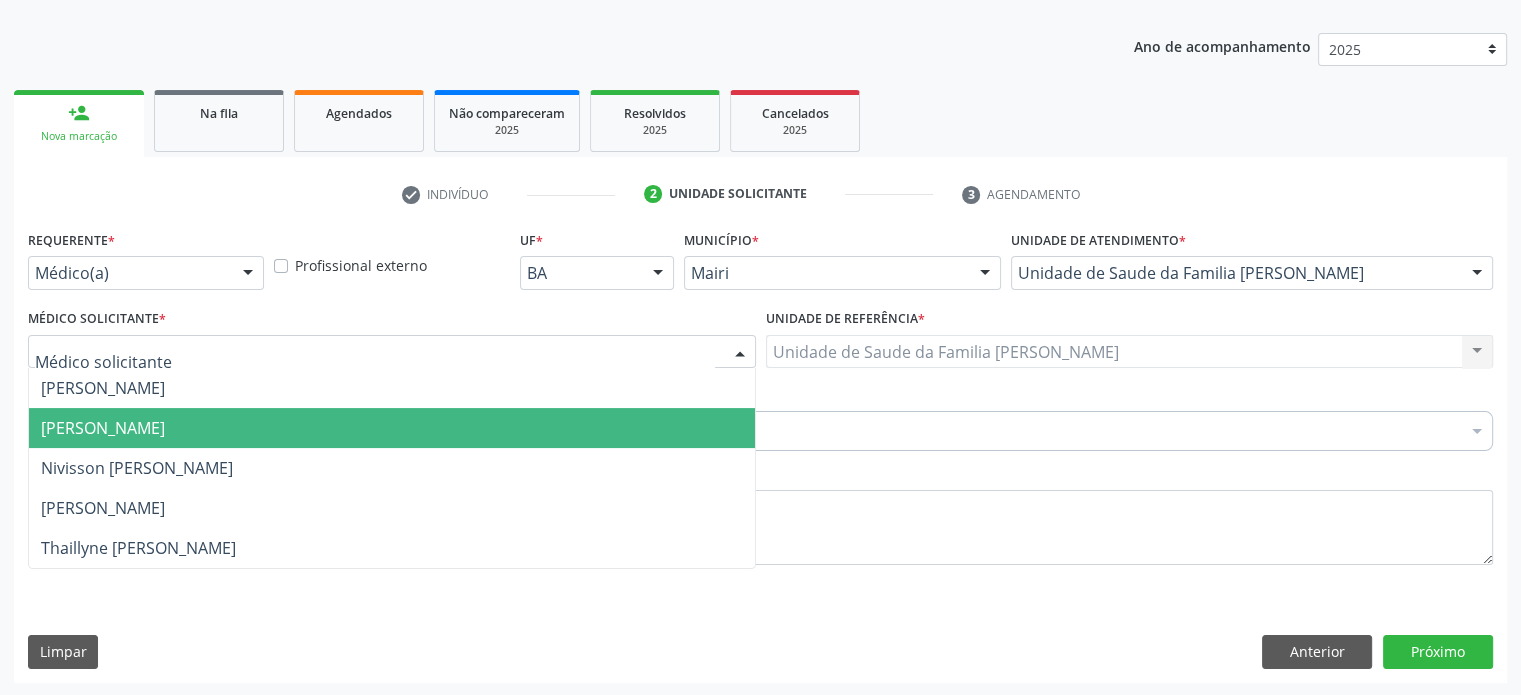 click on "[PERSON_NAME]" at bounding box center (392, 428) 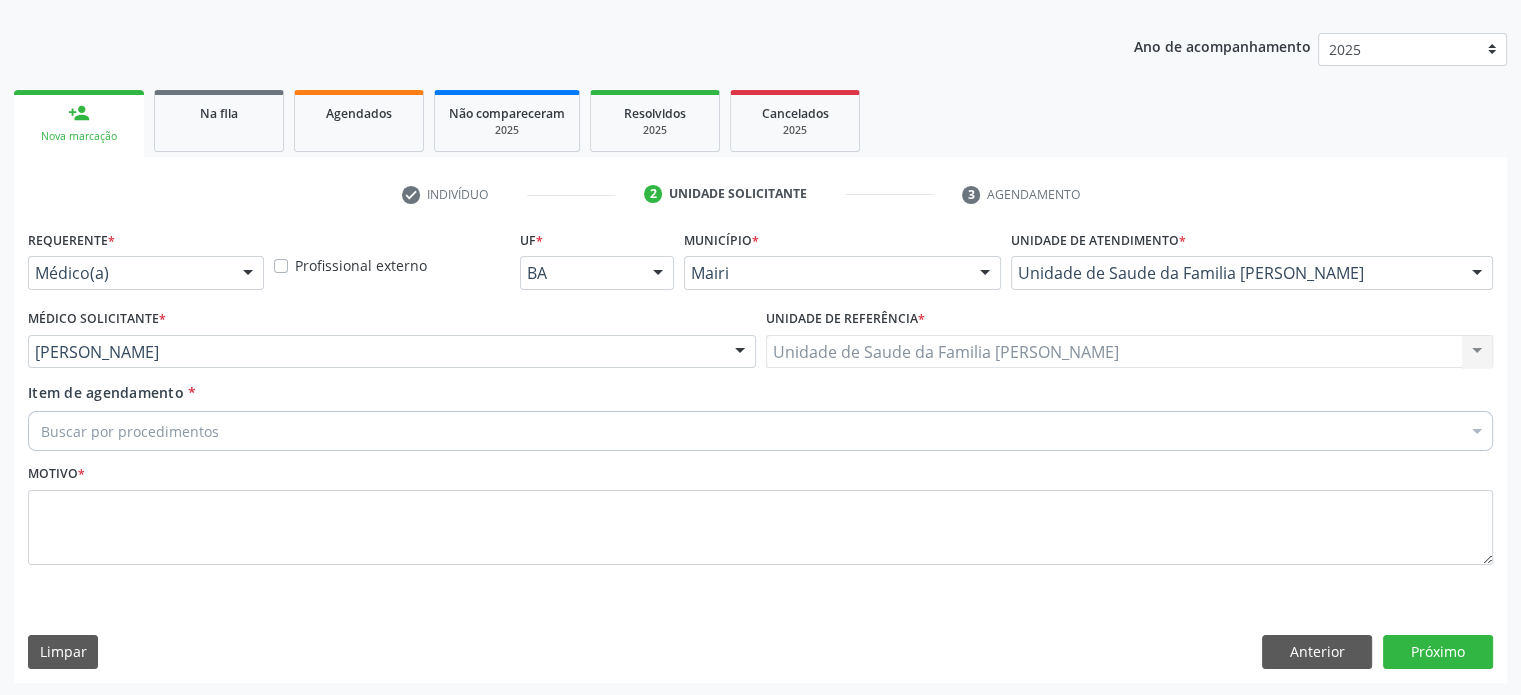 click on "Buscar por procedimentos" at bounding box center (760, 431) 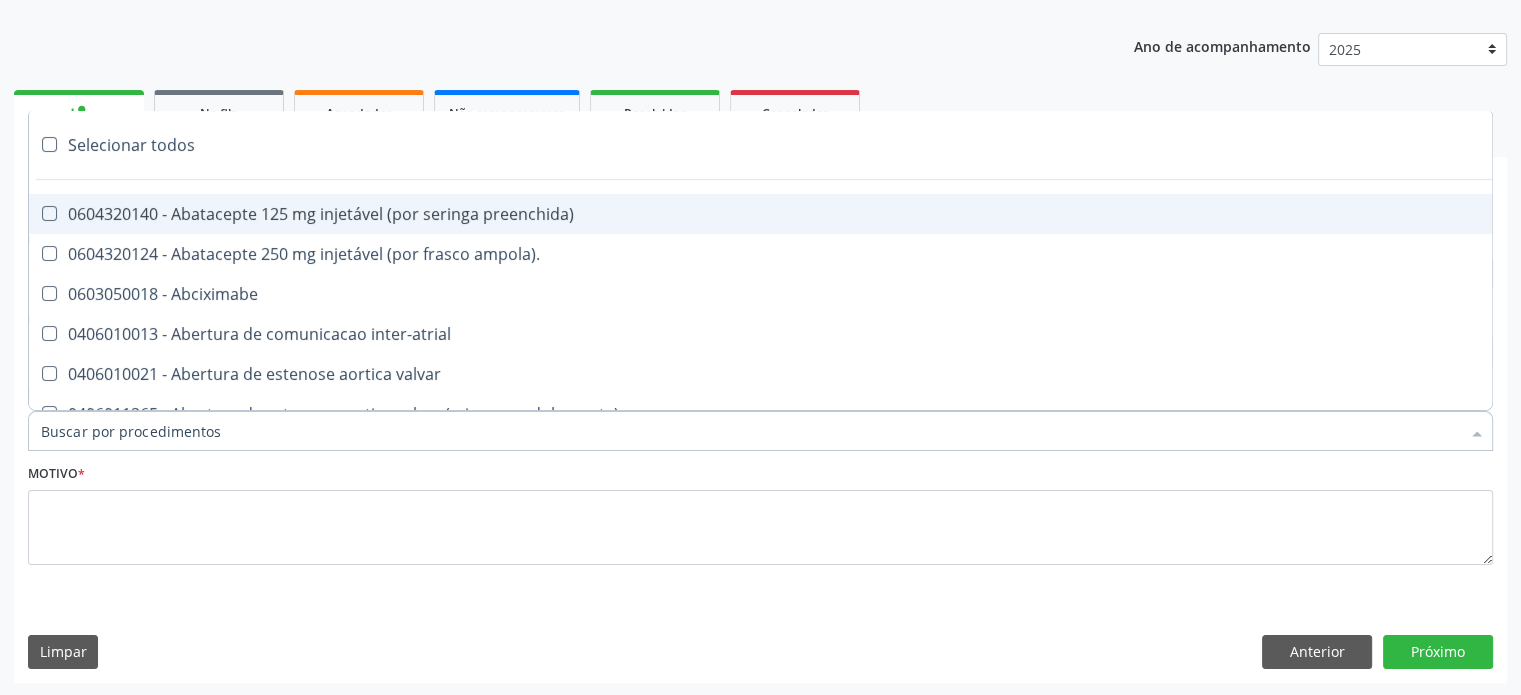 paste on "0205020046" 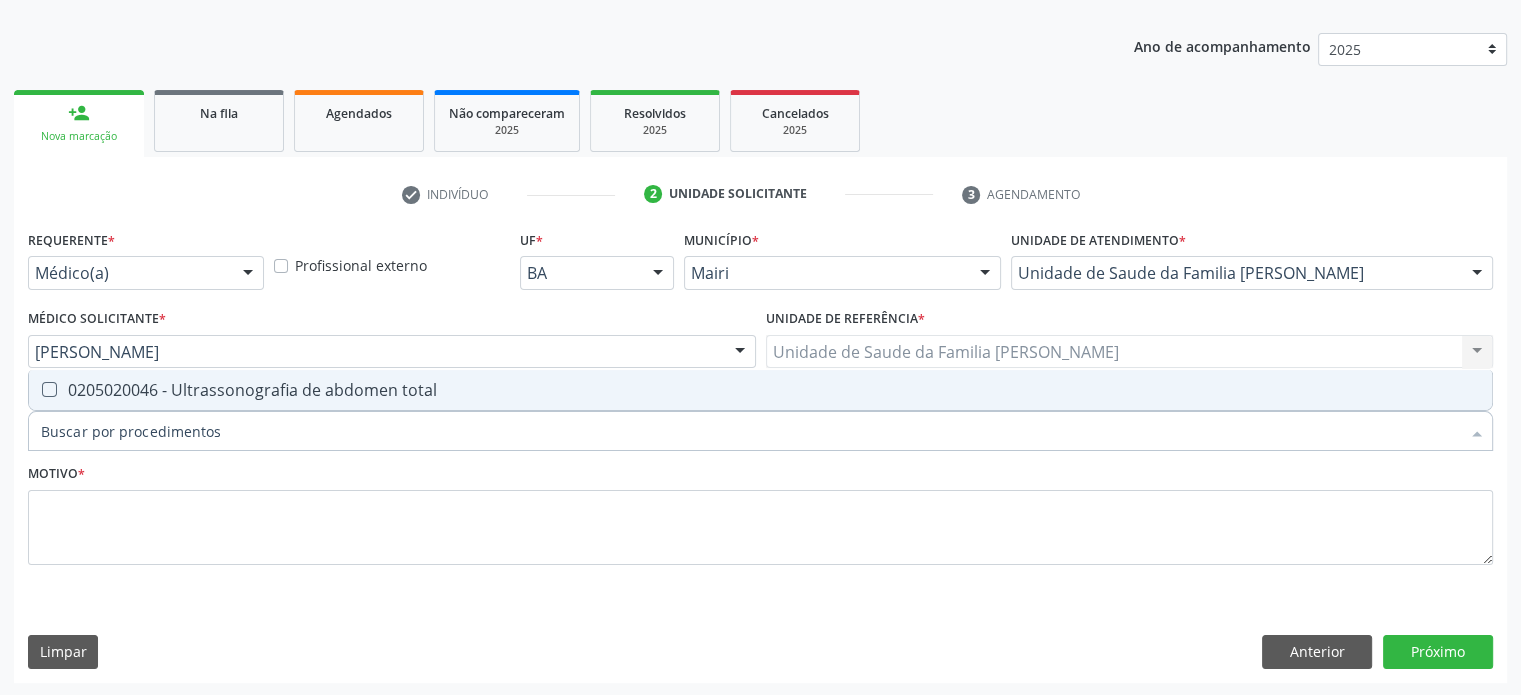 type on "0205020046" 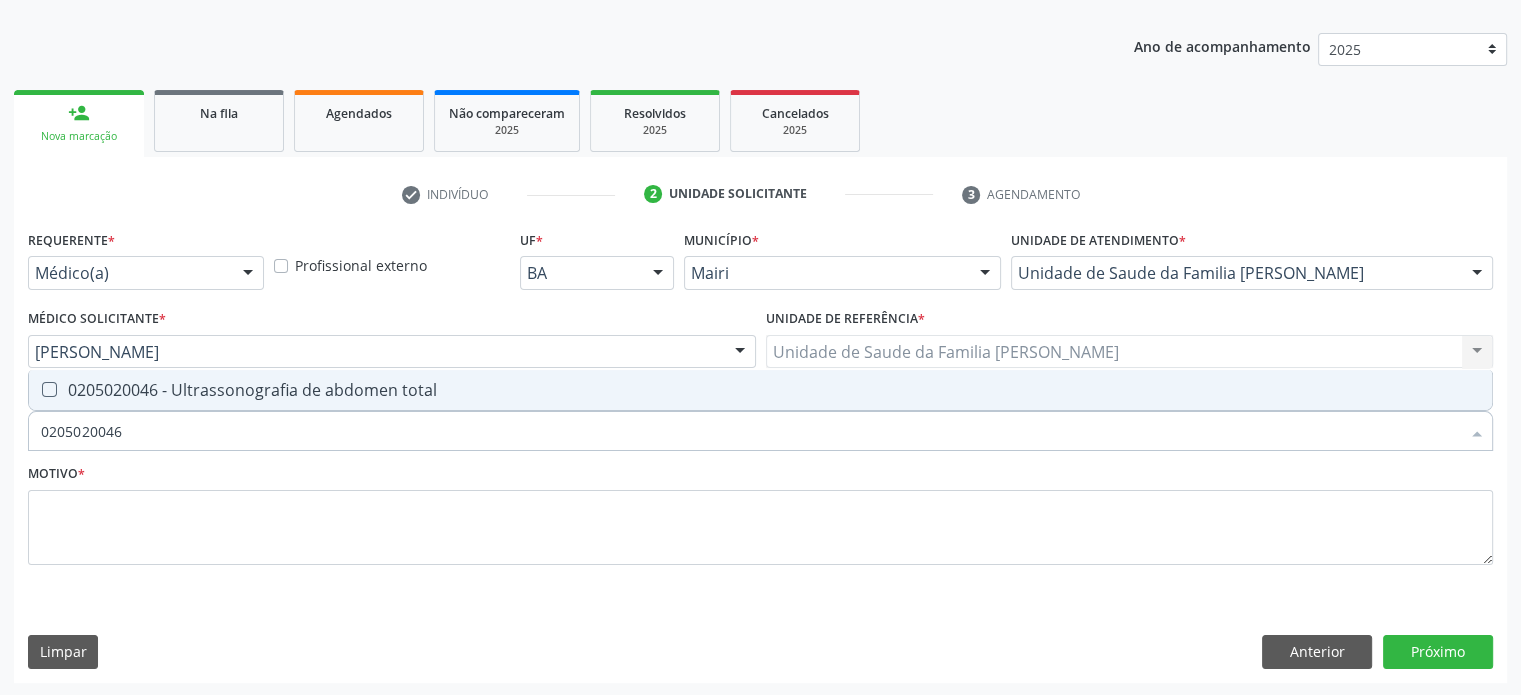 click at bounding box center (49, 389) 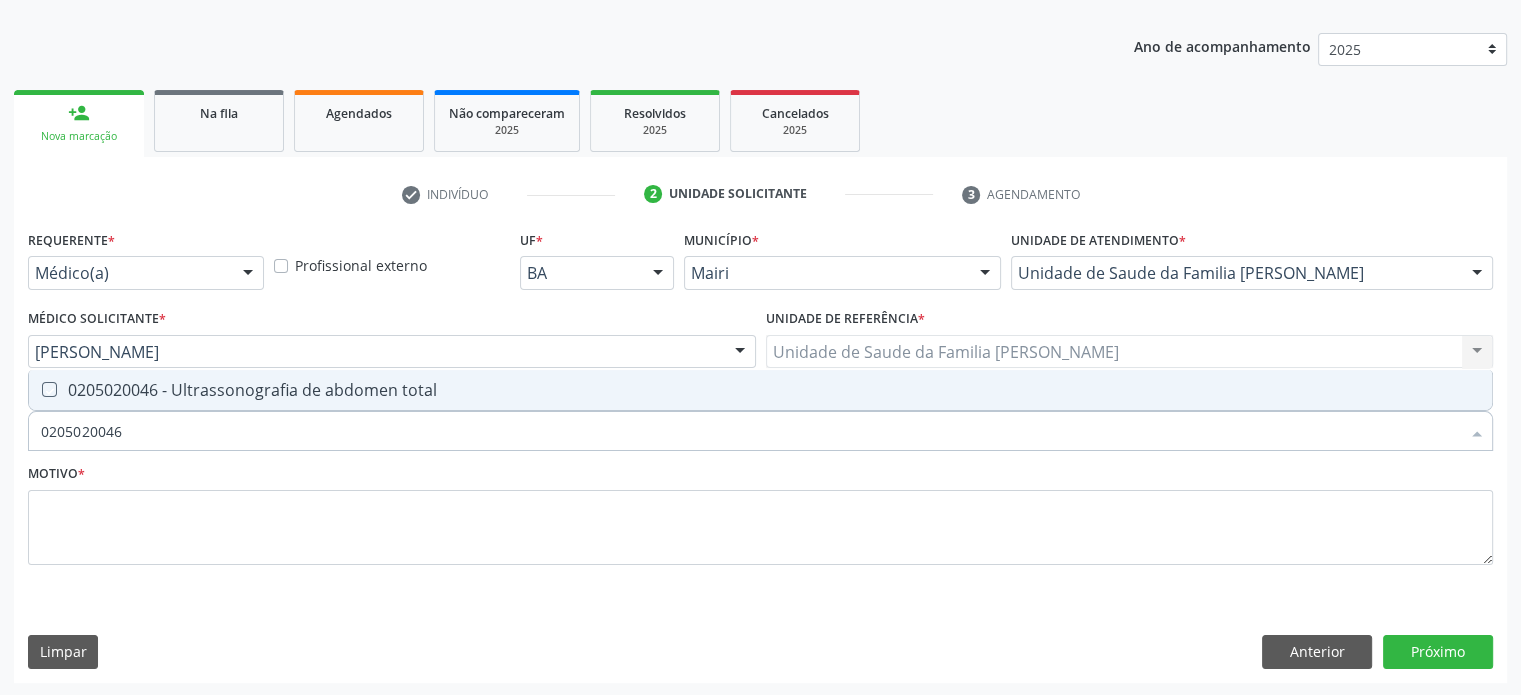 click at bounding box center [35, 389] 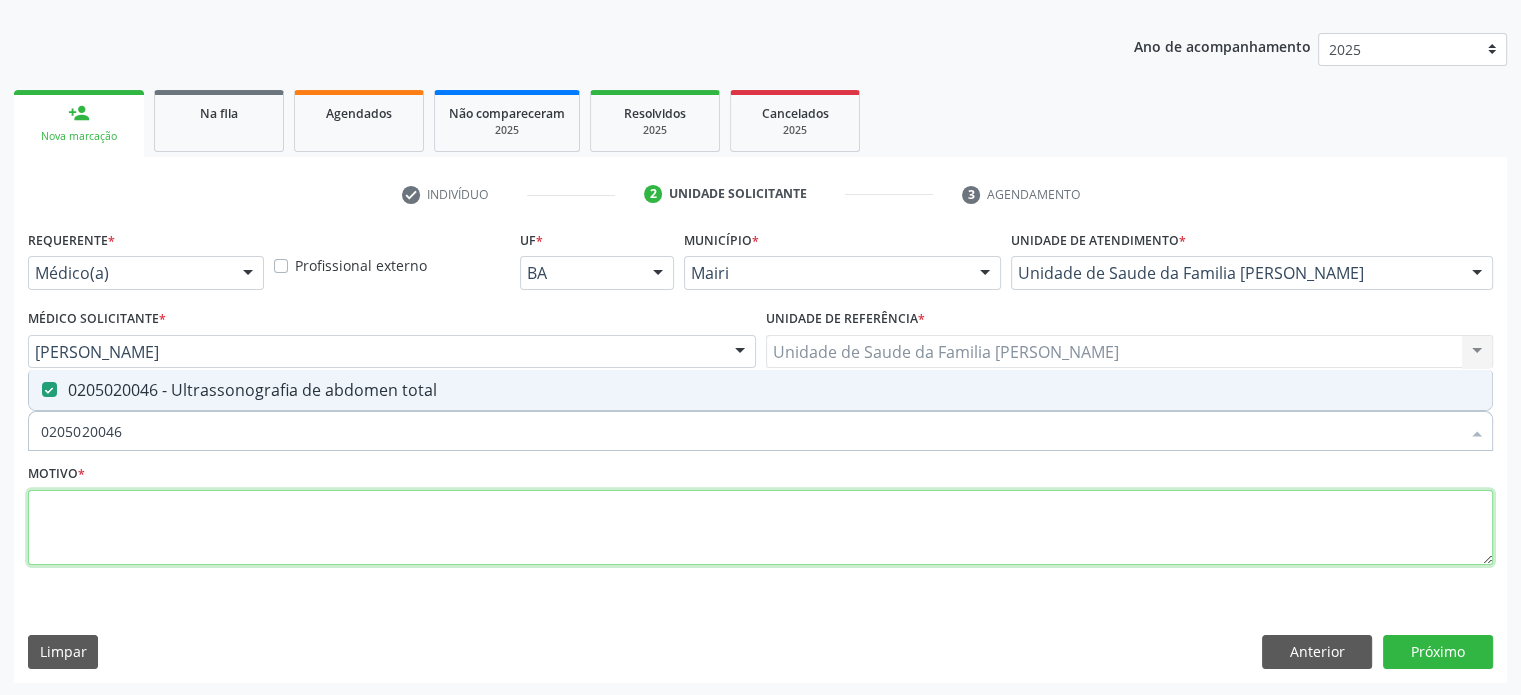 click at bounding box center [760, 528] 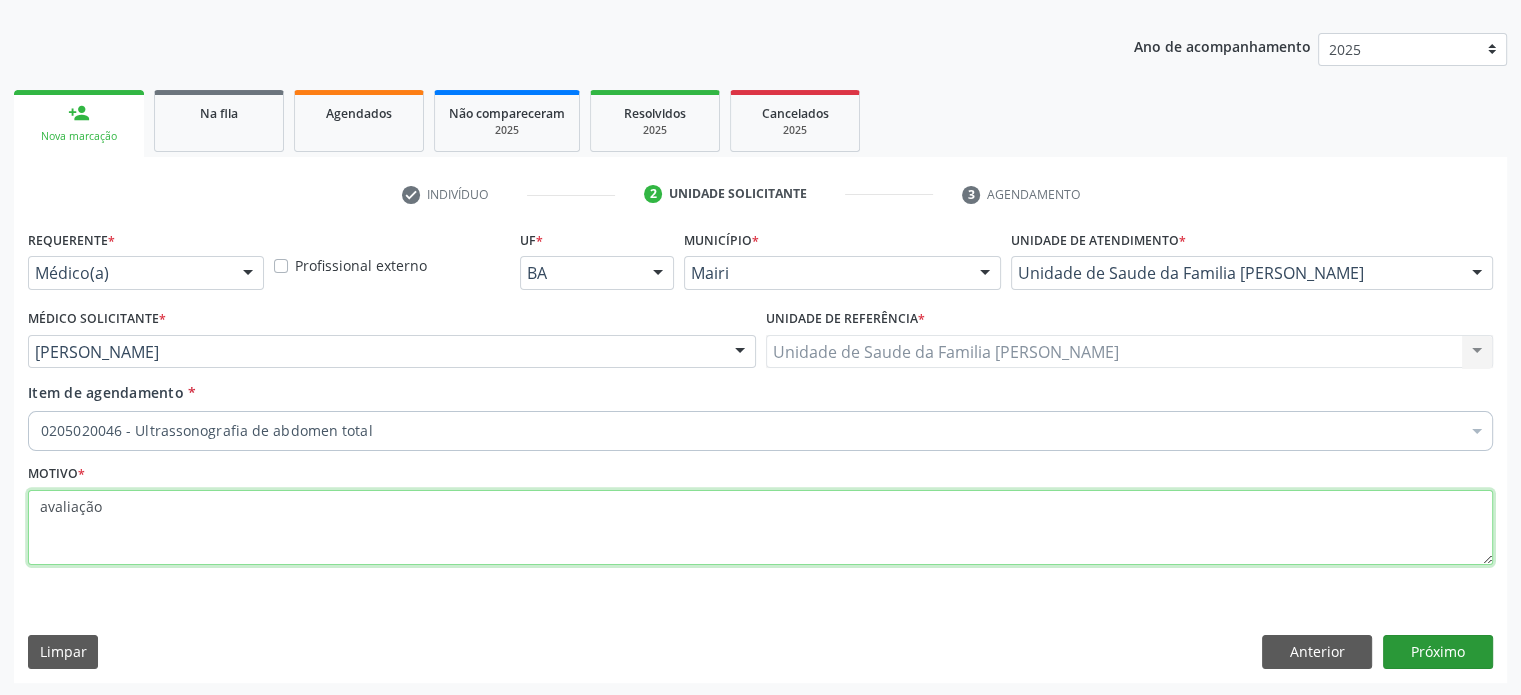type on "avaliação" 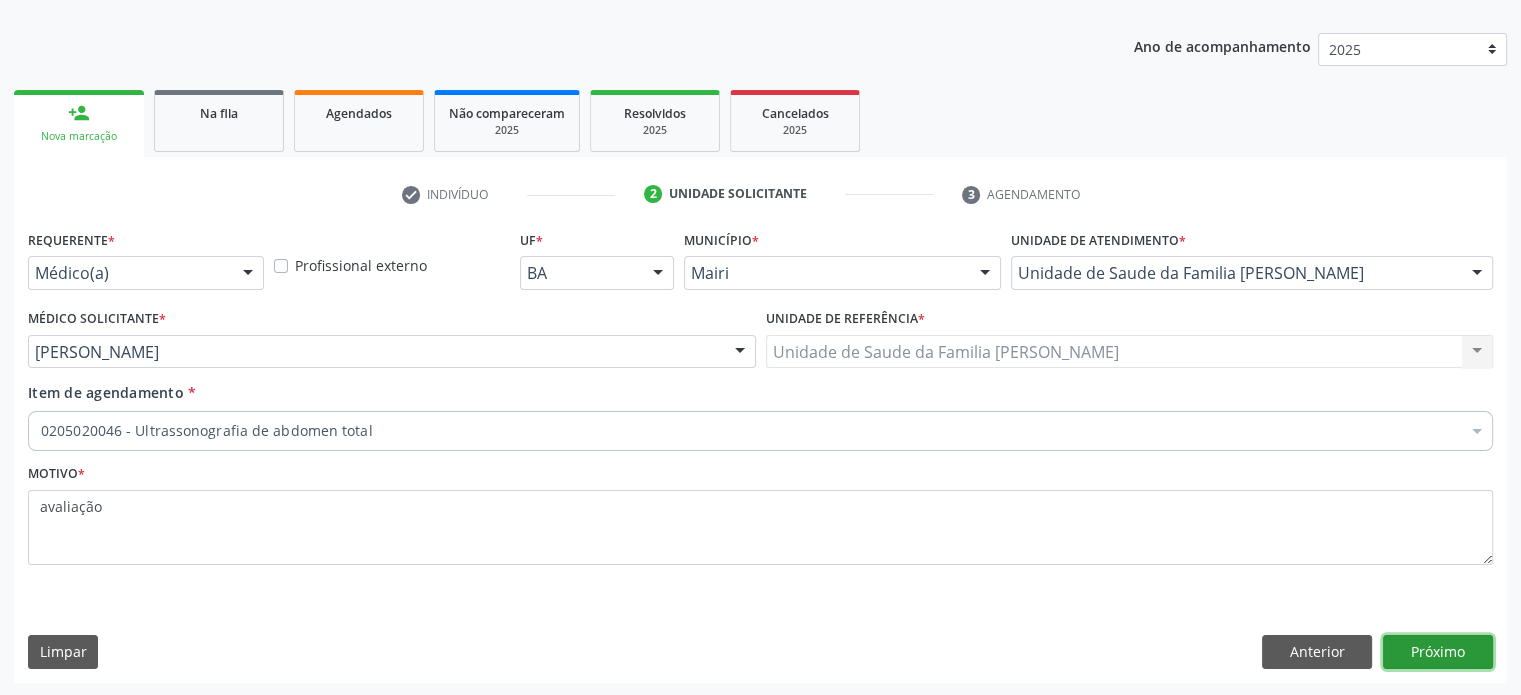 click on "Próximo" at bounding box center (1438, 652) 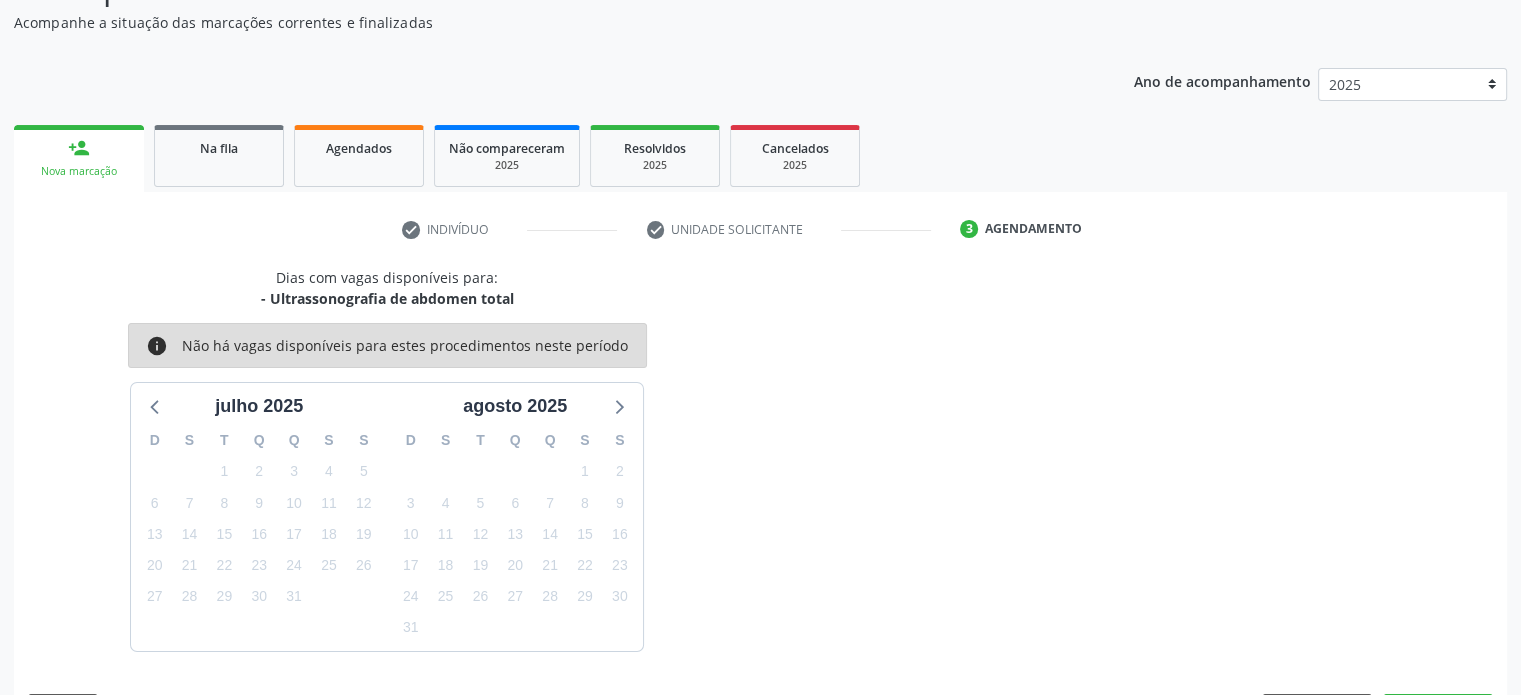 scroll, scrollTop: 209, scrollLeft: 0, axis: vertical 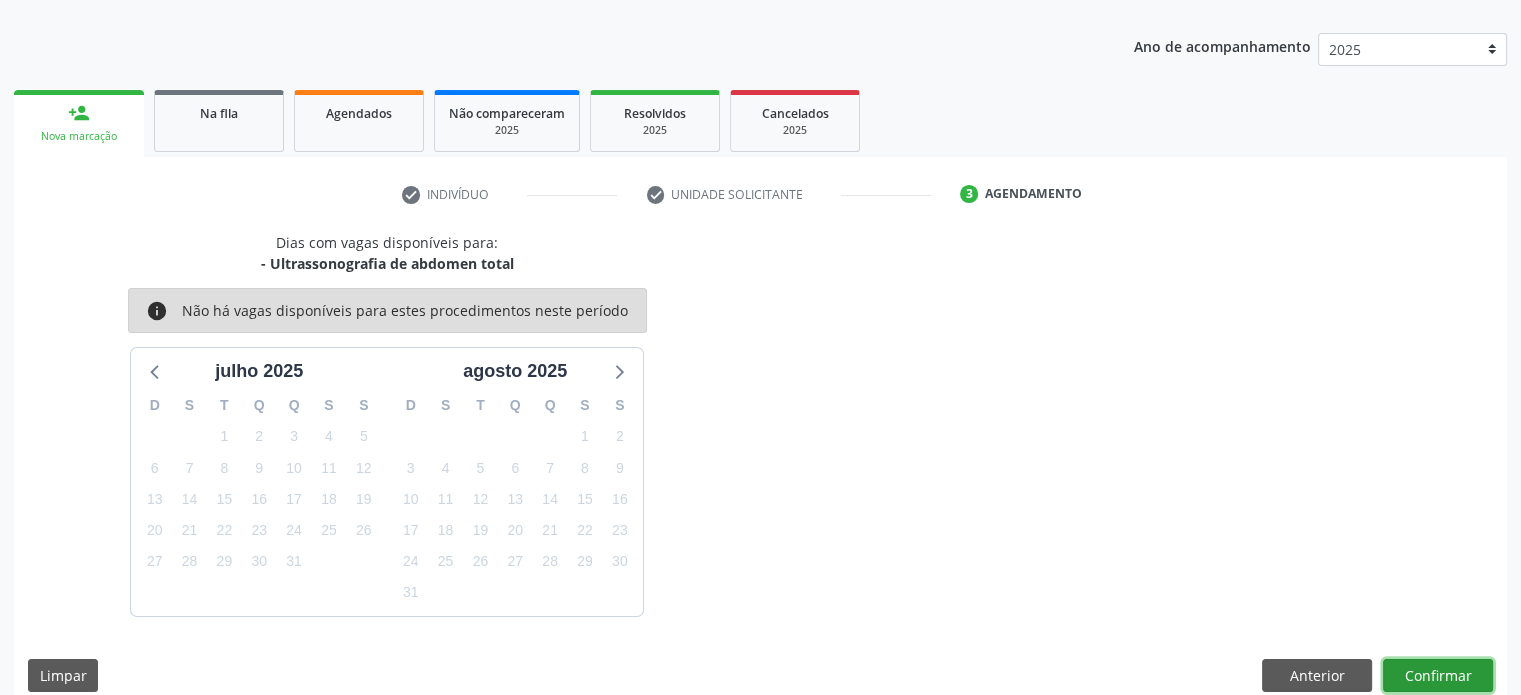 click on "Confirmar" at bounding box center (1438, 676) 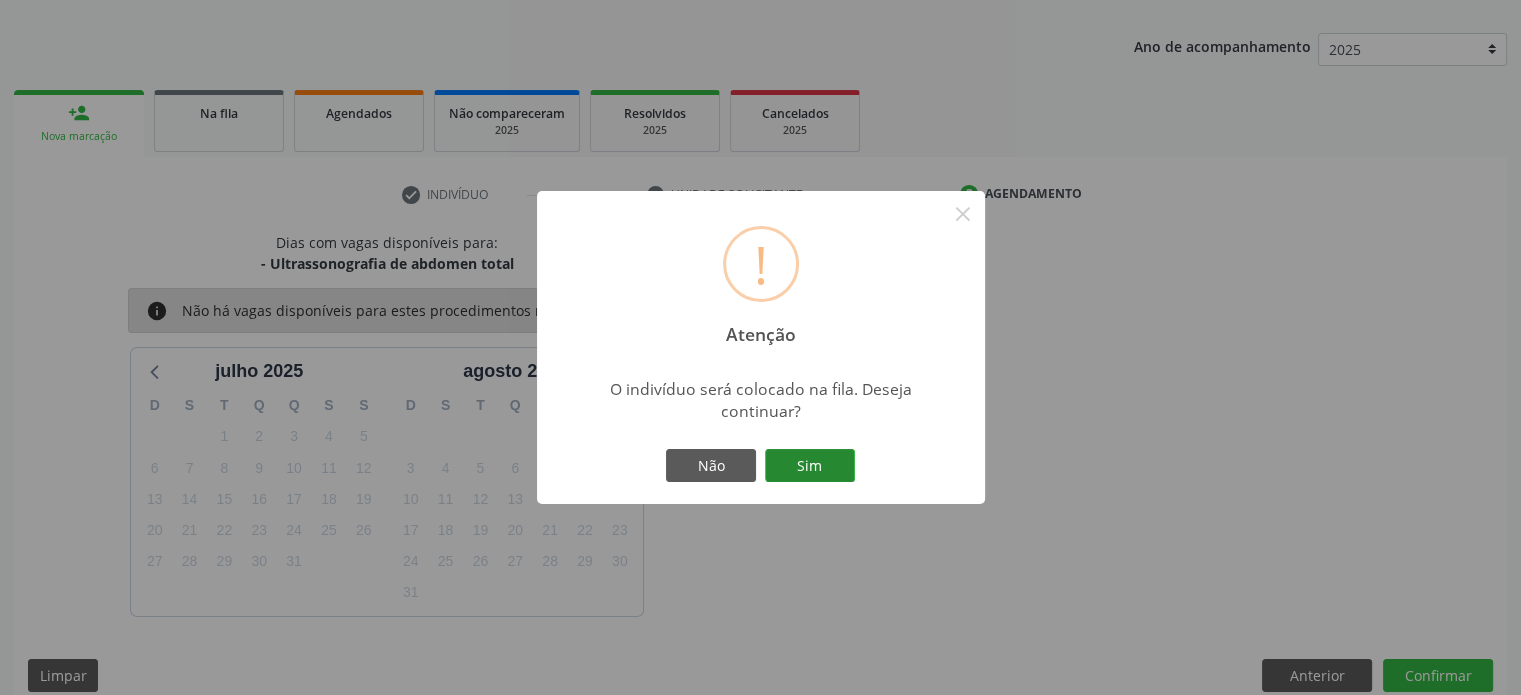 click on "Sim" at bounding box center [810, 466] 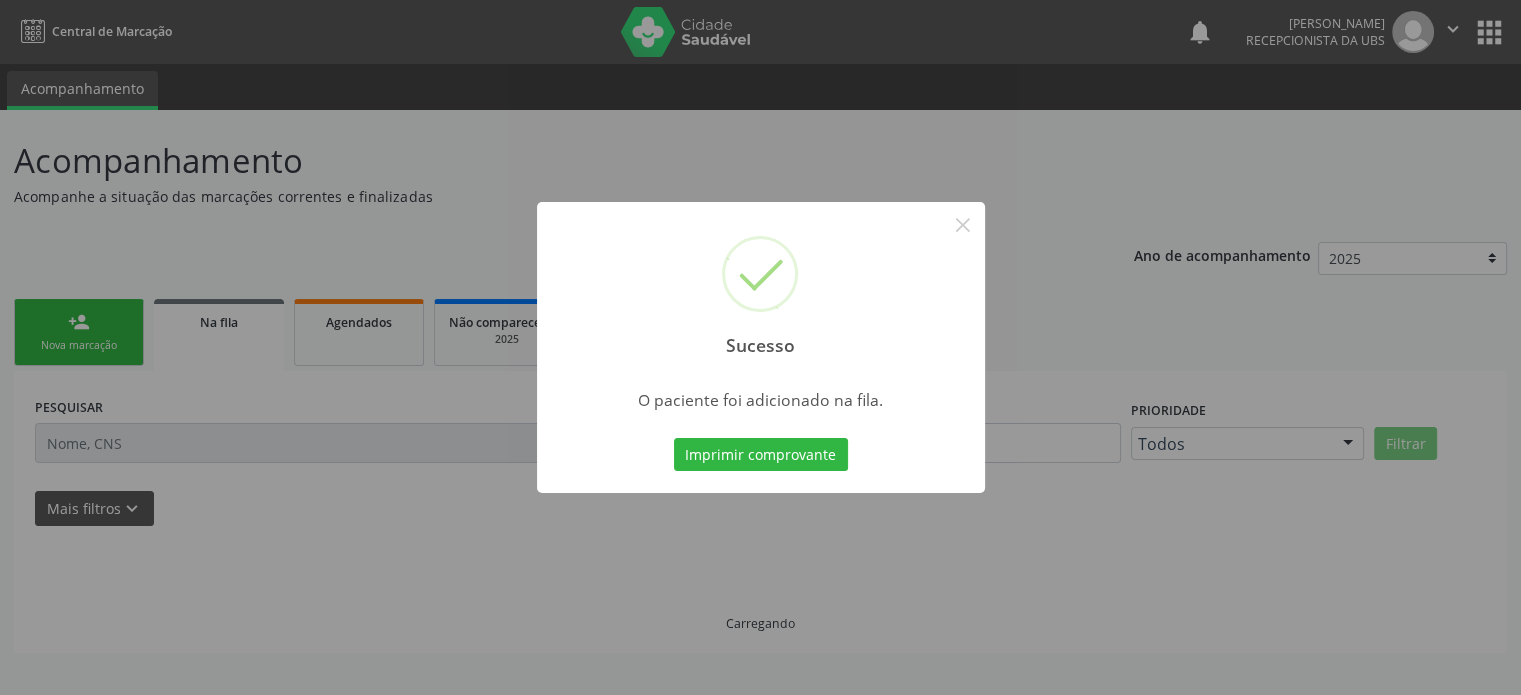 scroll, scrollTop: 0, scrollLeft: 0, axis: both 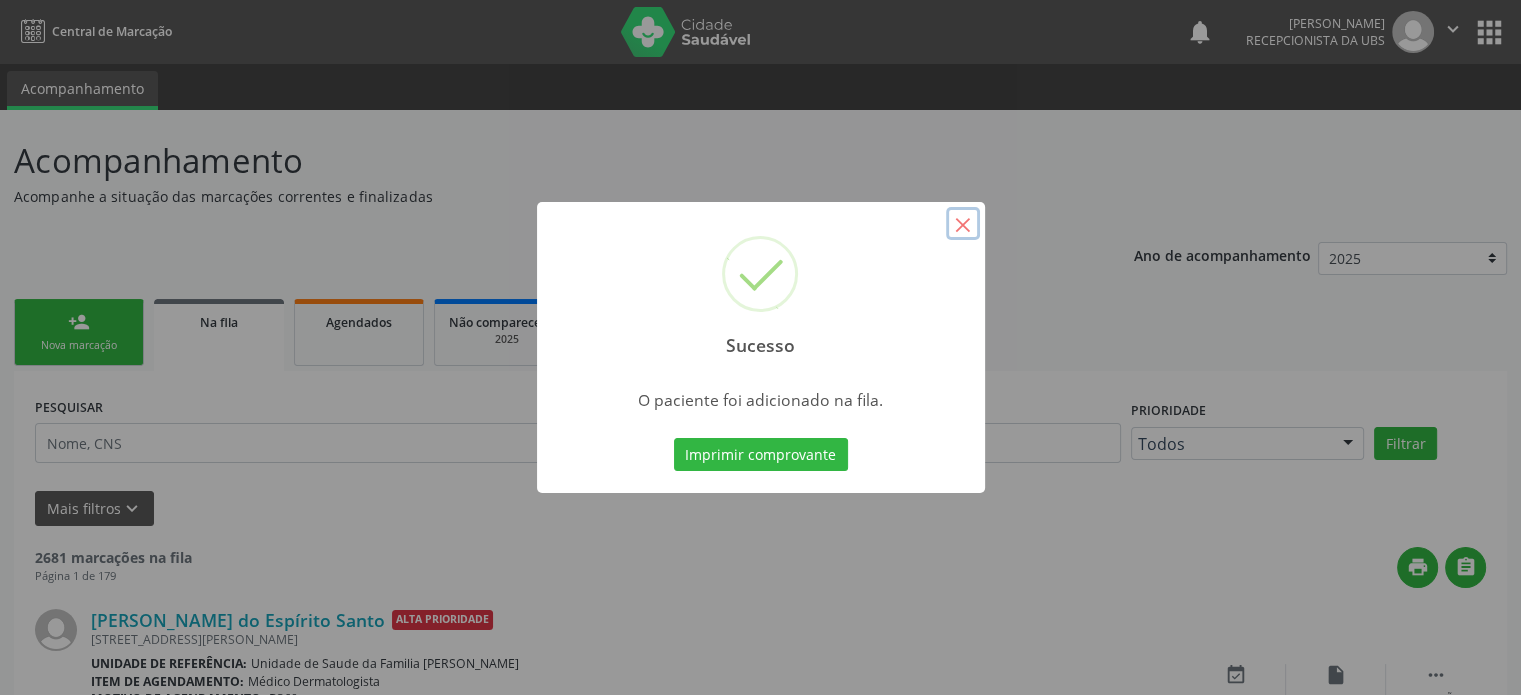 click on "×" at bounding box center (963, 224) 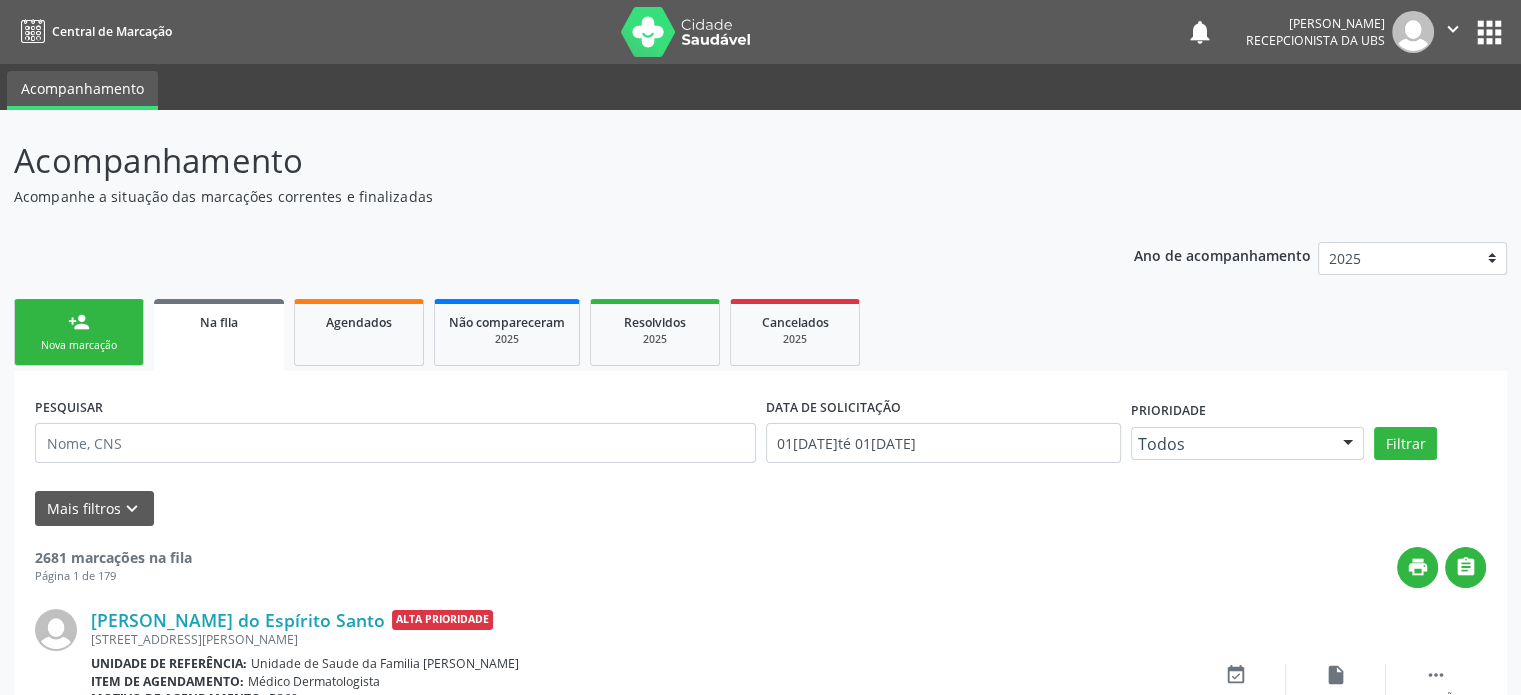 click on "person_add
Nova marcação" at bounding box center (79, 332) 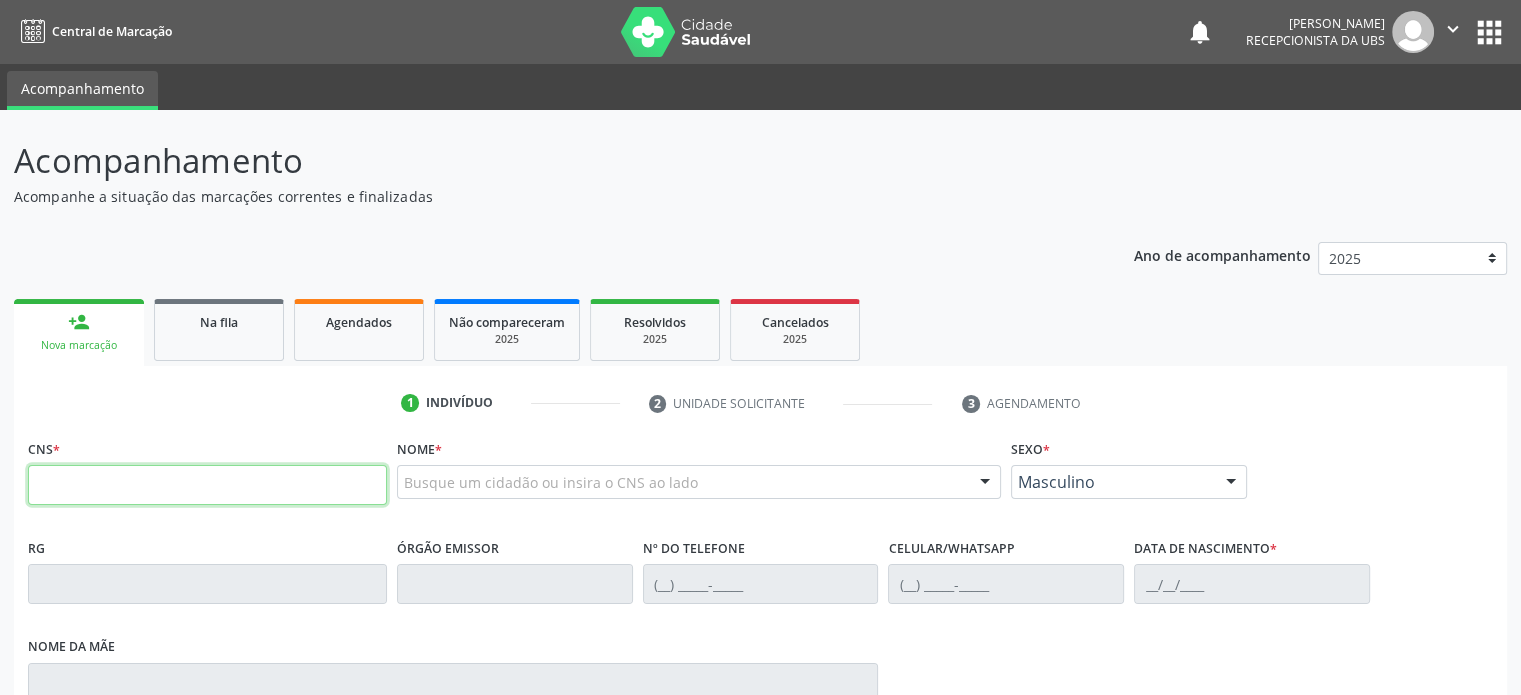 click at bounding box center (207, 485) 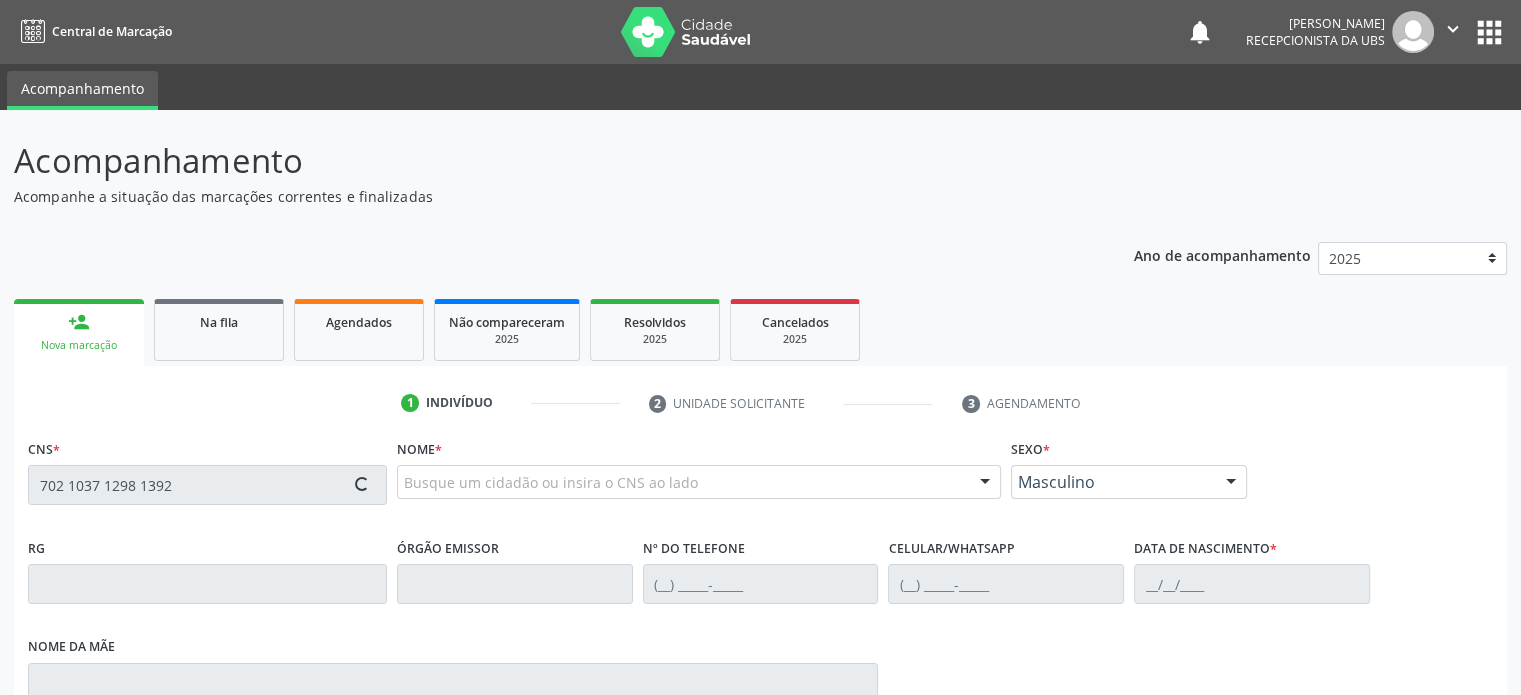 type on "702 1037 1298 1392" 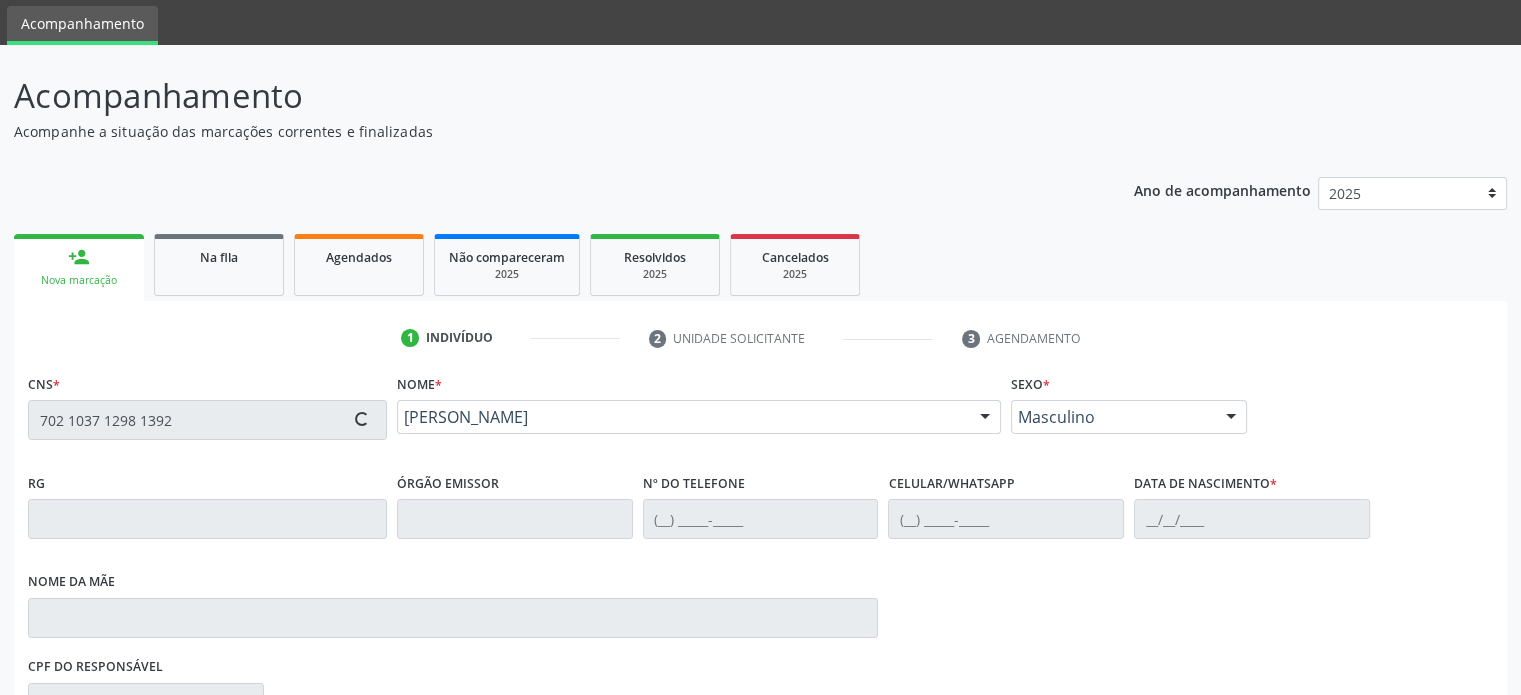 scroll, scrollTop: 200, scrollLeft: 0, axis: vertical 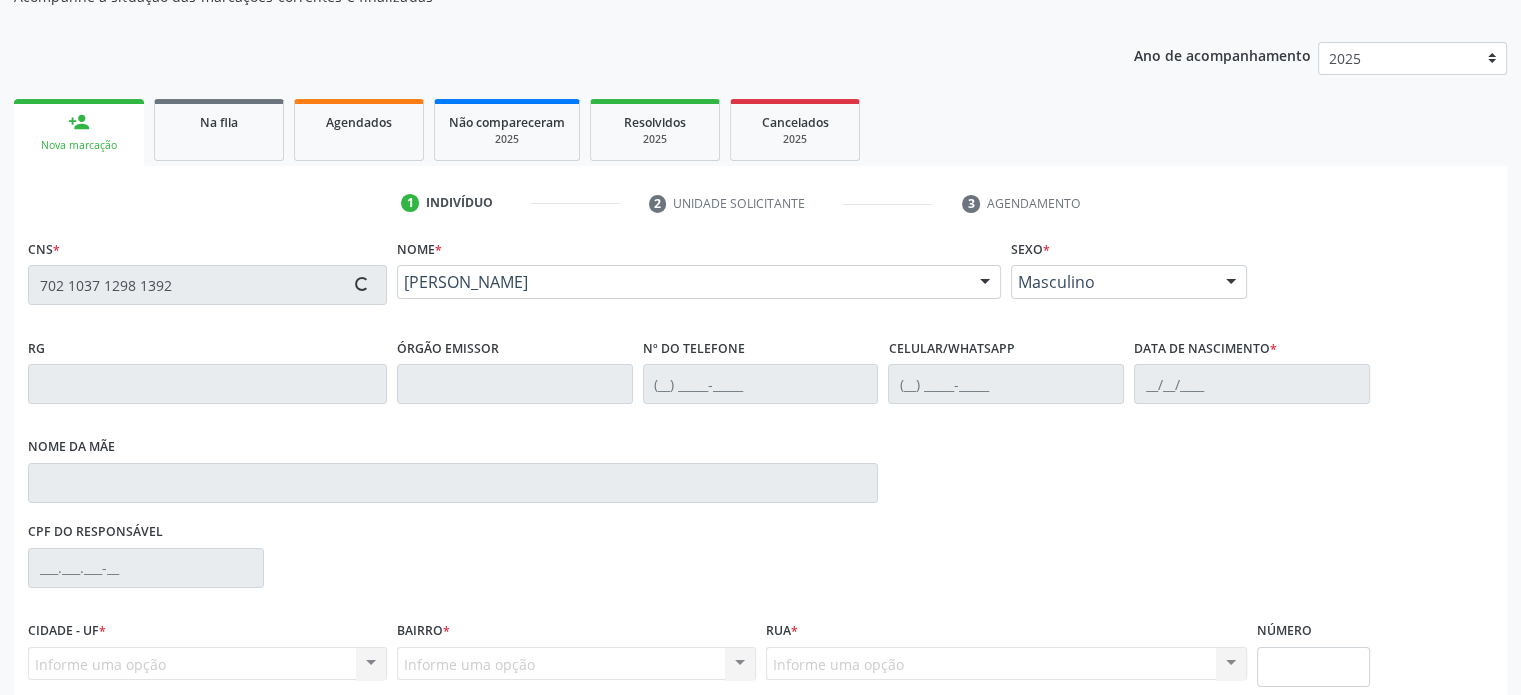 type on "[PHONE_NUMBER]" 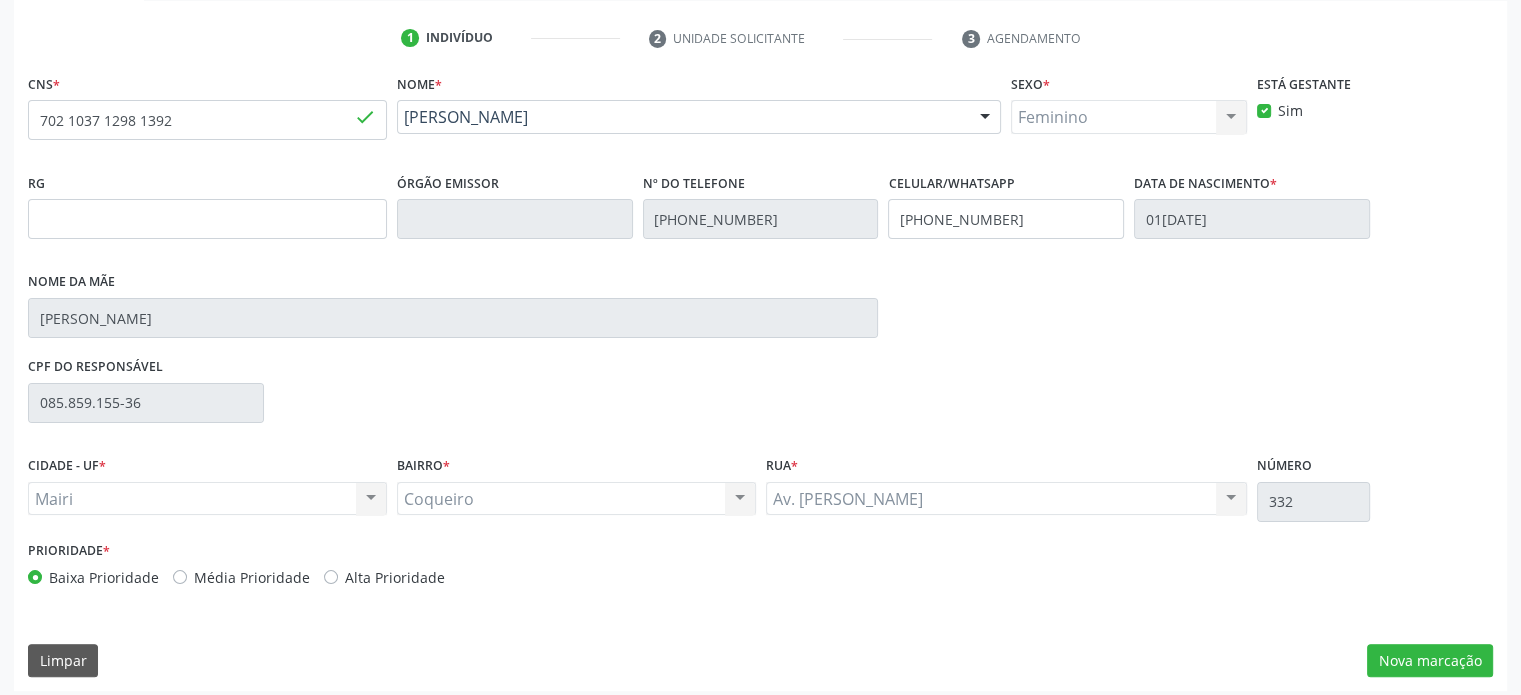 scroll, scrollTop: 374, scrollLeft: 0, axis: vertical 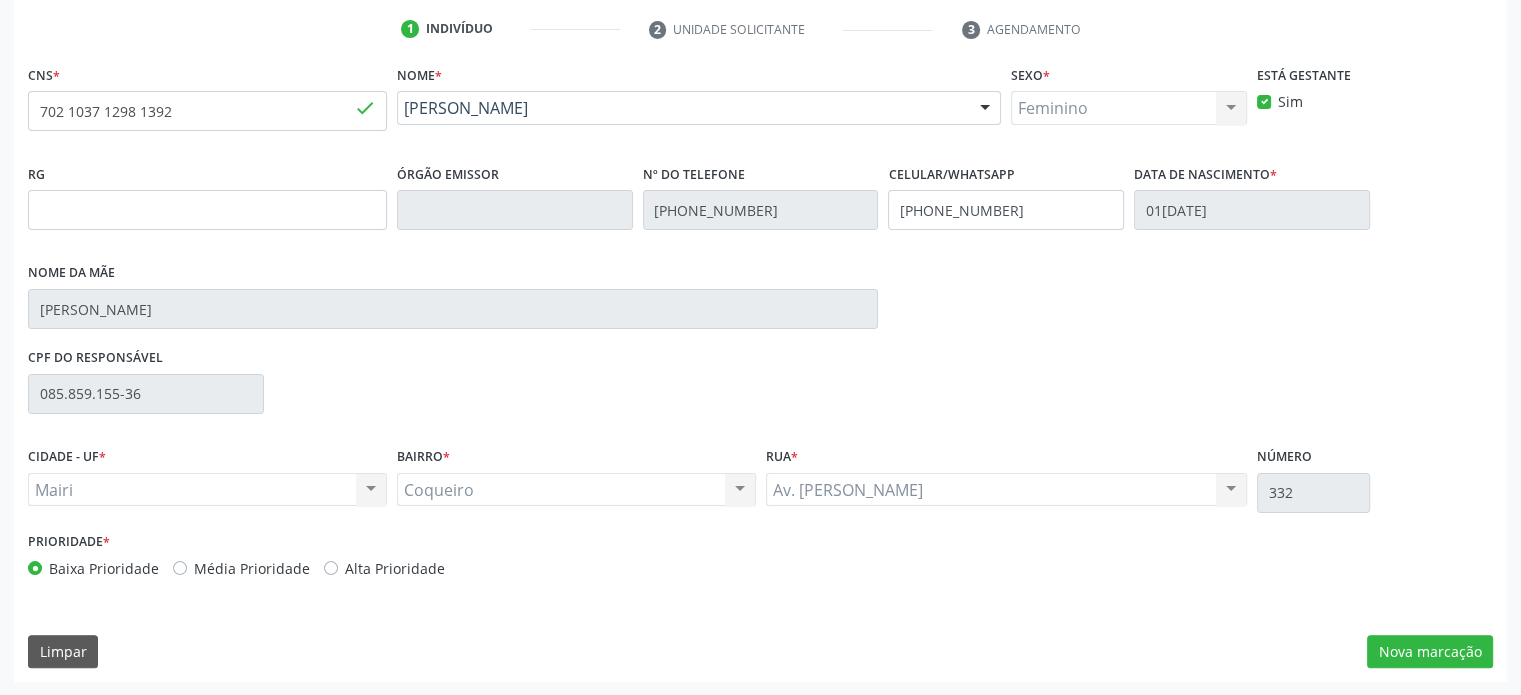 click on "Média Prioridade" at bounding box center (252, 568) 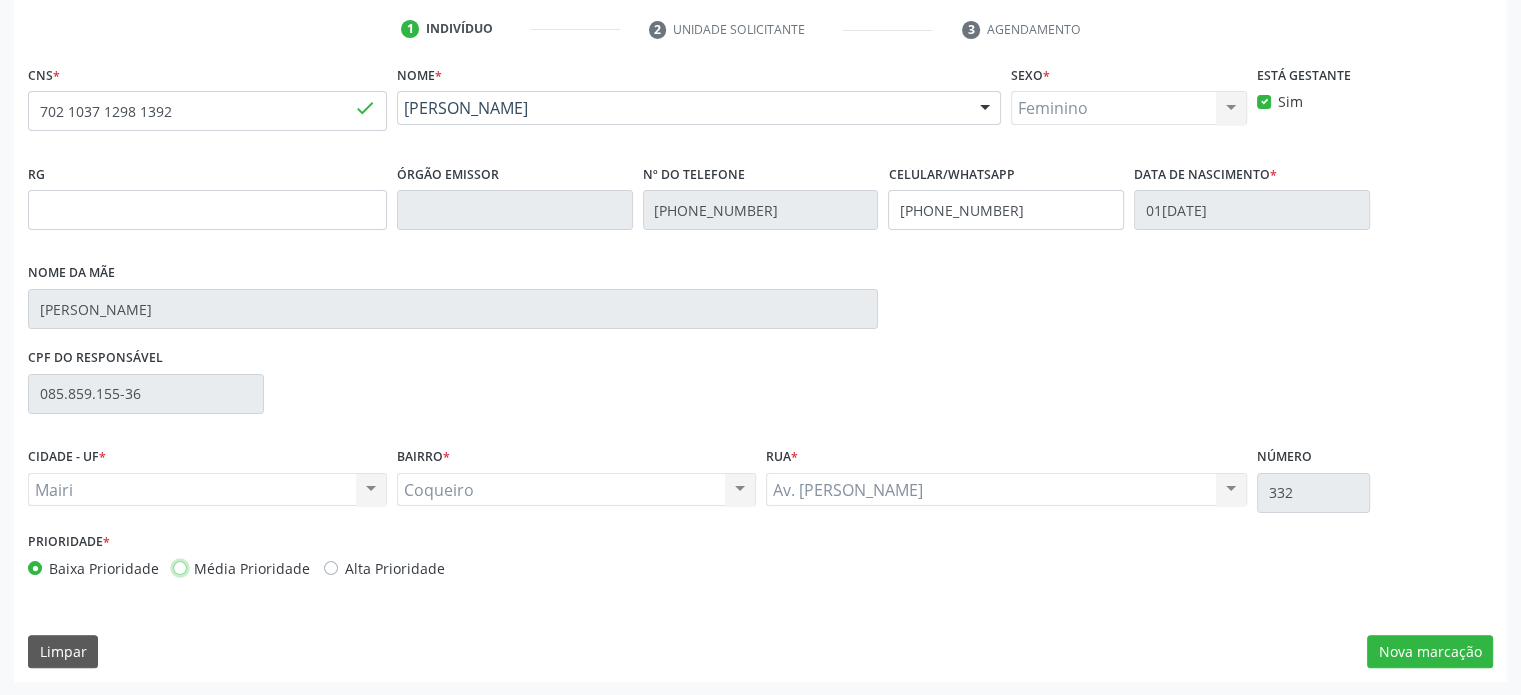 click on "Média Prioridade" at bounding box center (180, 567) 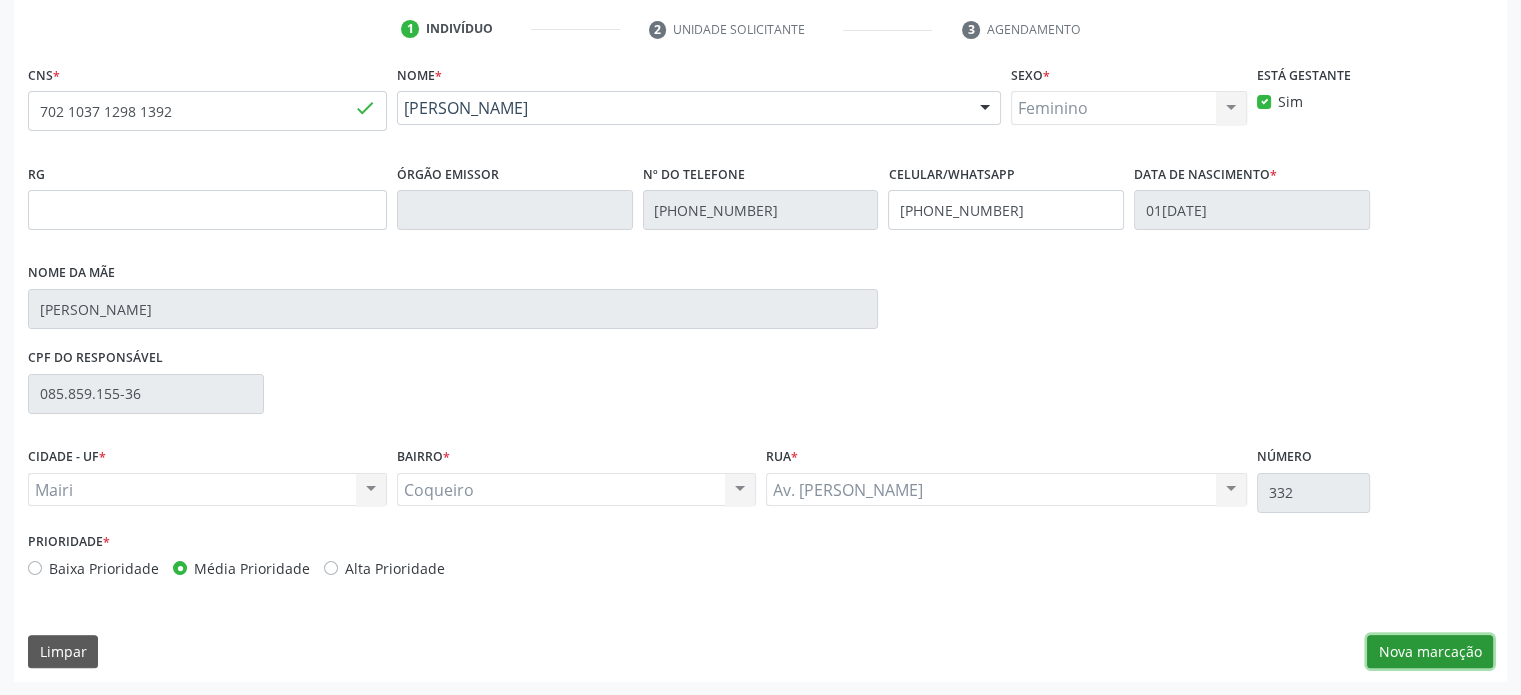 click on "Nova marcação" at bounding box center (1430, 652) 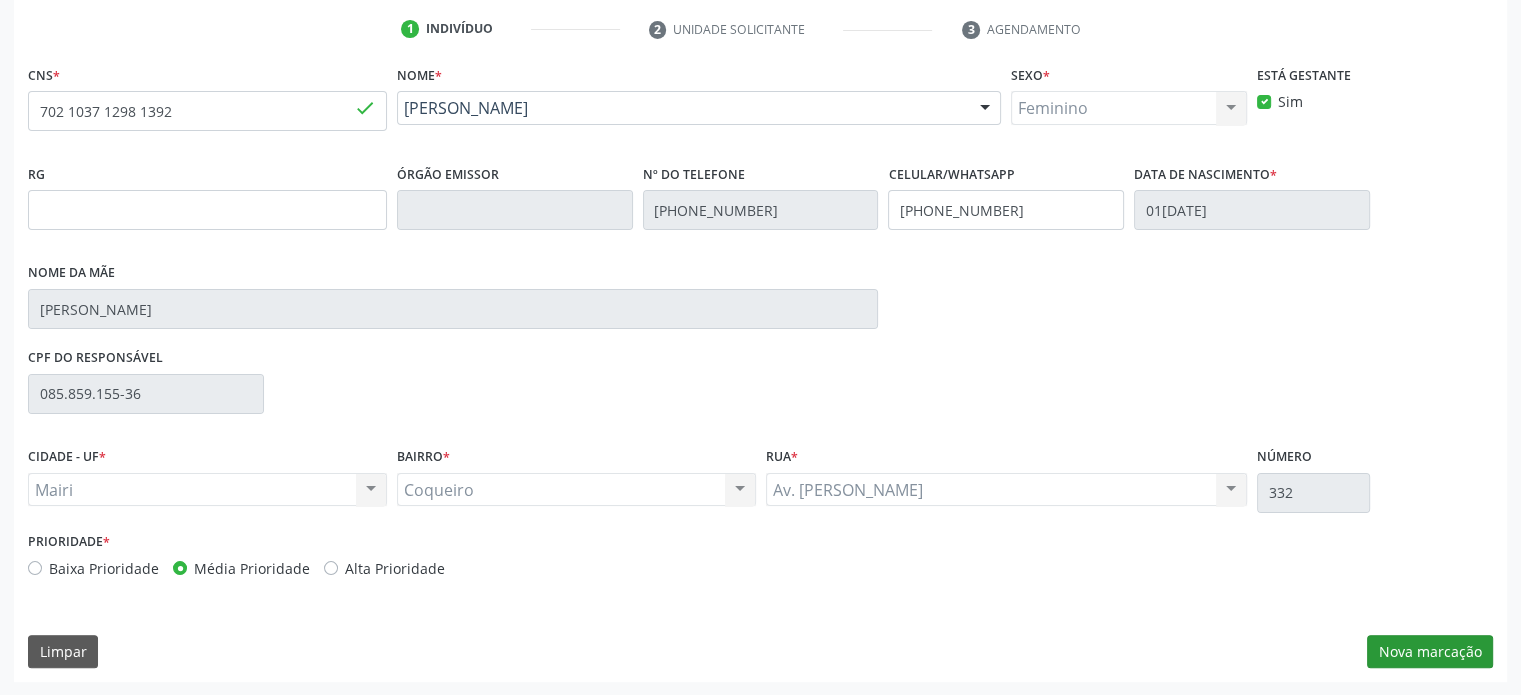scroll, scrollTop: 209, scrollLeft: 0, axis: vertical 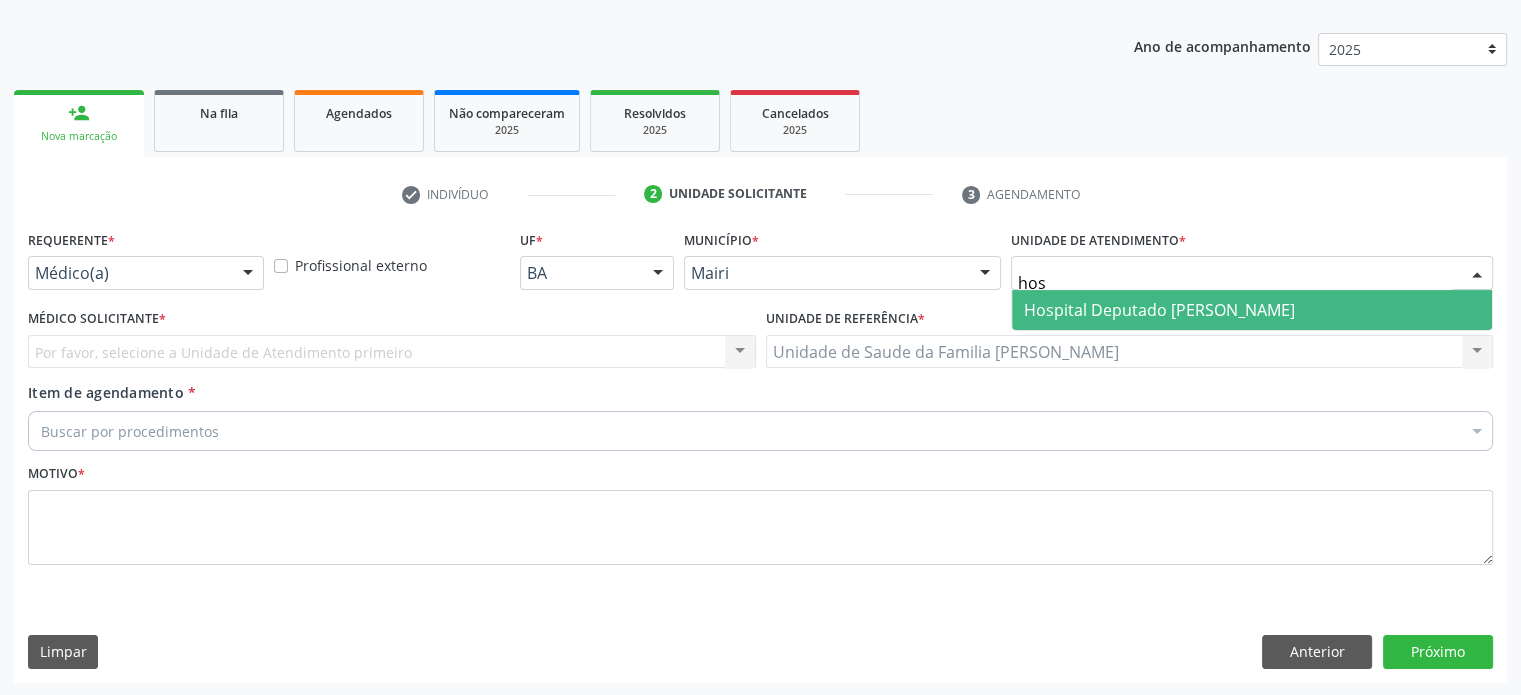 type on "hosp" 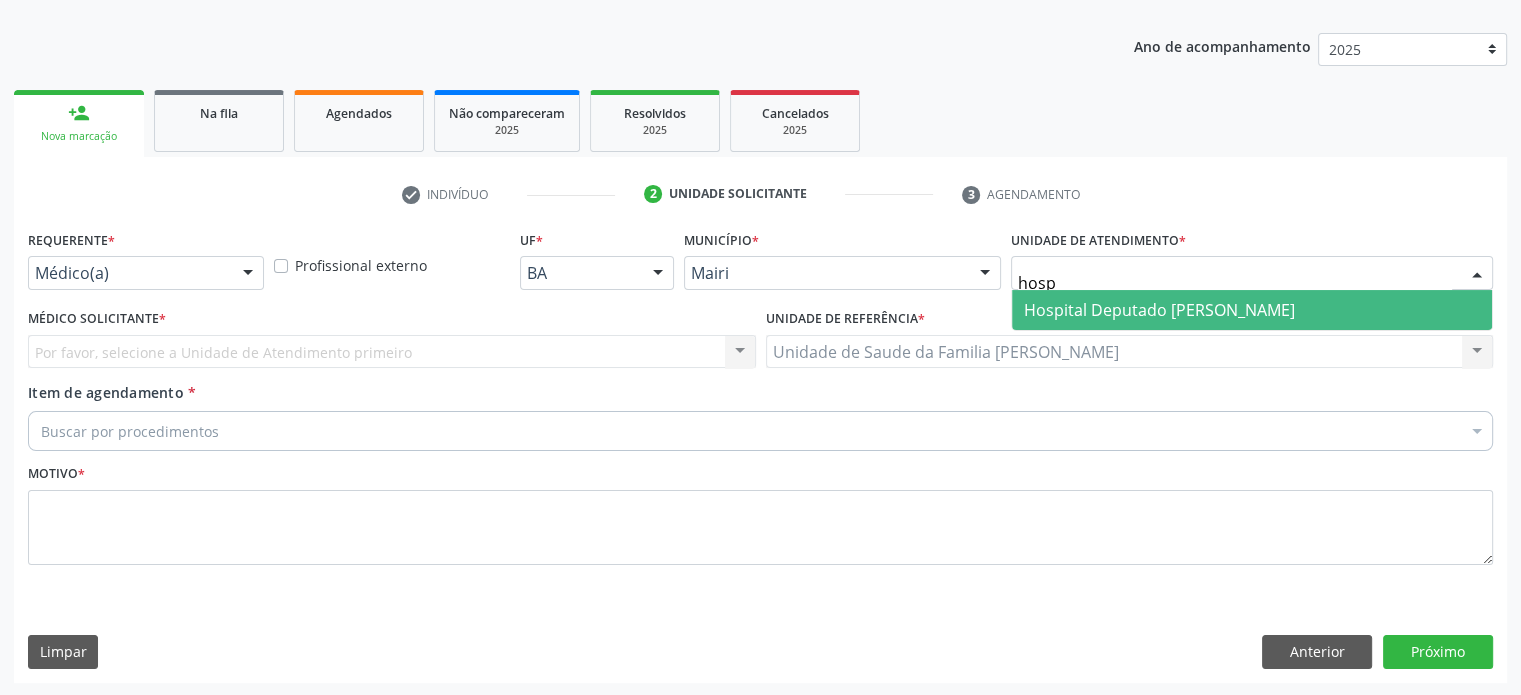 click on "Hospital Deputado [PERSON_NAME]" at bounding box center (1159, 310) 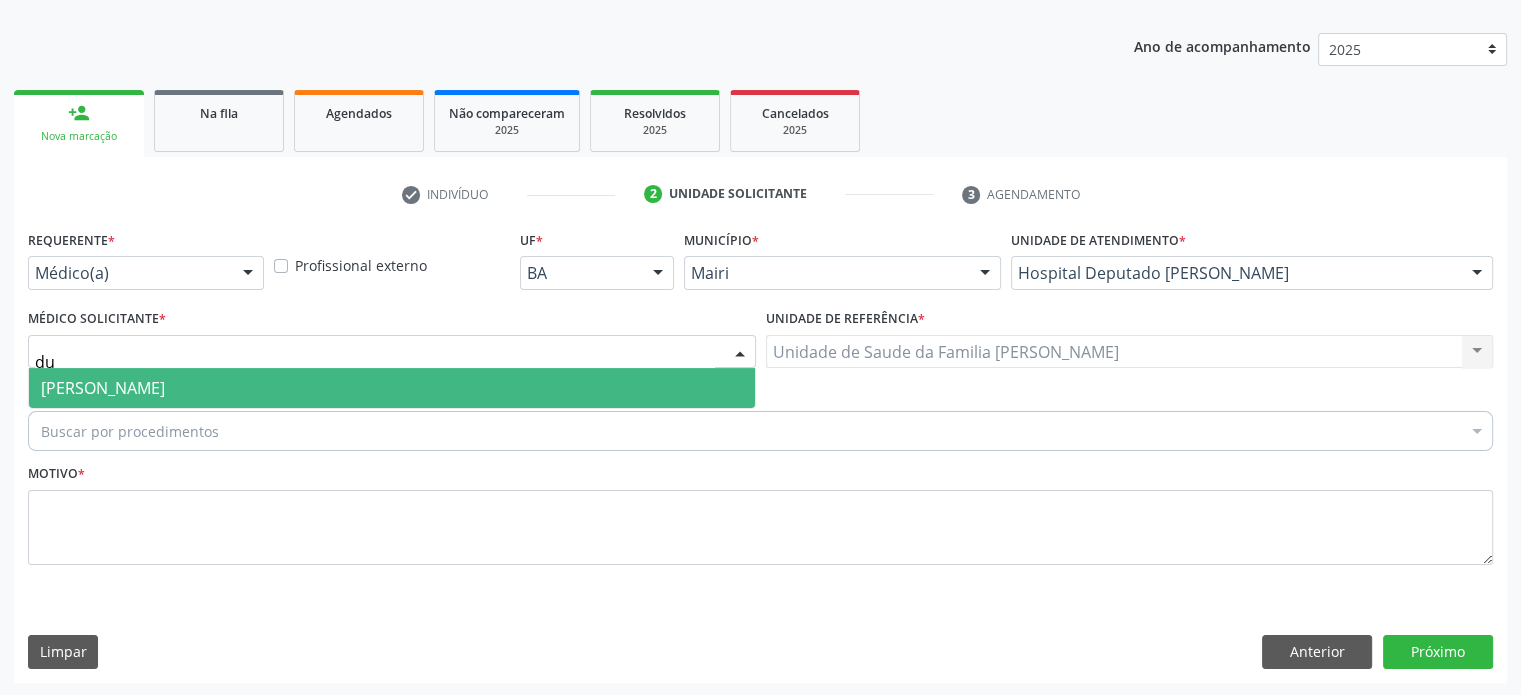 type on "dul" 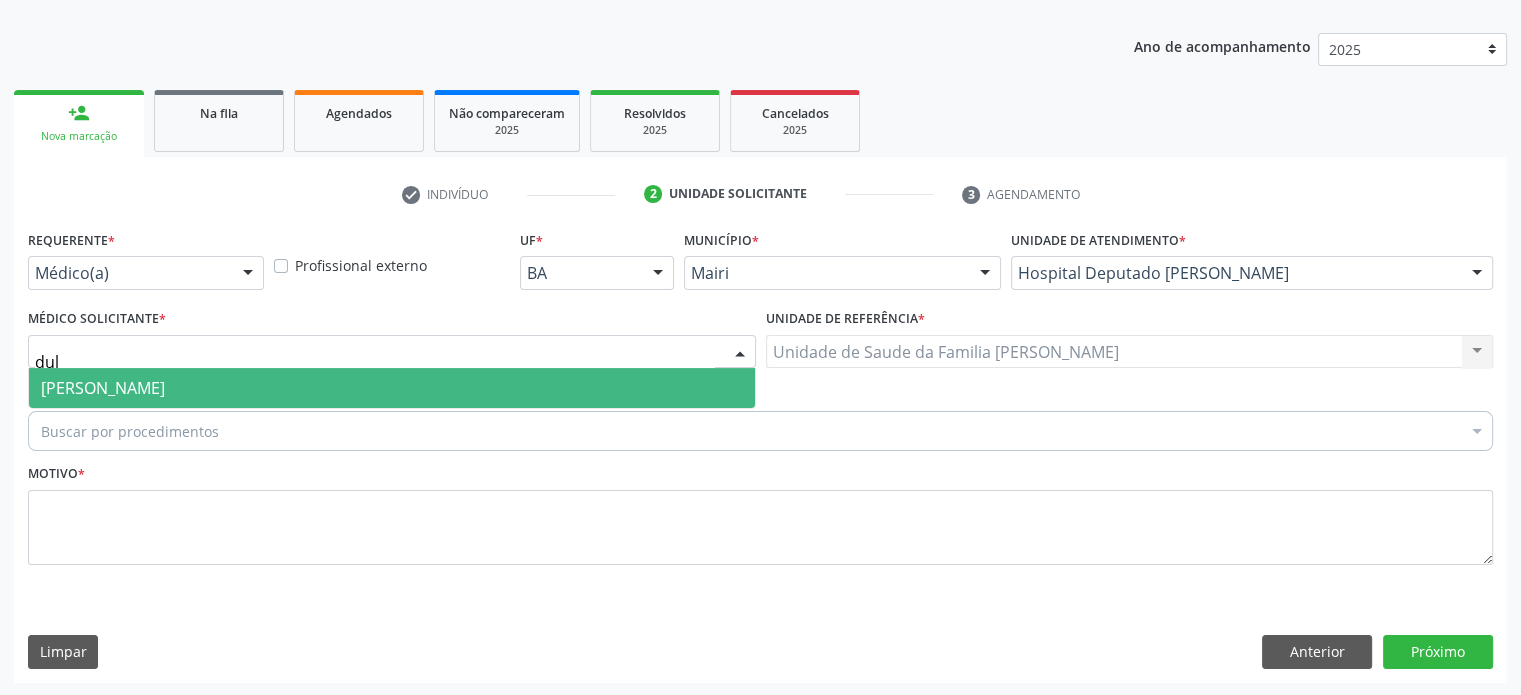 click on "[PERSON_NAME]" at bounding box center (392, 388) 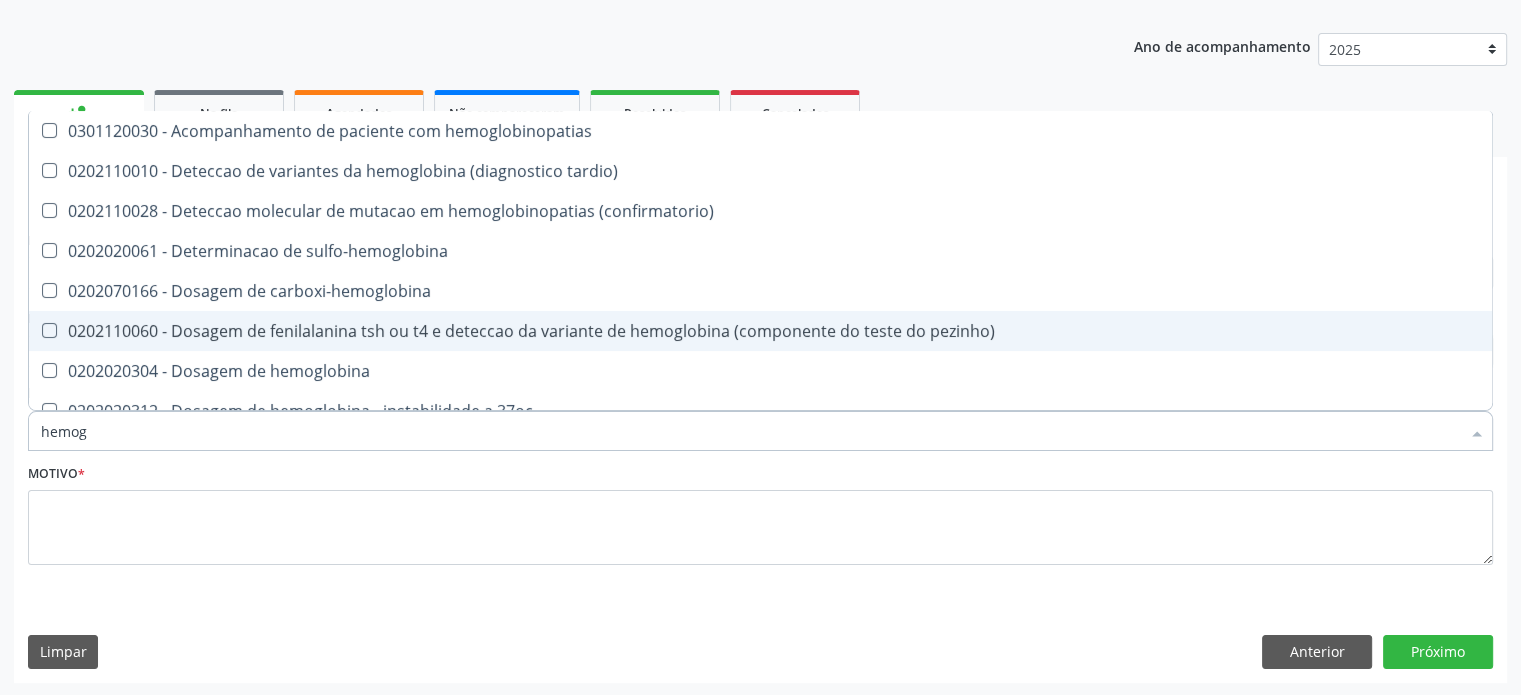 type on "hemogr" 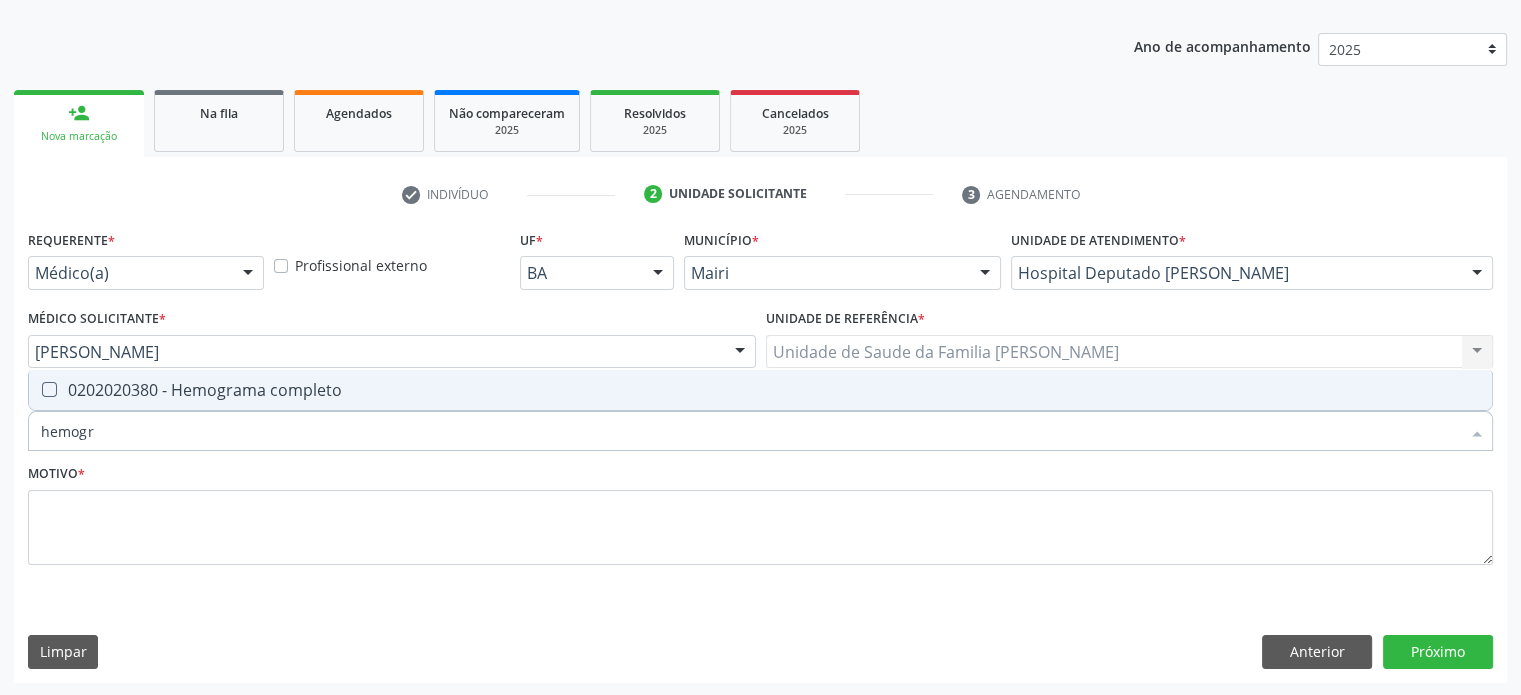 click on "0202020380 - Hemograma completo" at bounding box center [760, 390] 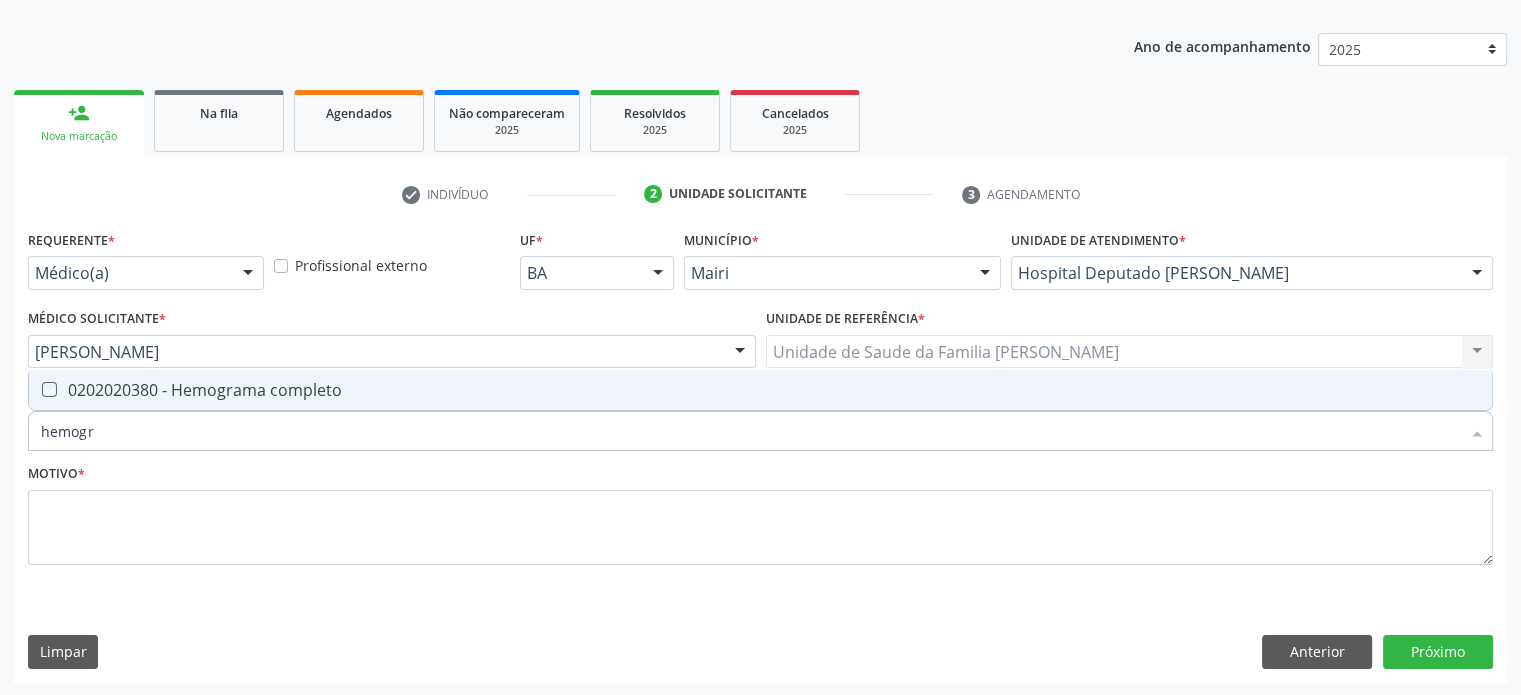 checkbox on "true" 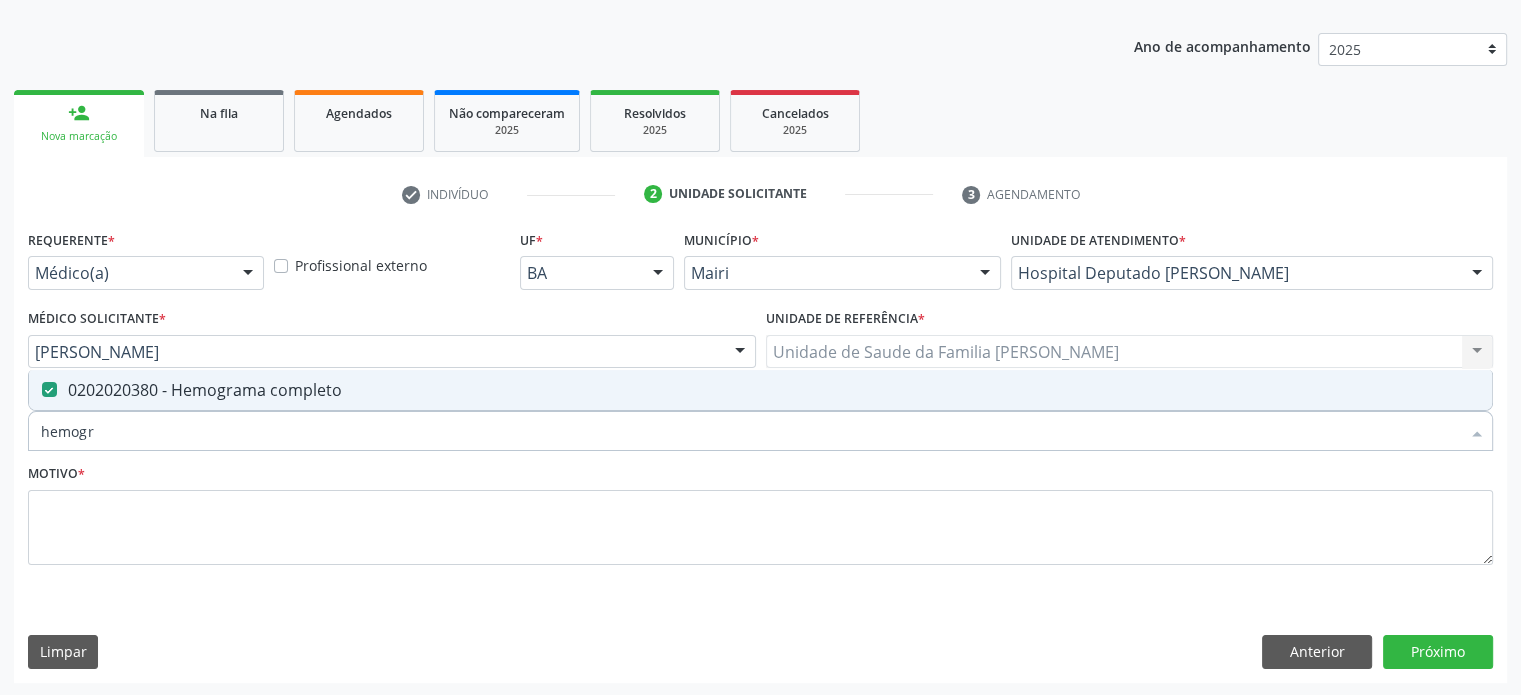 drag, startPoint x: 132, startPoint y: 432, endPoint x: 0, endPoint y: 433, distance: 132.00378 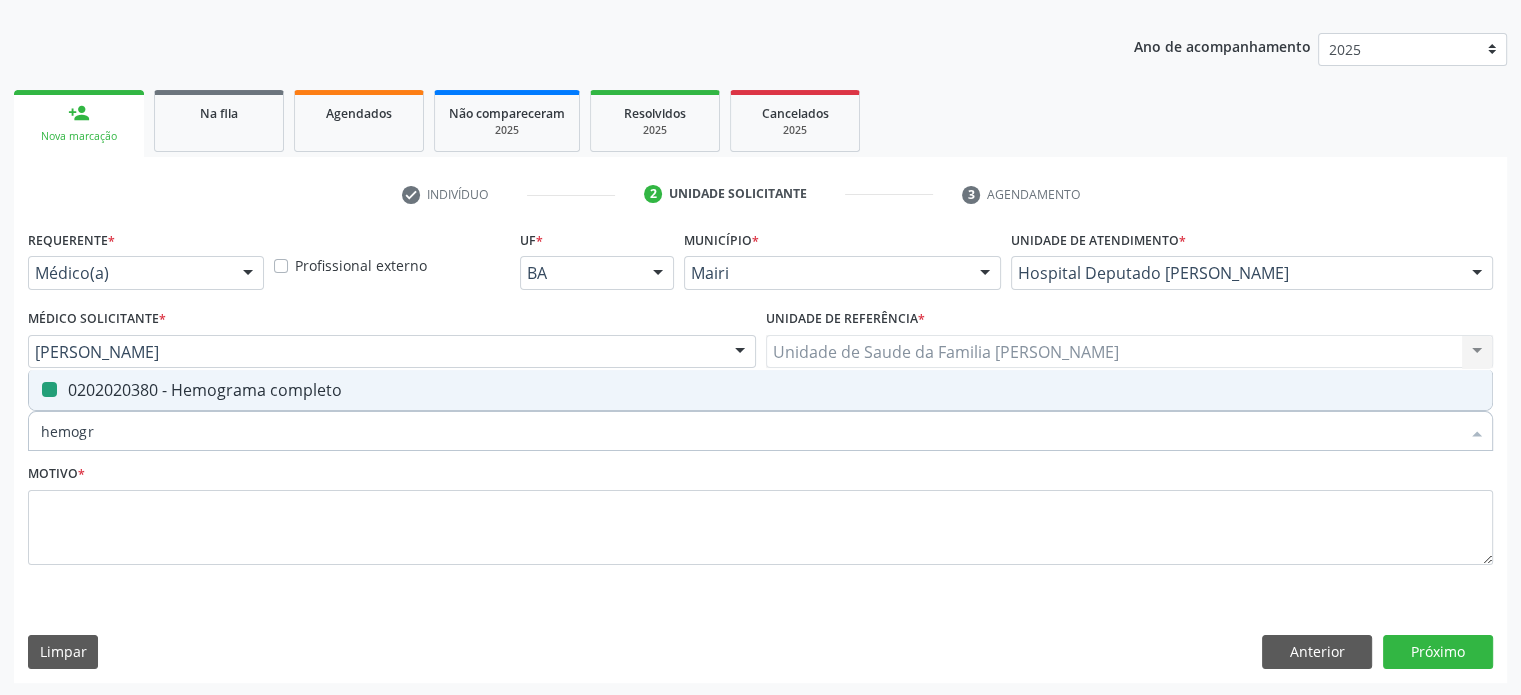 type on "t" 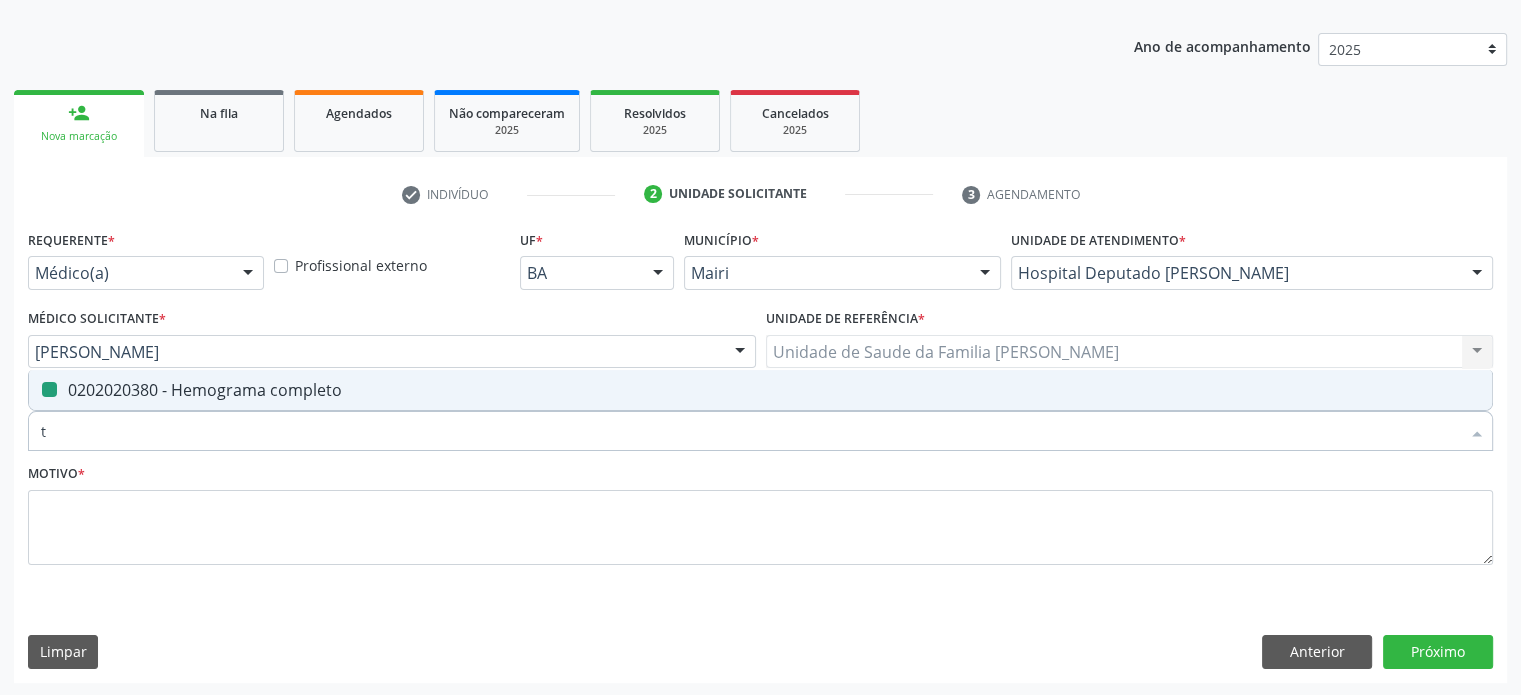 checkbox on "false" 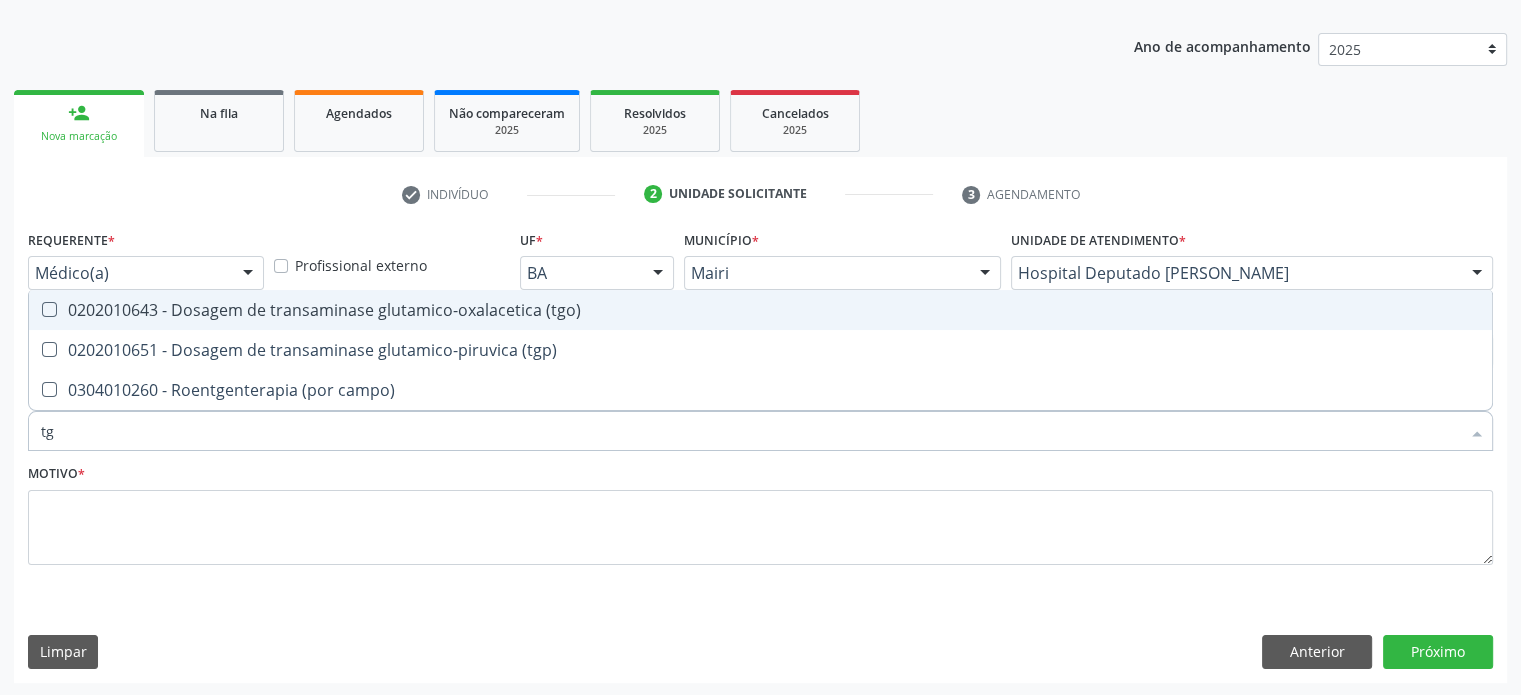 type on "tgo" 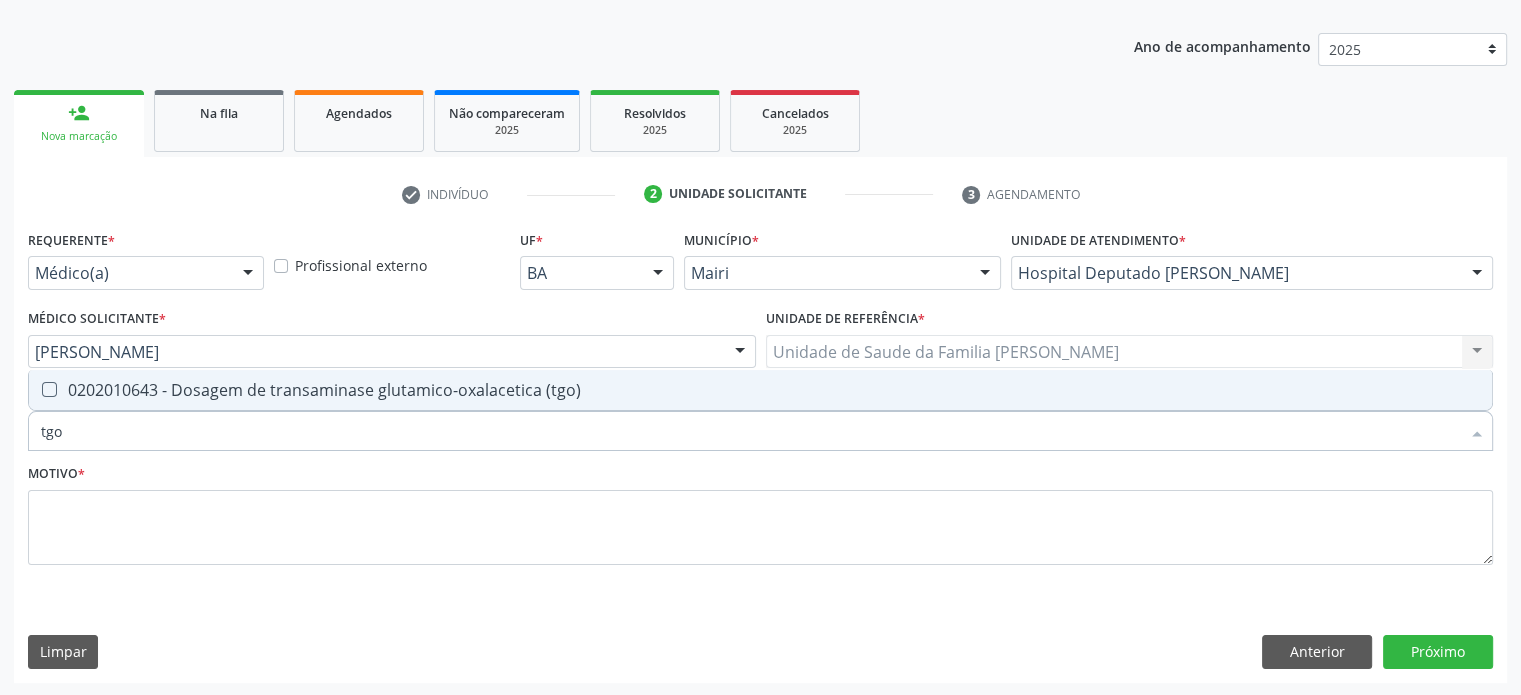 click at bounding box center [49, 389] 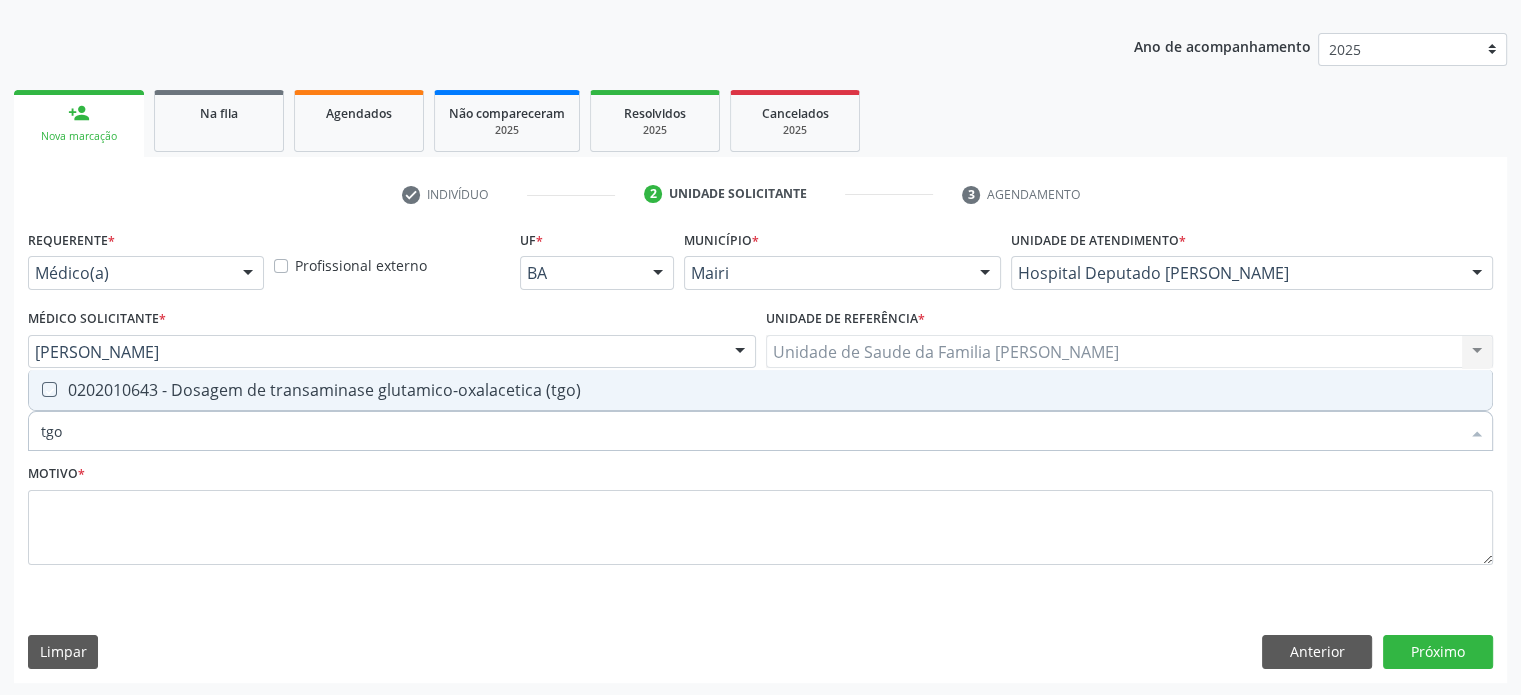 click at bounding box center (35, 389) 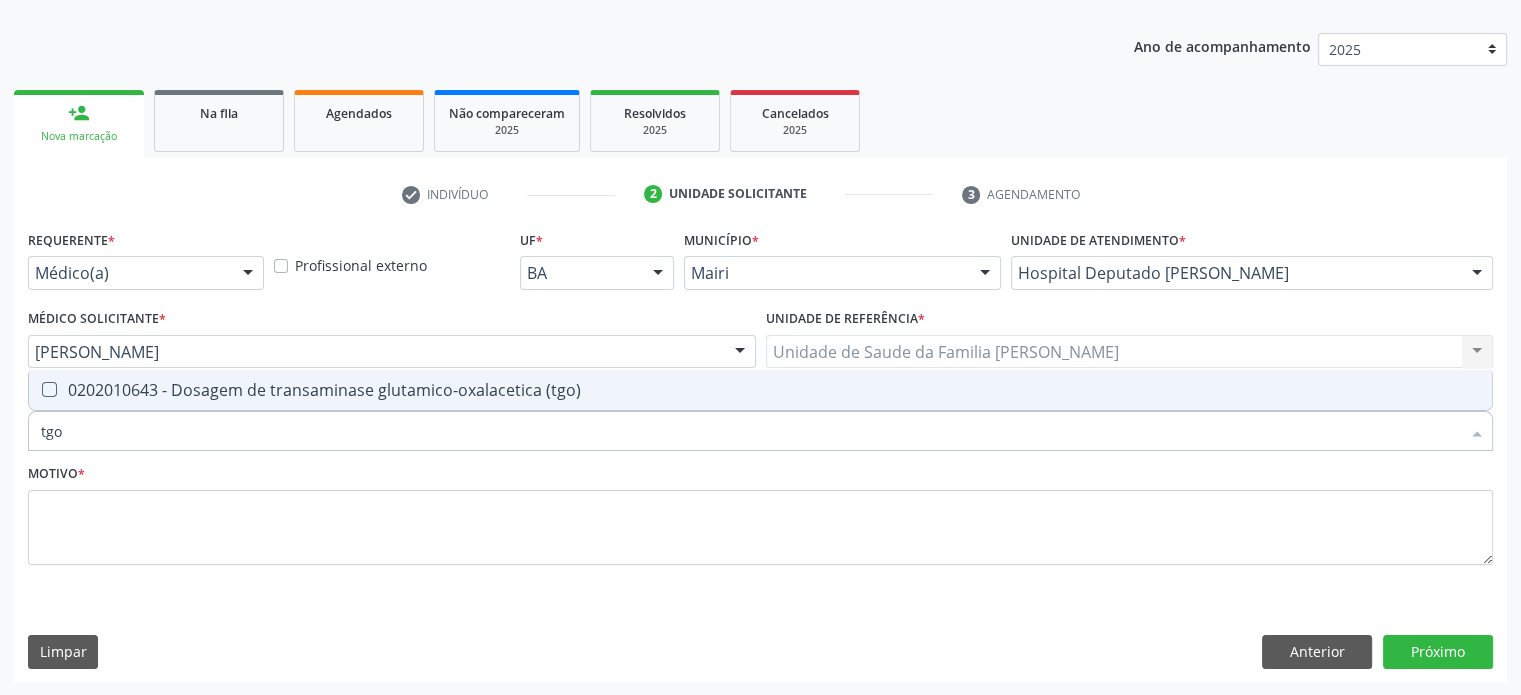 checkbox on "true" 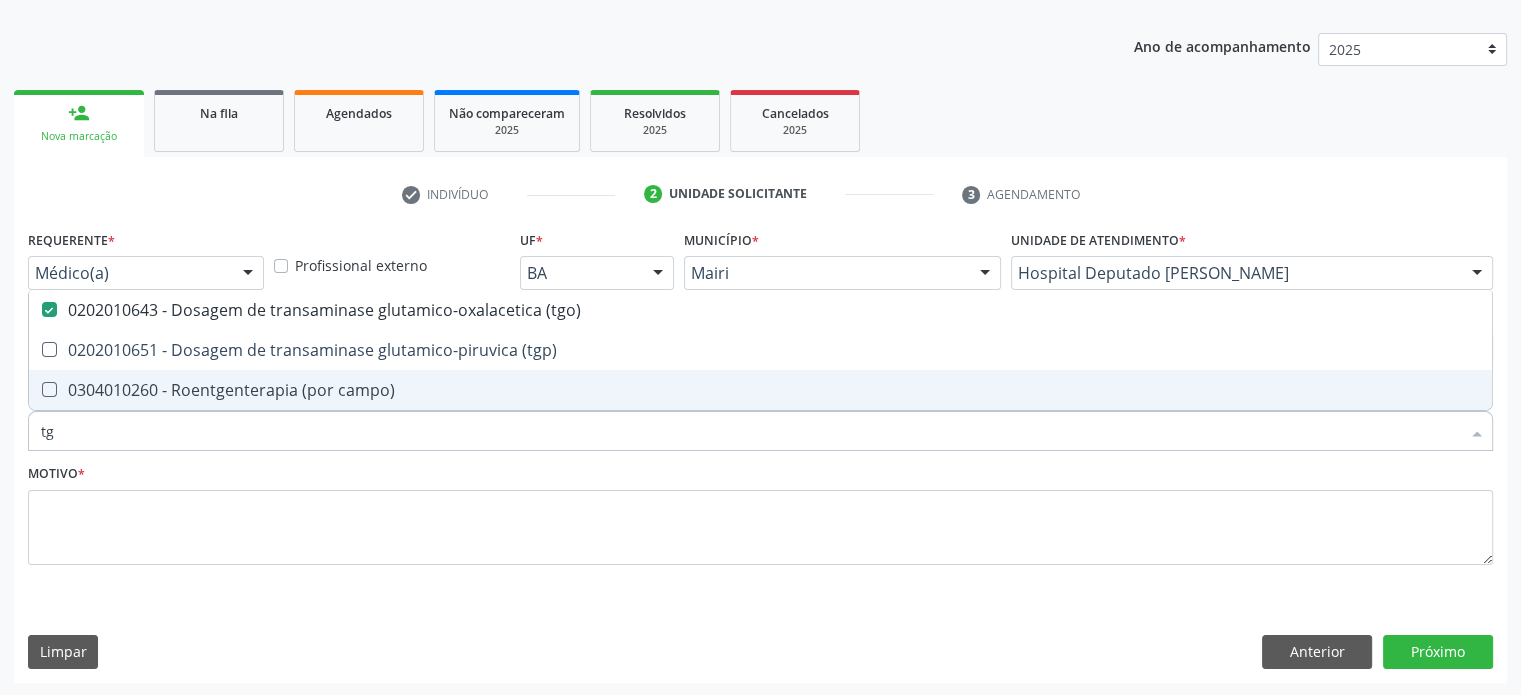 type on "tgp" 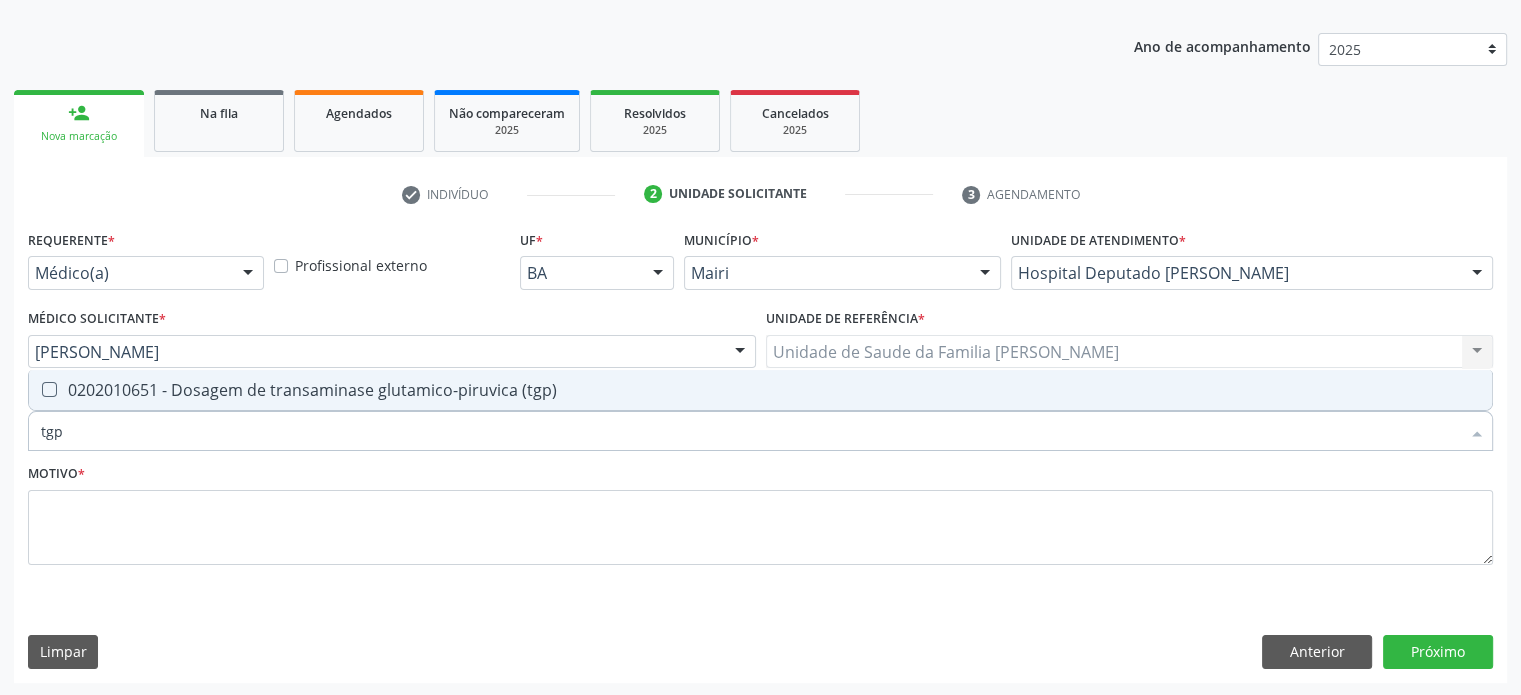 click at bounding box center (49, 389) 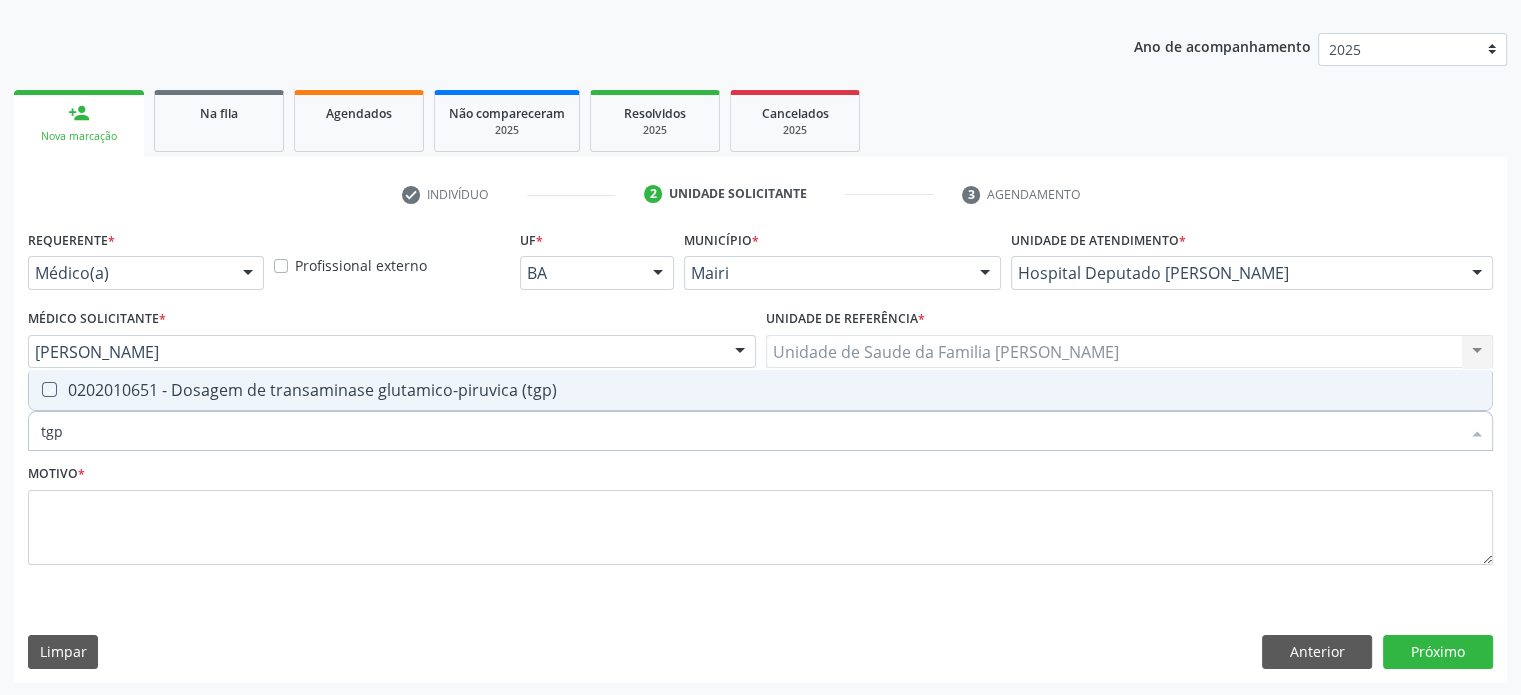 click at bounding box center [35, 389] 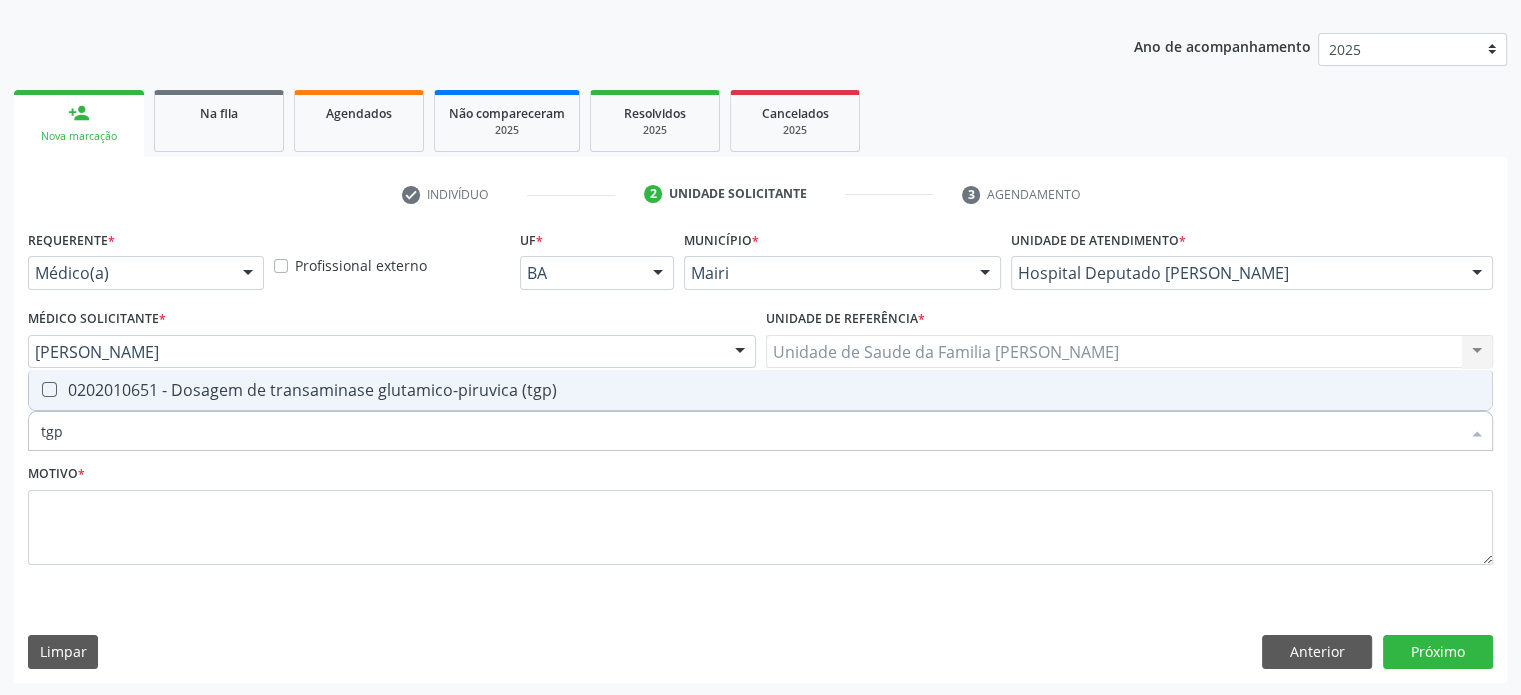 checkbox on "true" 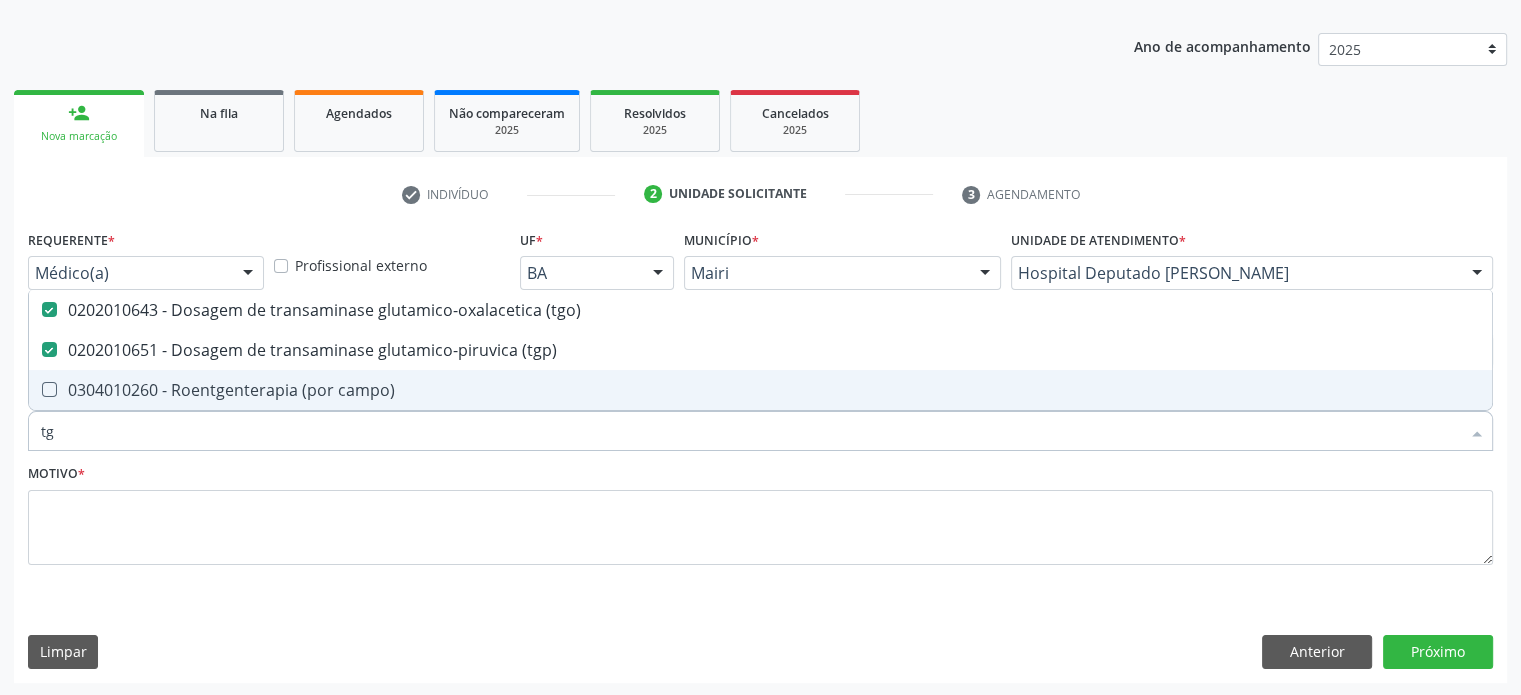 type on "t" 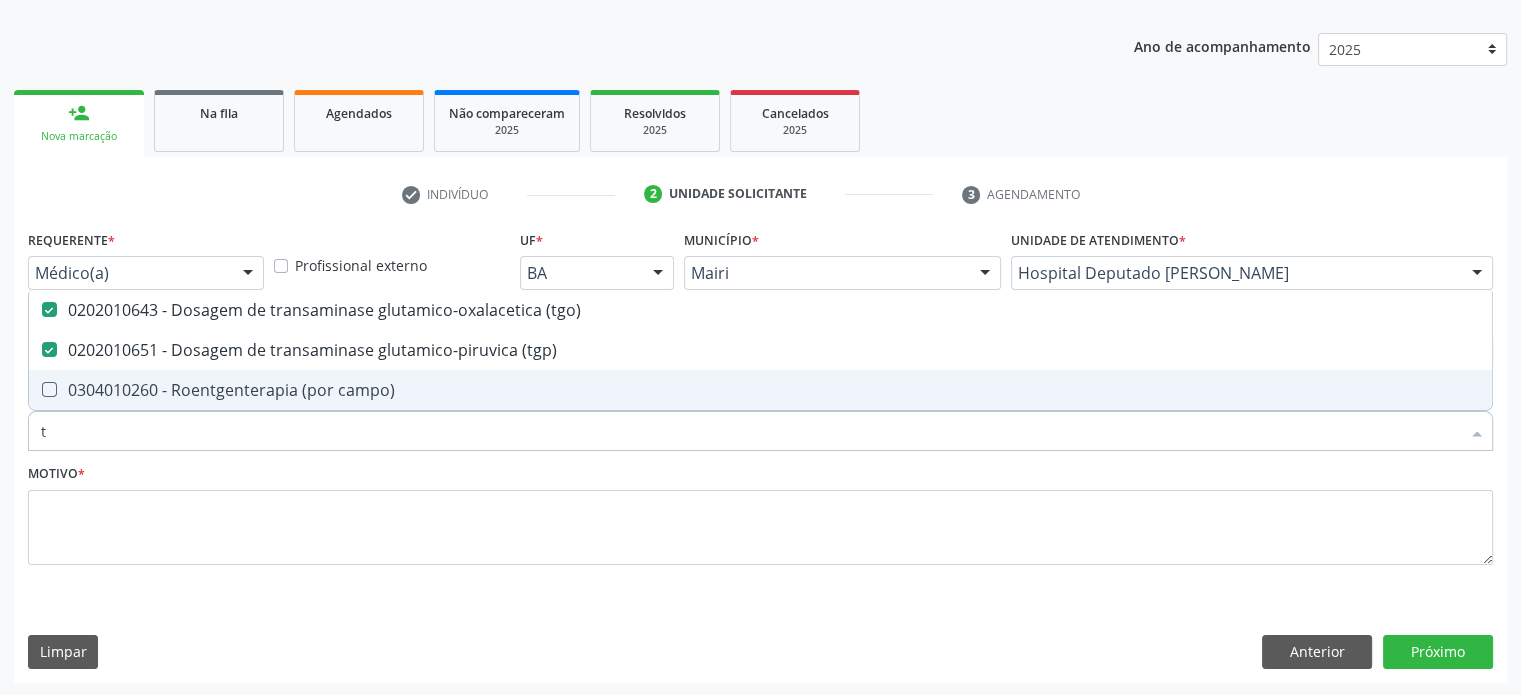 checkbox on "false" 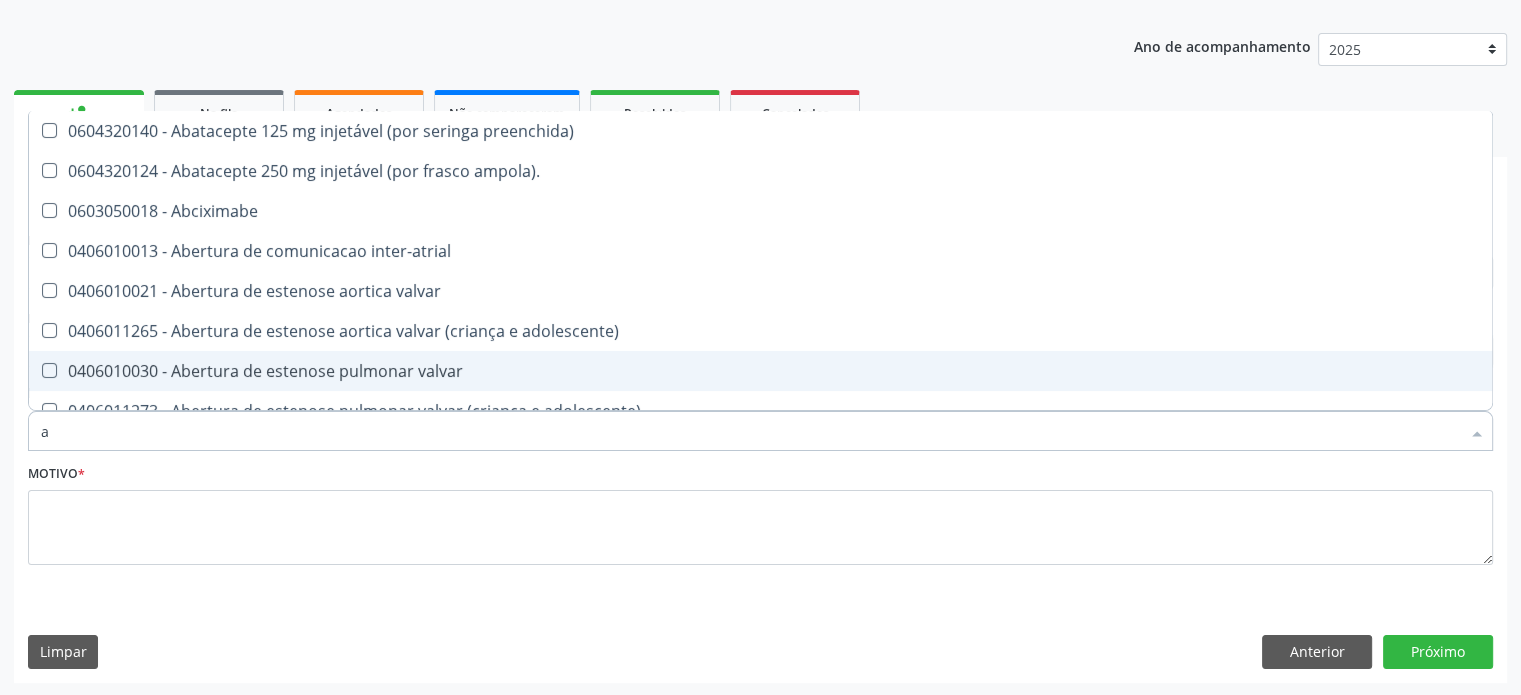 type on "ac" 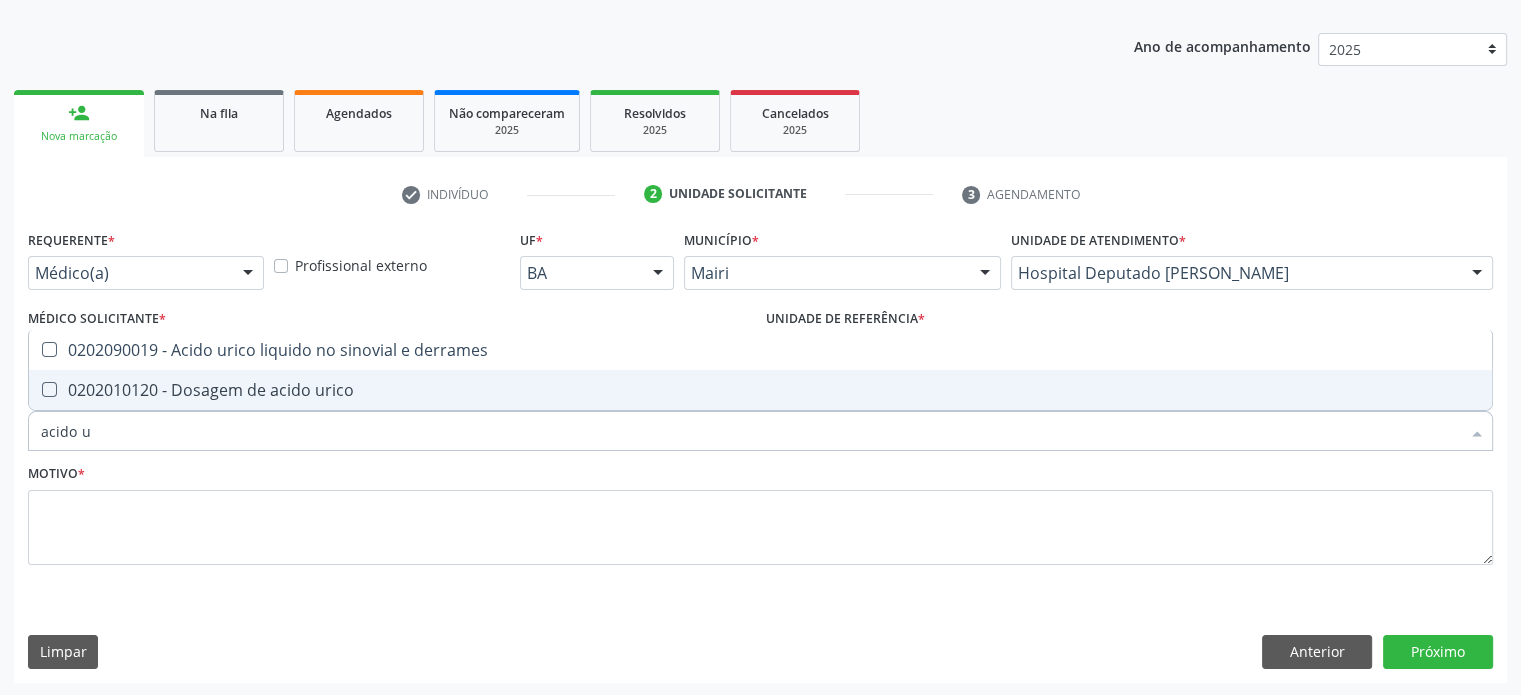 type on "acido ur" 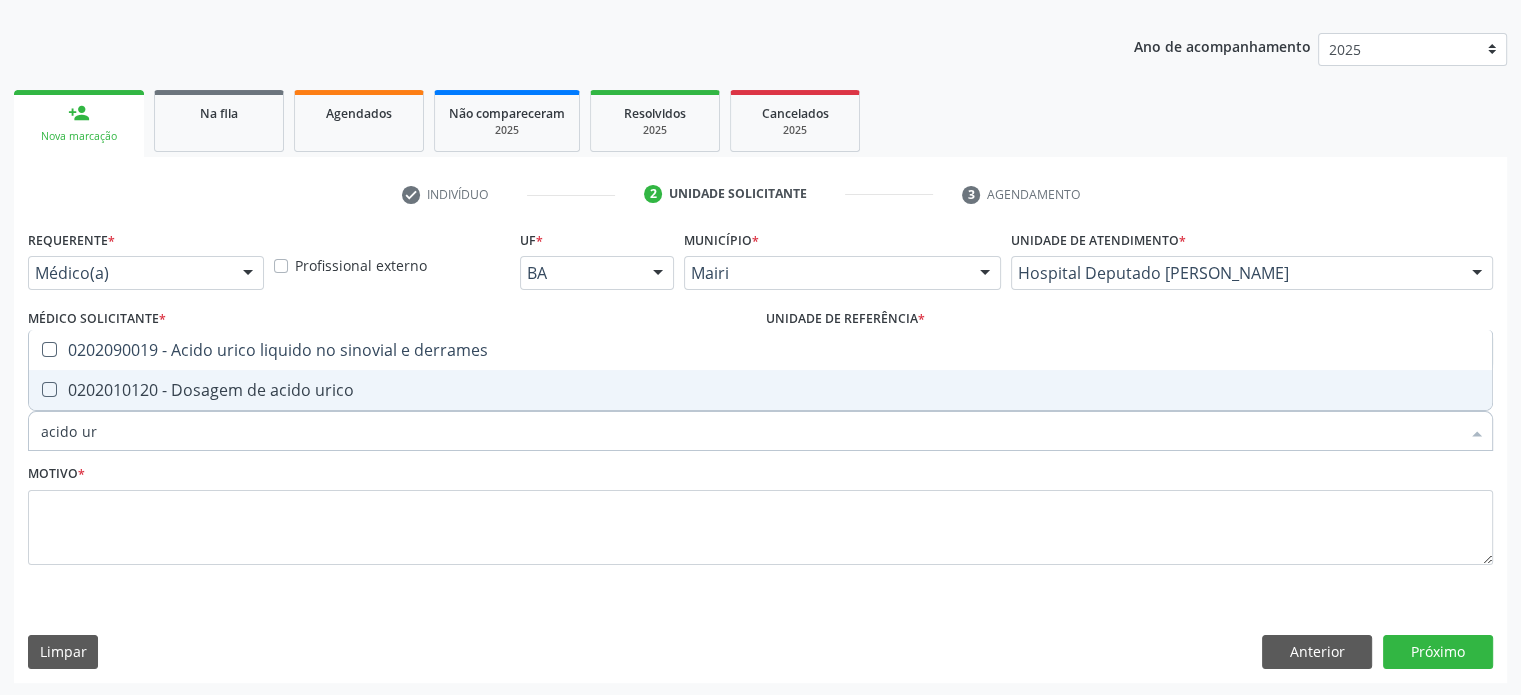 click at bounding box center (49, 389) 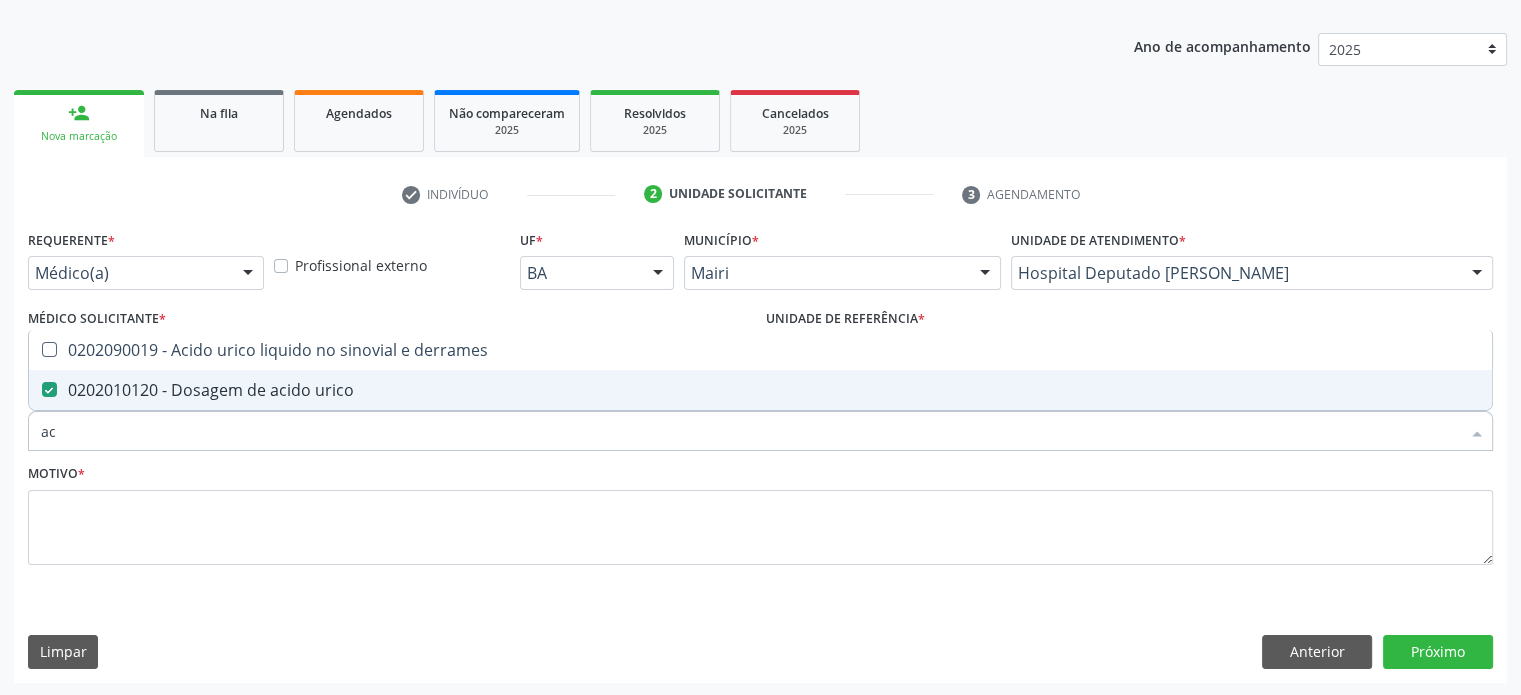 type on "a" 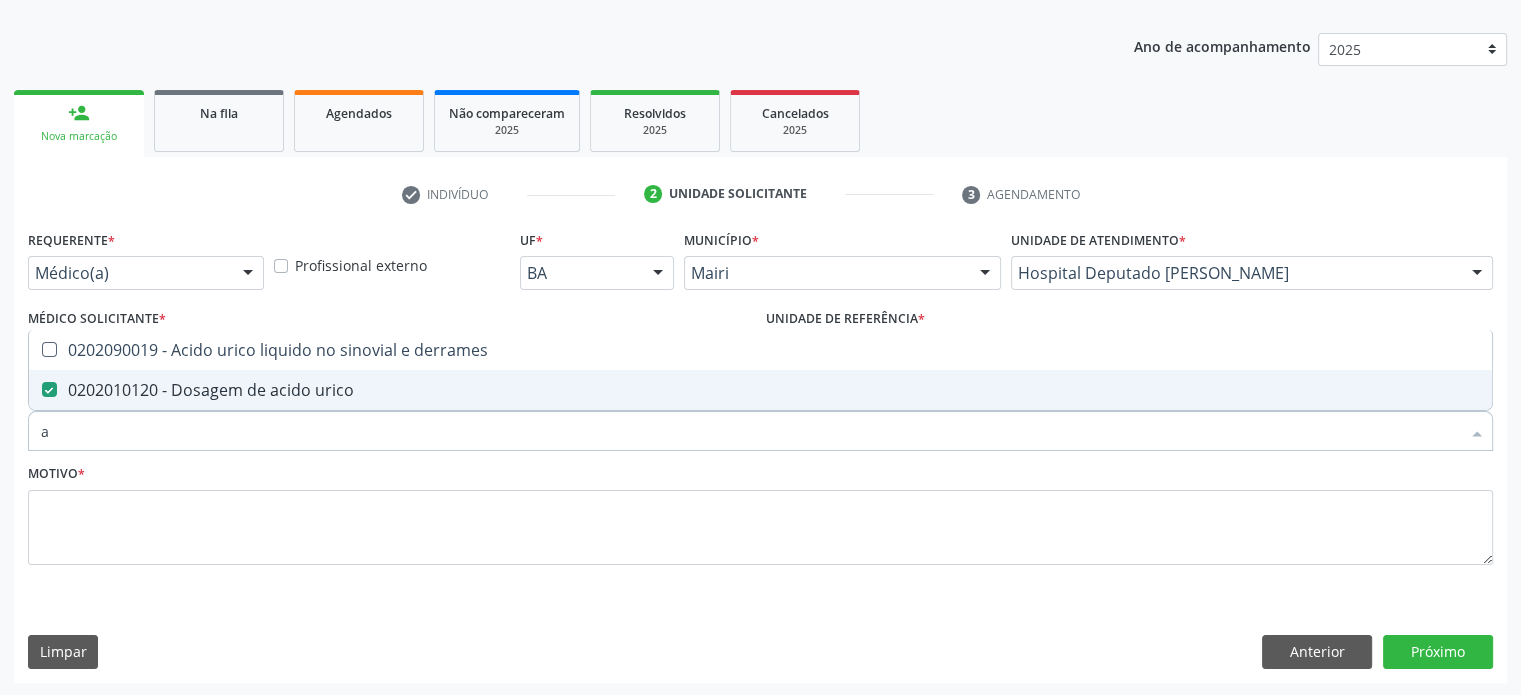 type 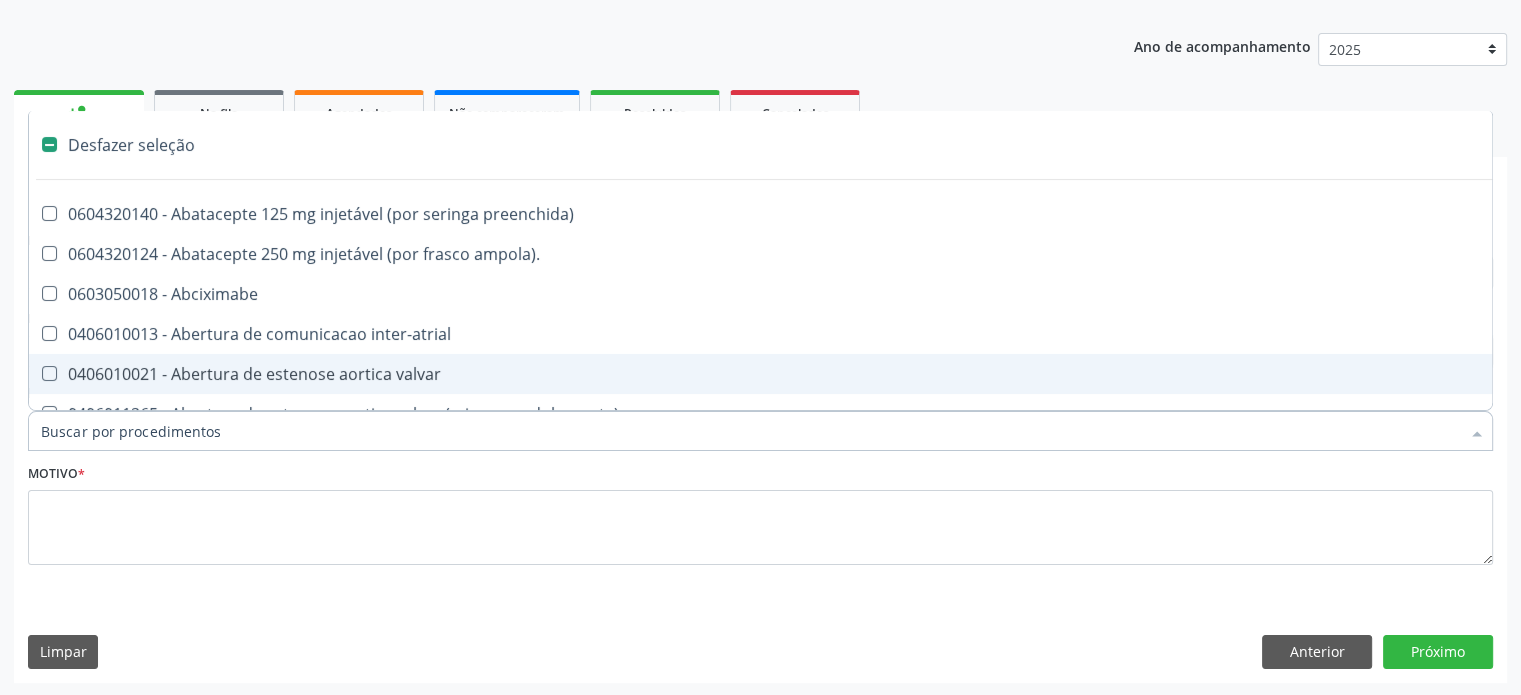 checkbox on "false" 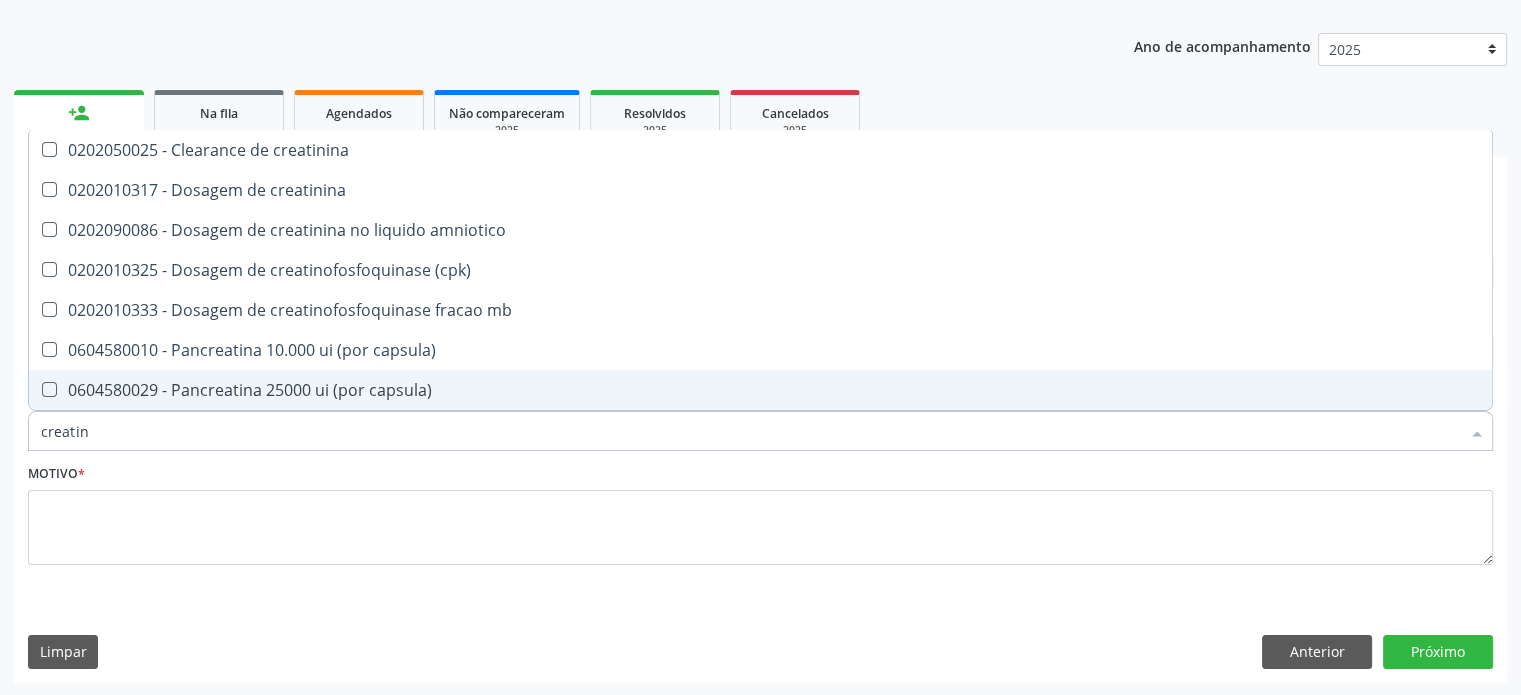 type on "creatini" 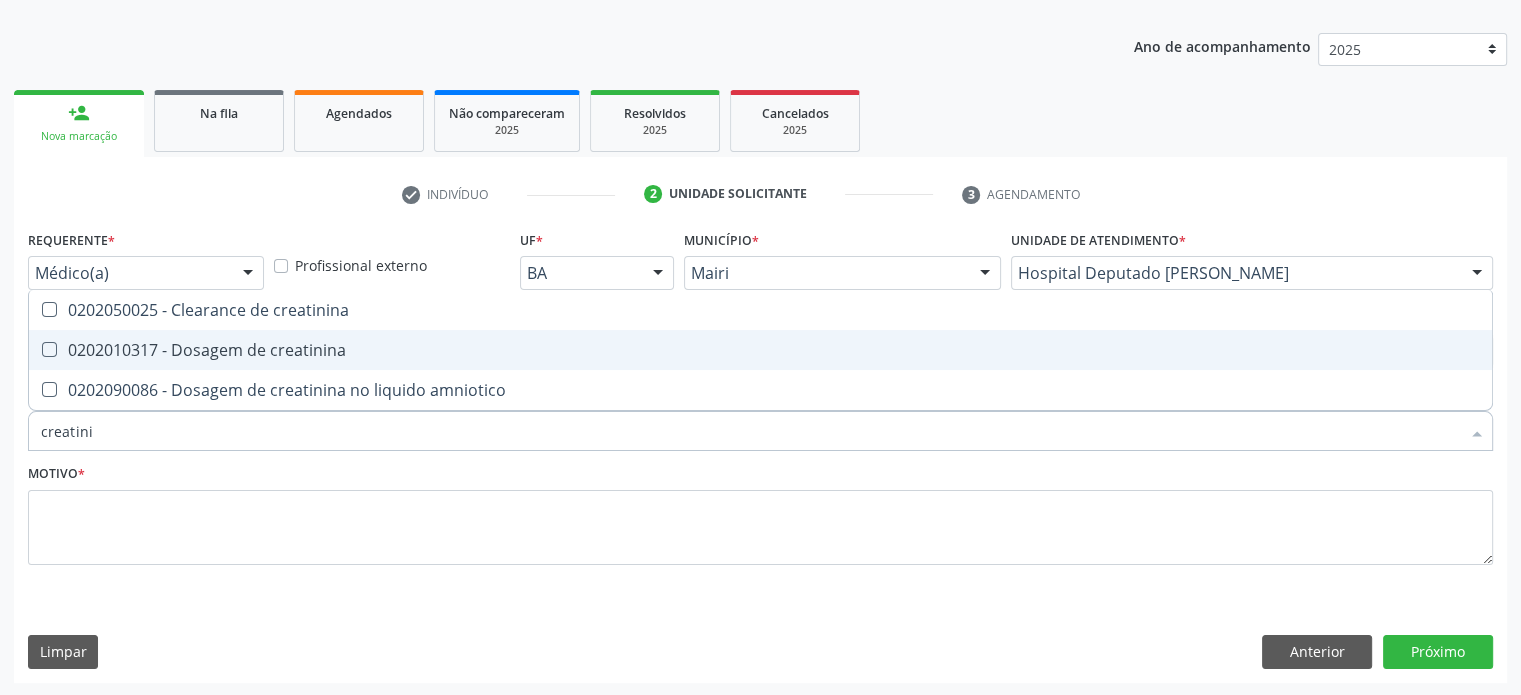 click at bounding box center [49, 349] 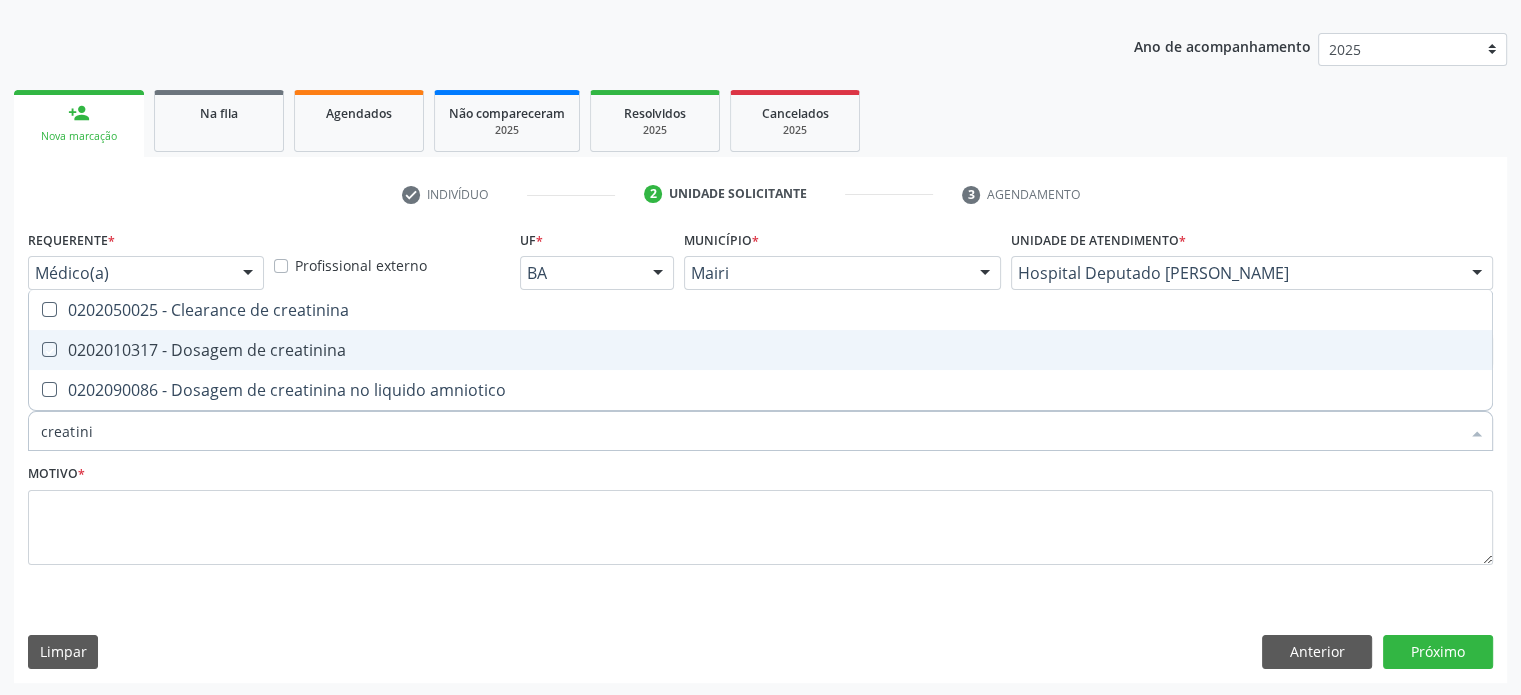 click at bounding box center [35, 349] 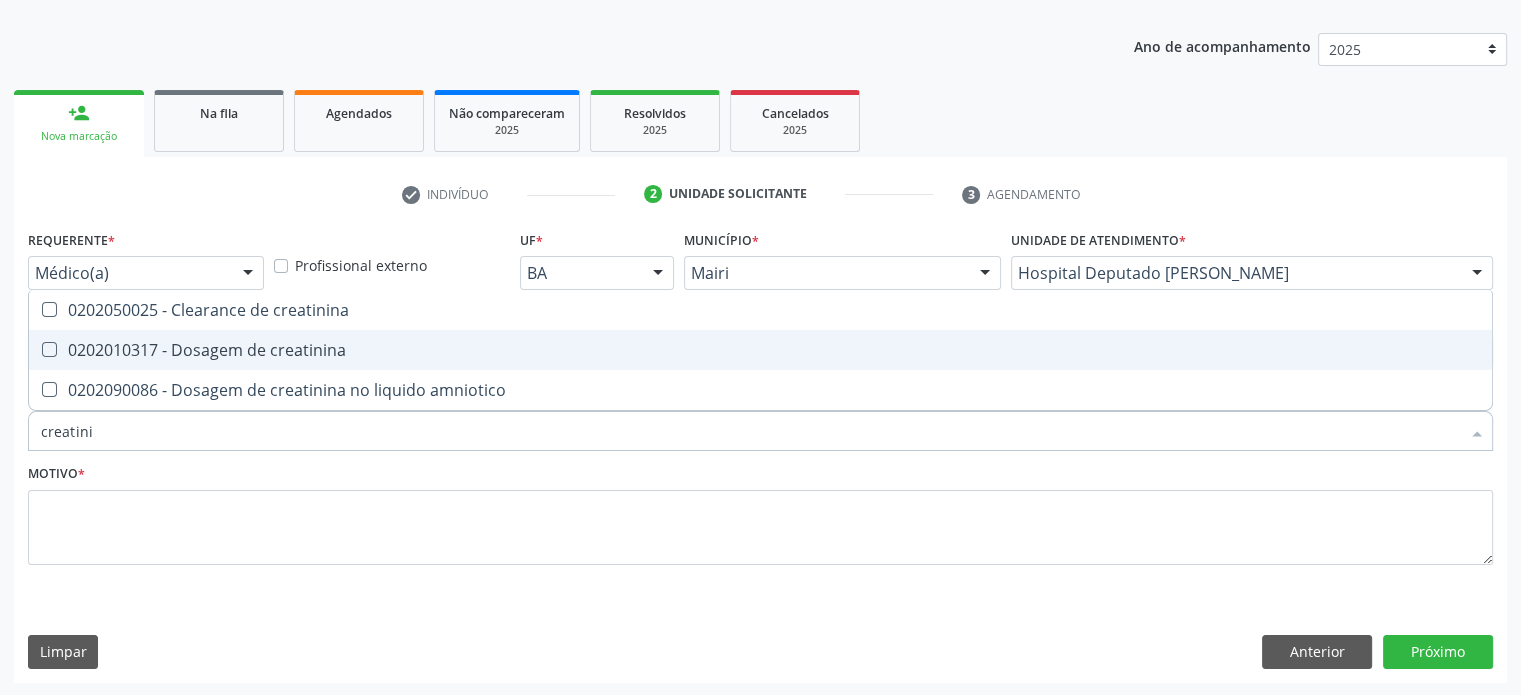 checkbox on "true" 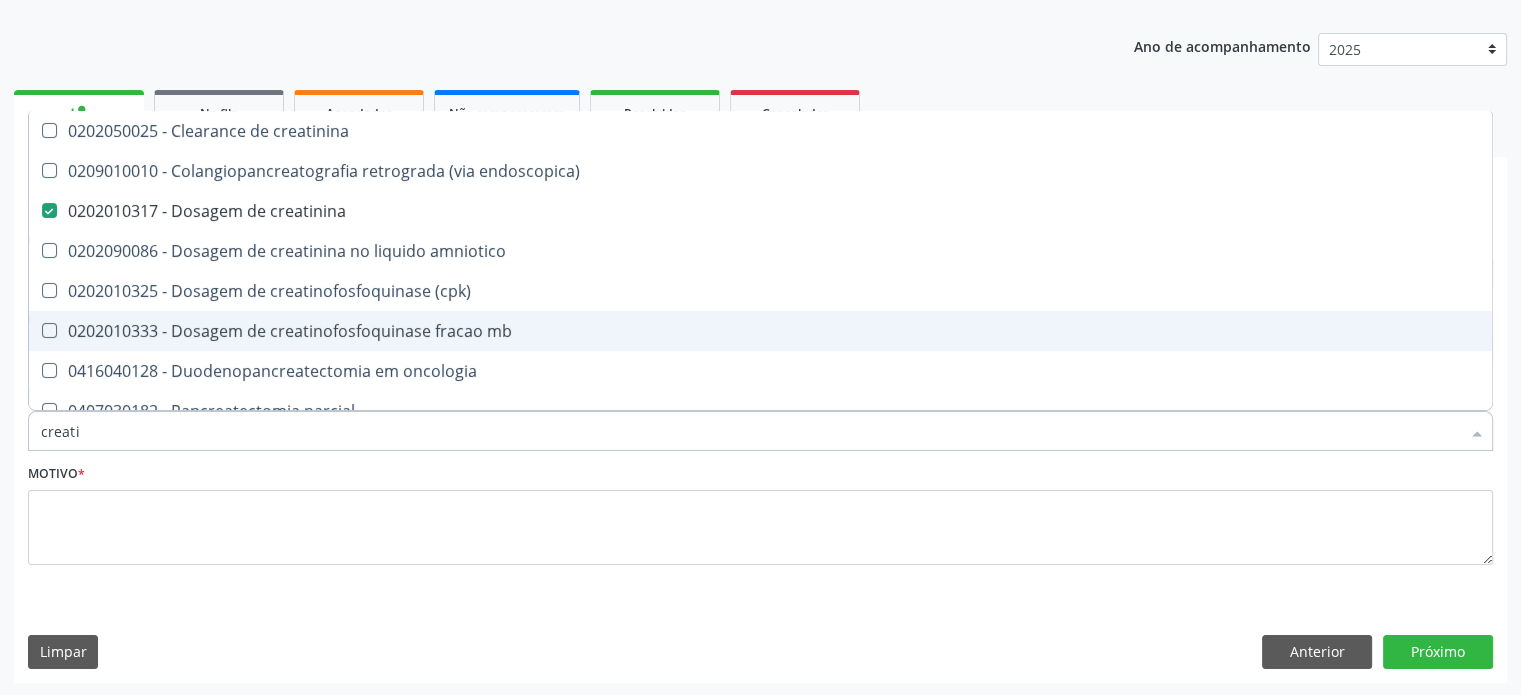 type on "creat" 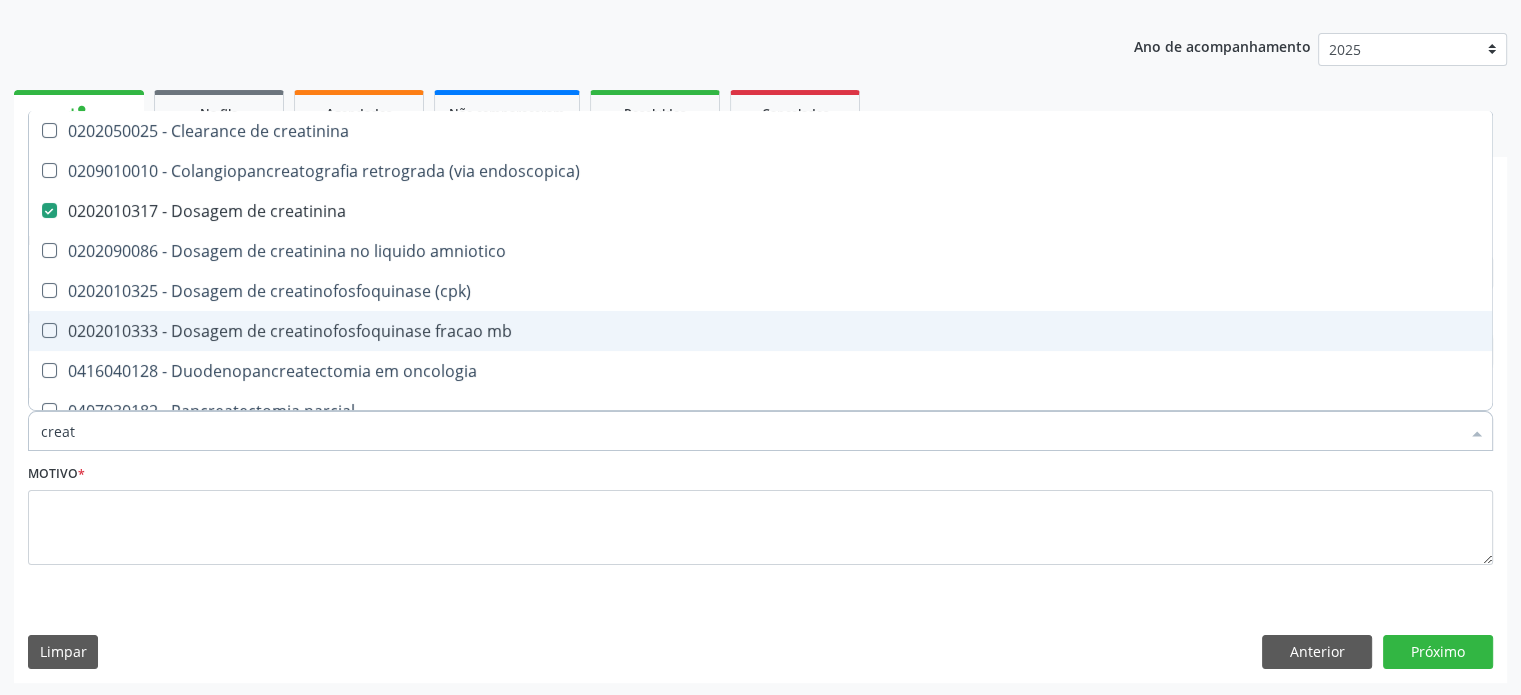 checkbox on "false" 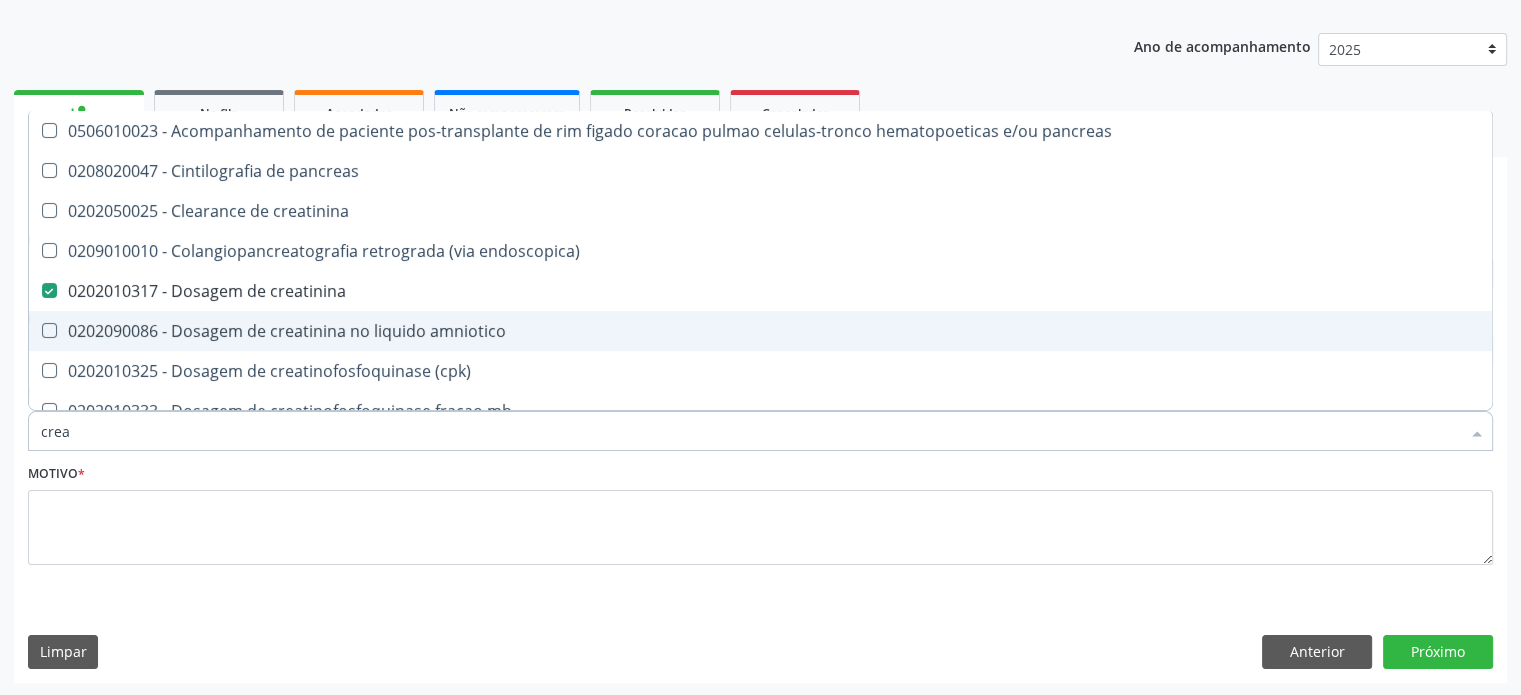 type on "cre" 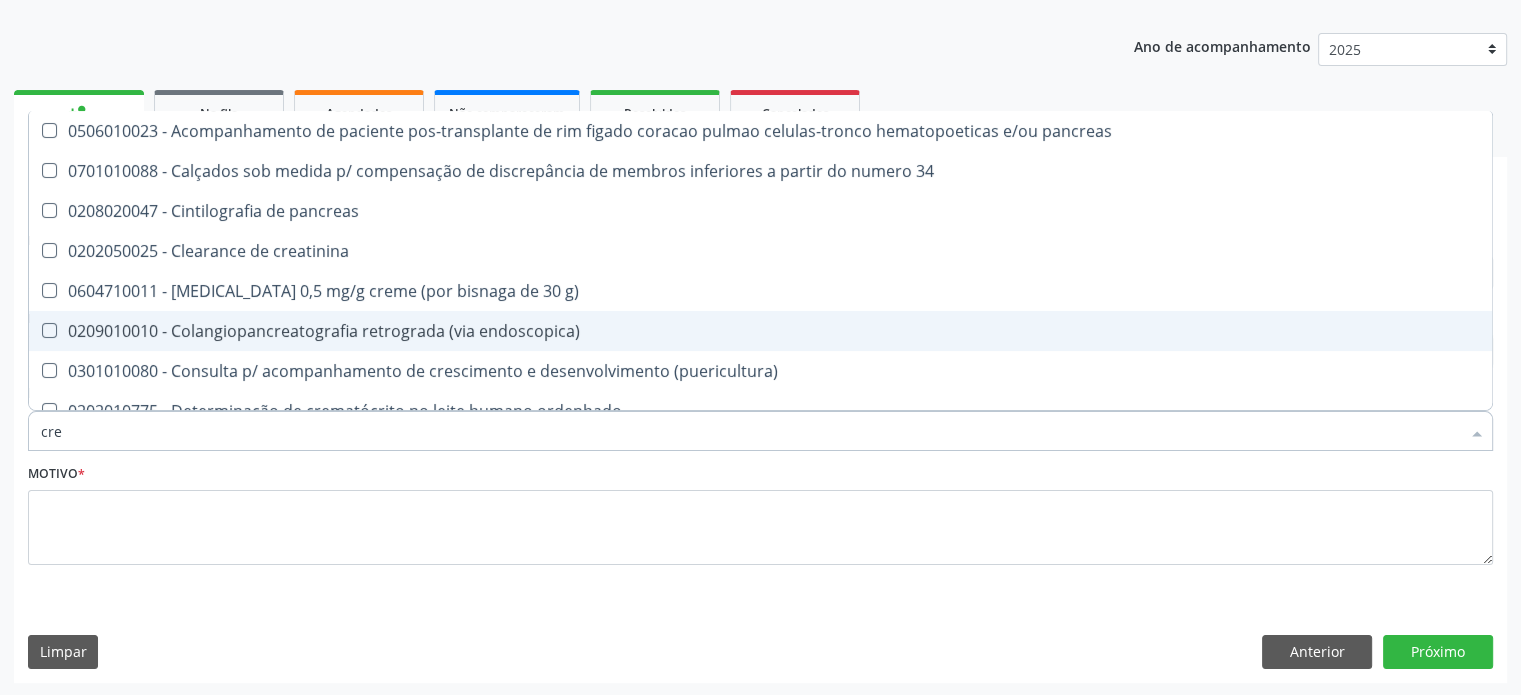 type on "cr" 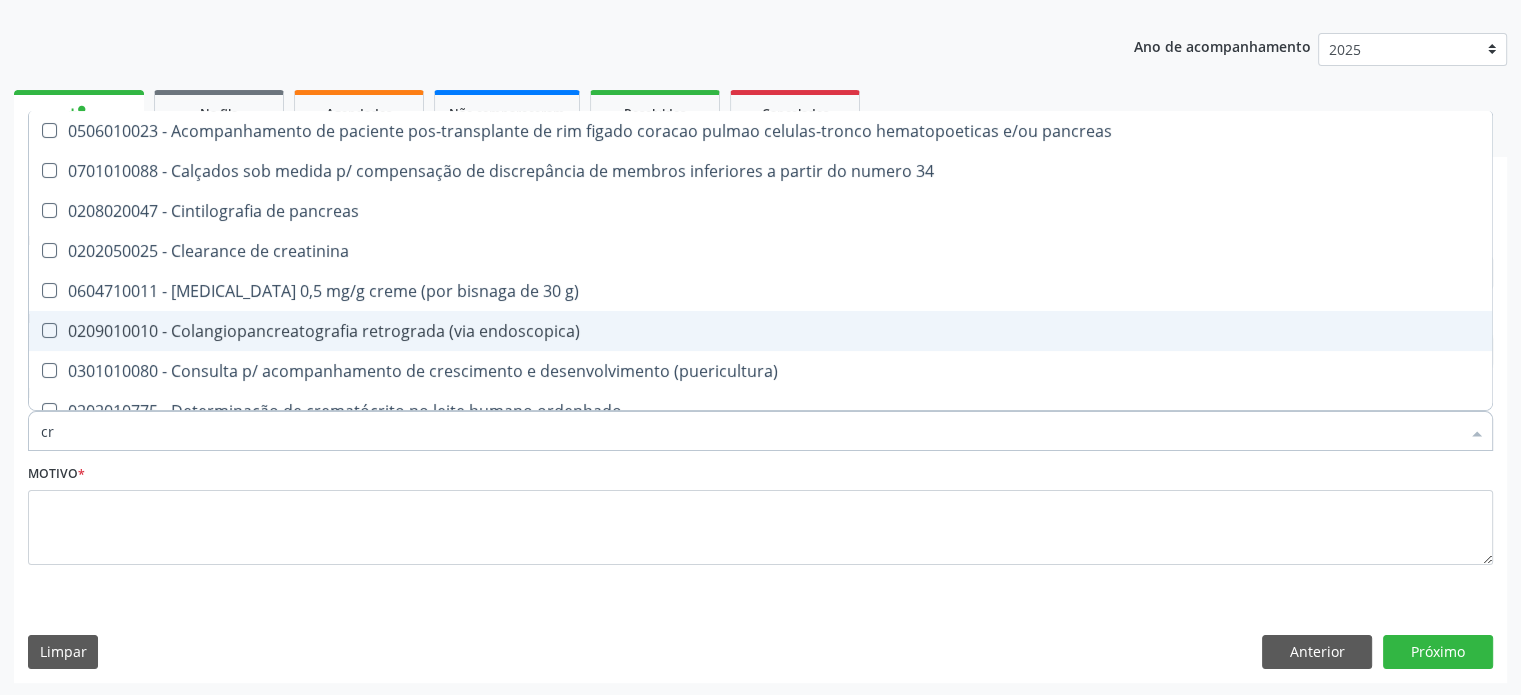checkbox on "false" 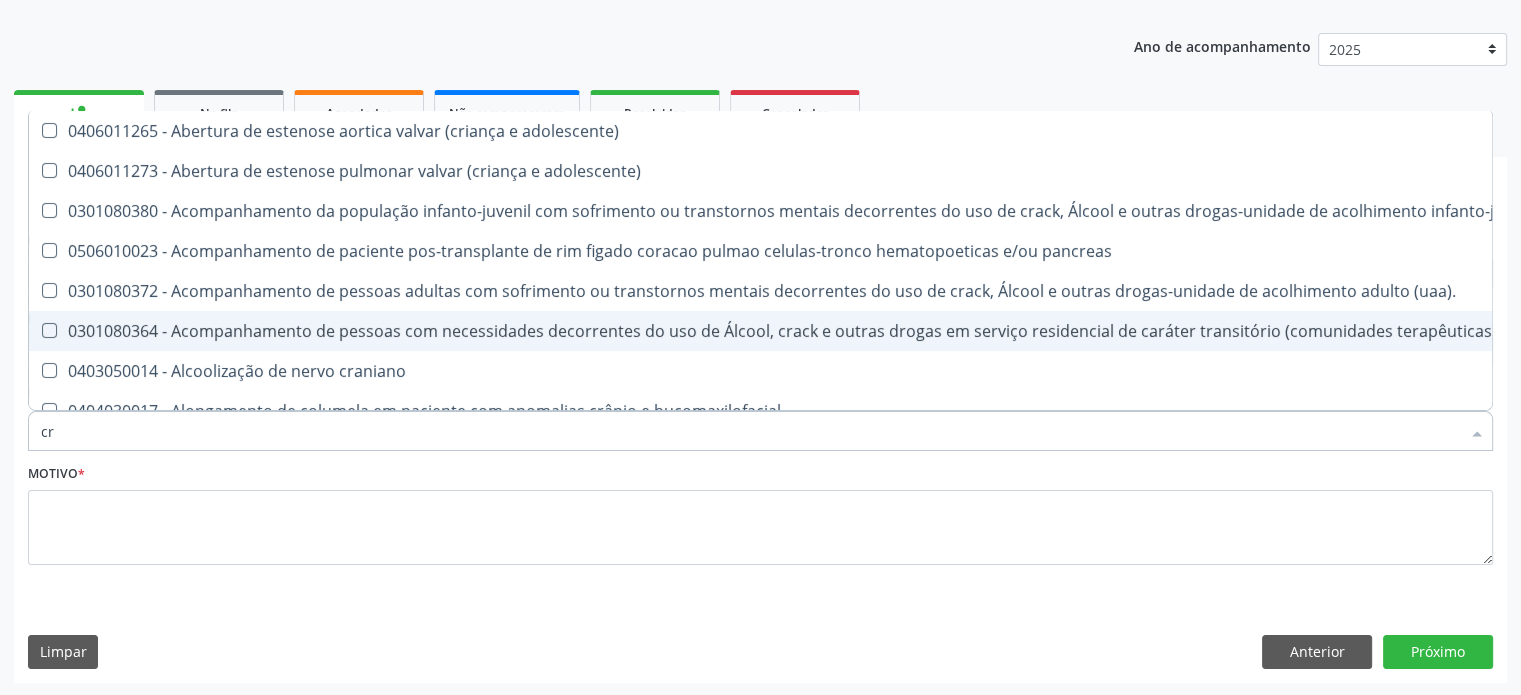 type on "c" 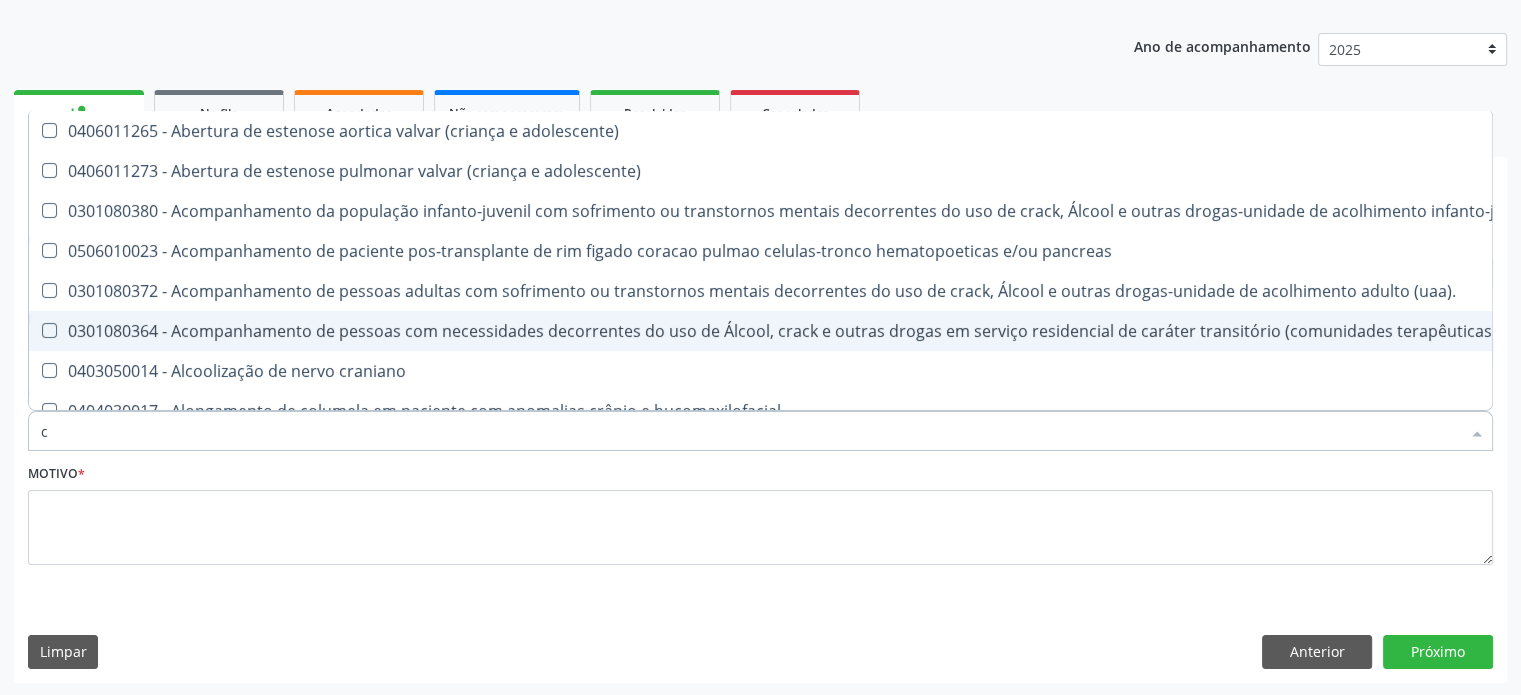 checkbox on "false" 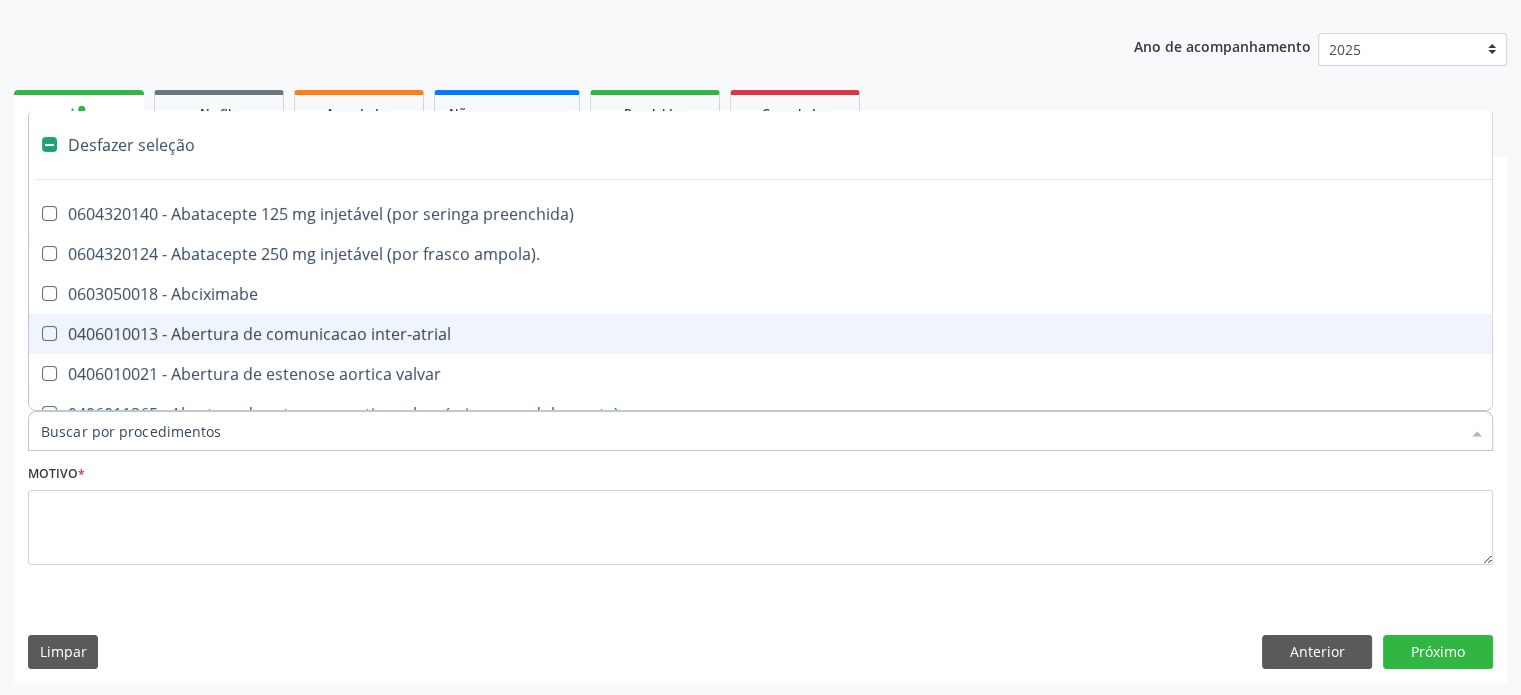 type on "s" 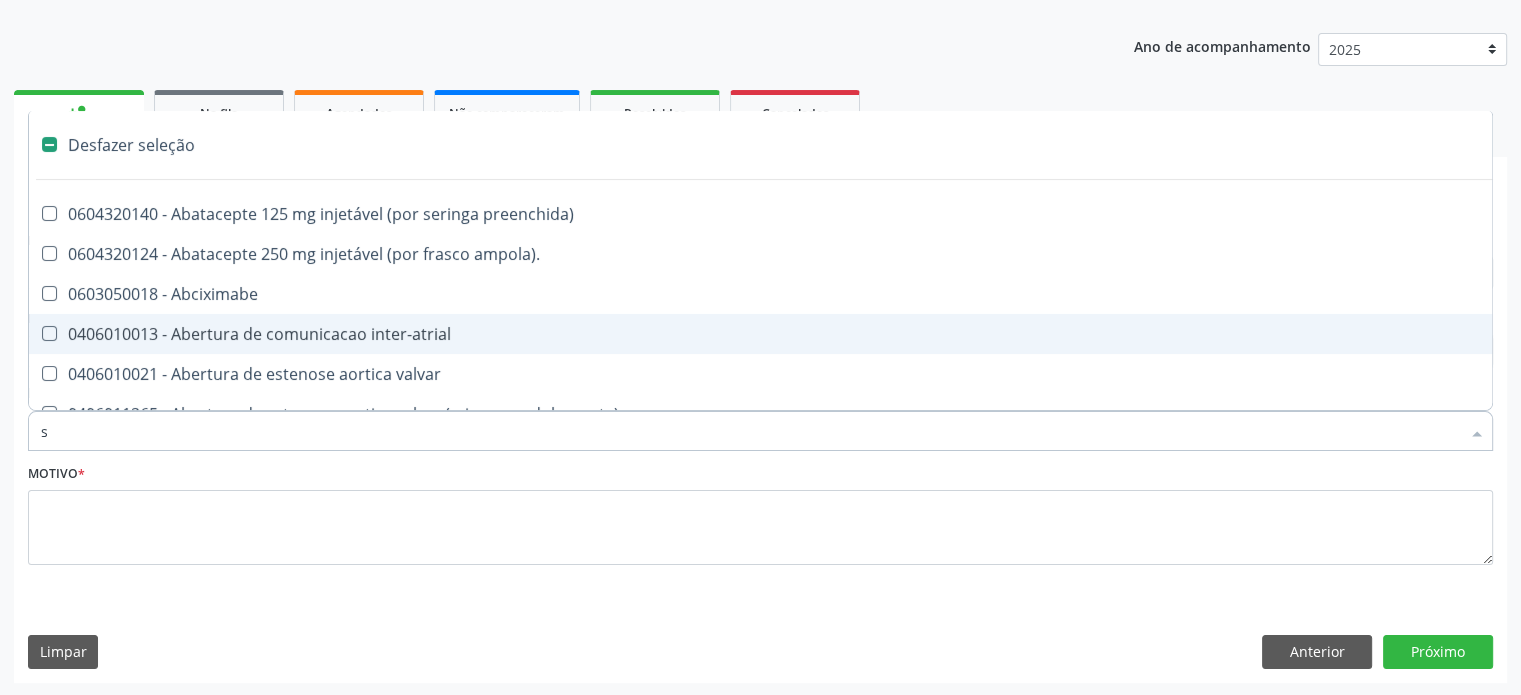checkbox on "true" 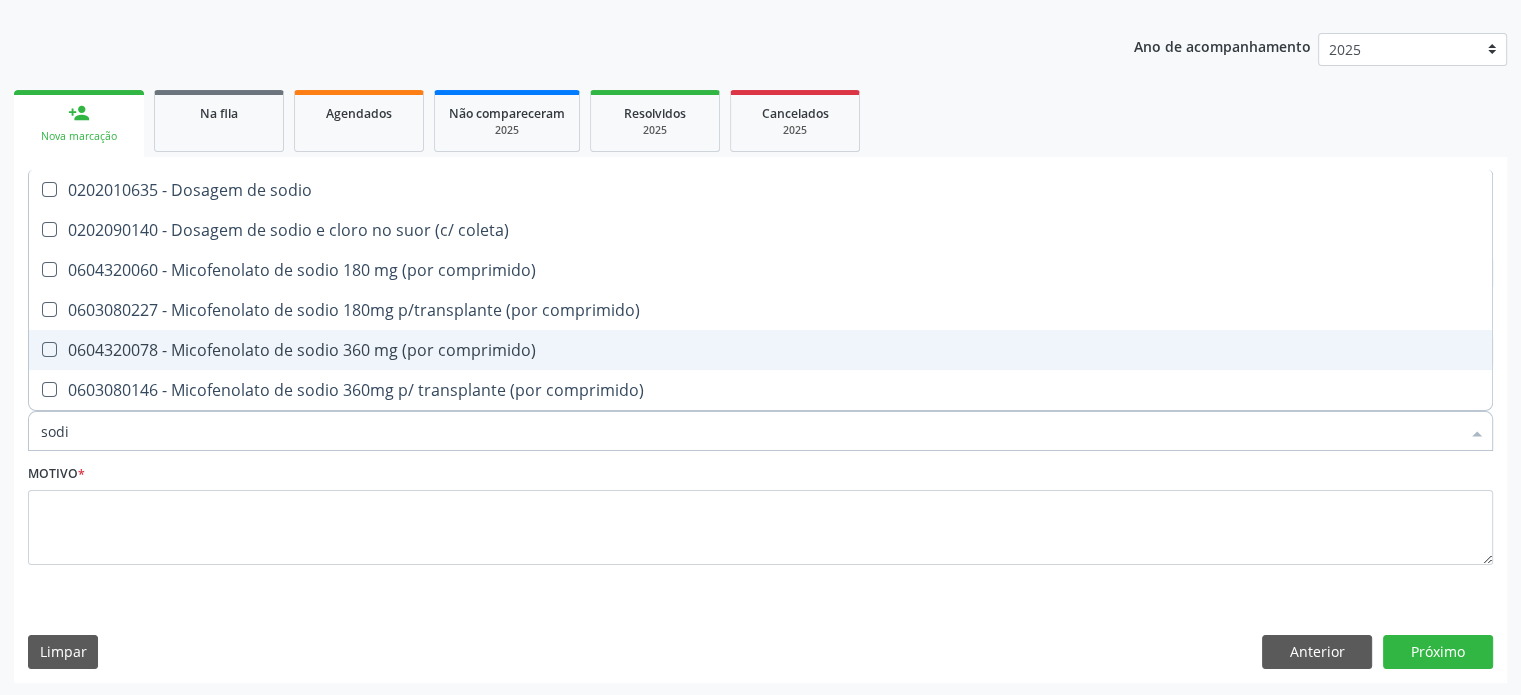 type on "sodio" 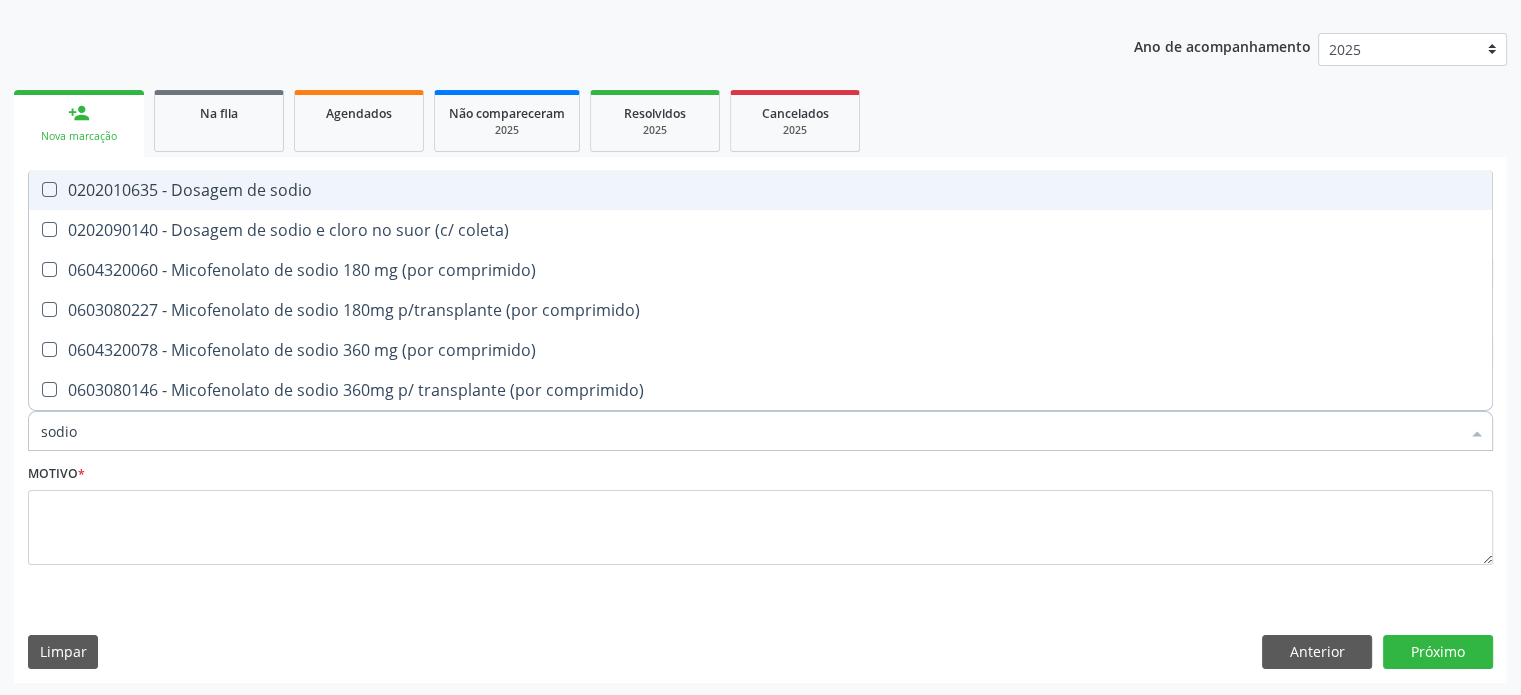 click at bounding box center (36, 190) 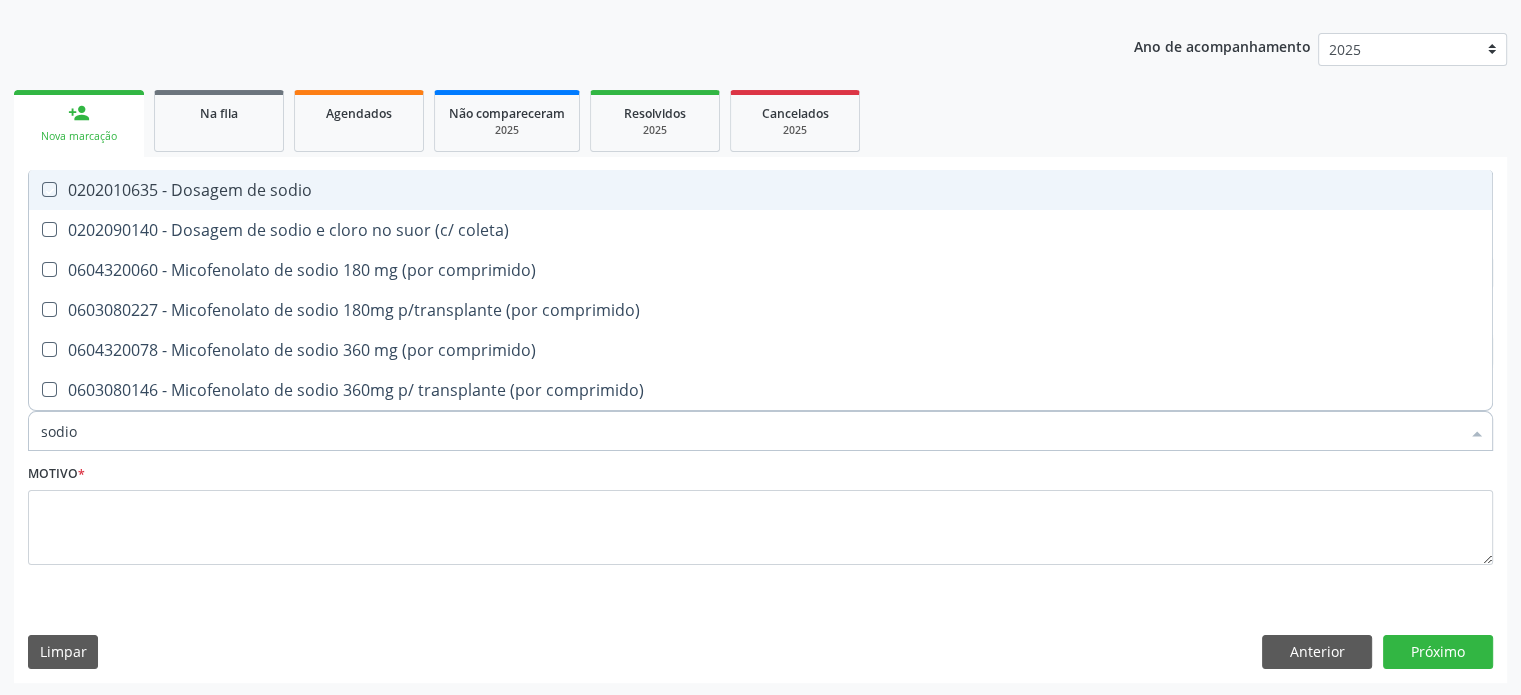 checkbox on "true" 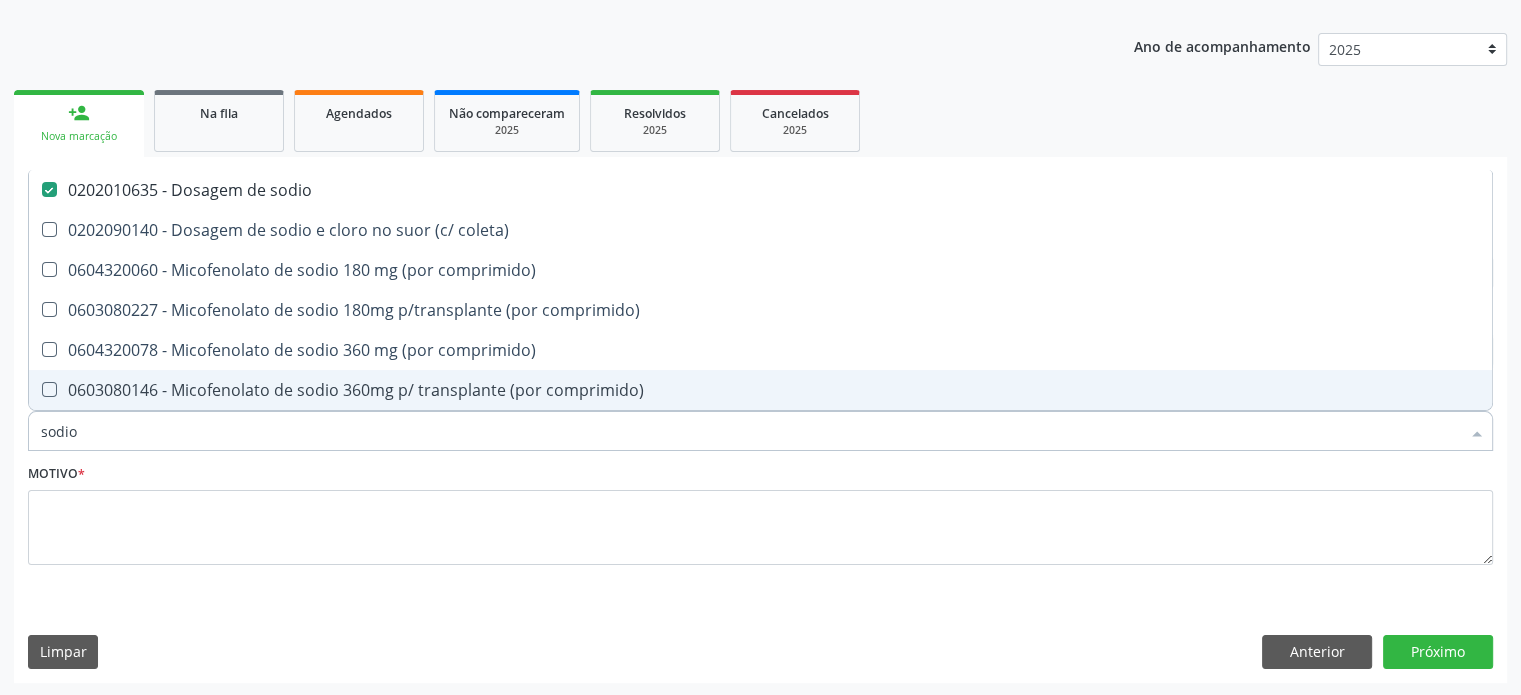 drag, startPoint x: 106, startPoint y: 437, endPoint x: 11, endPoint y: 428, distance: 95.42536 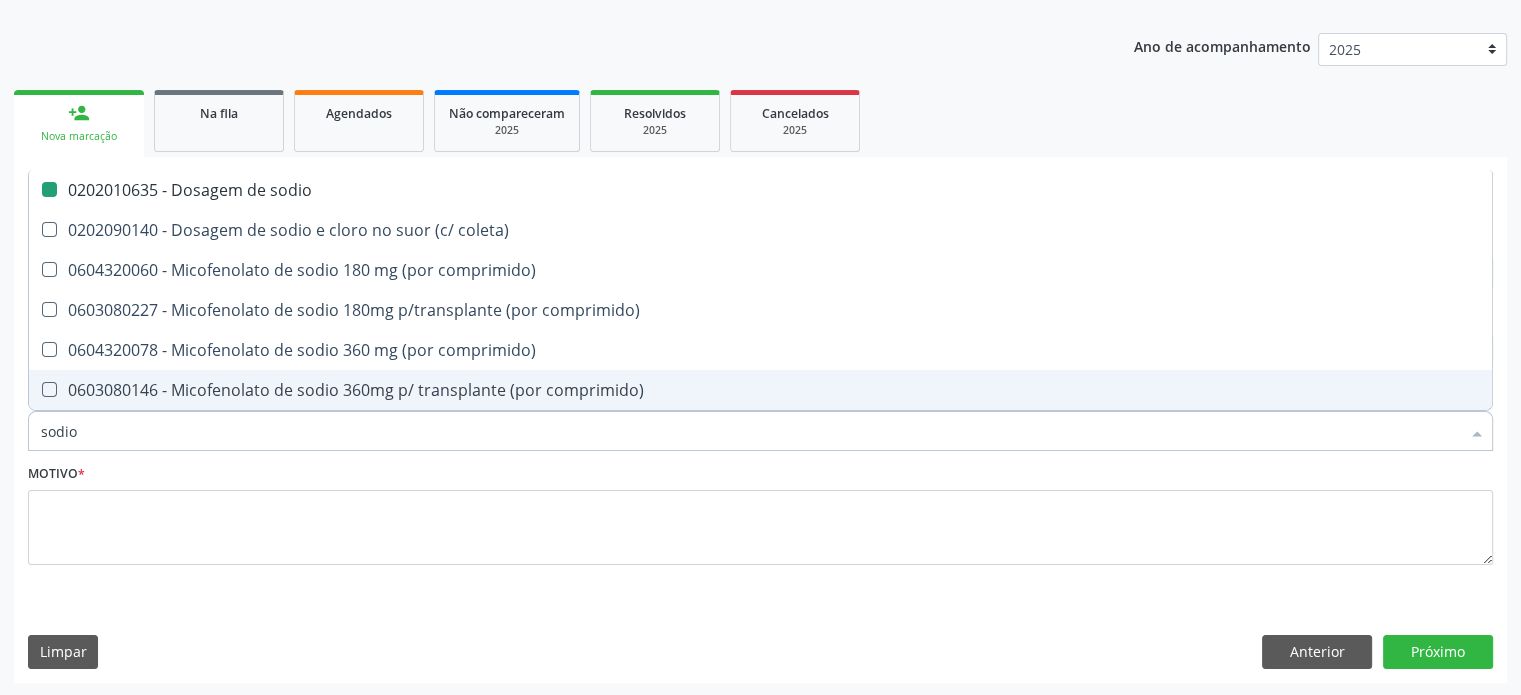 type on "p" 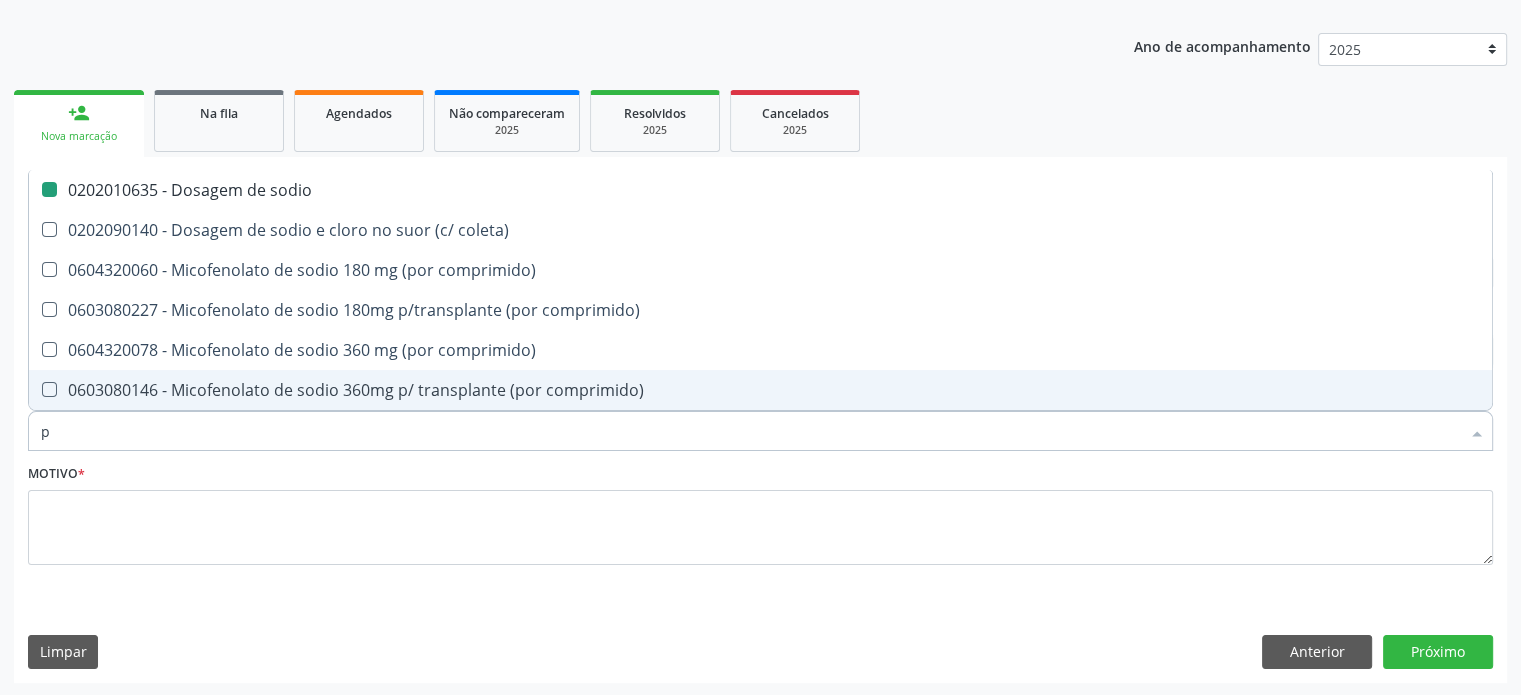 checkbox on "false" 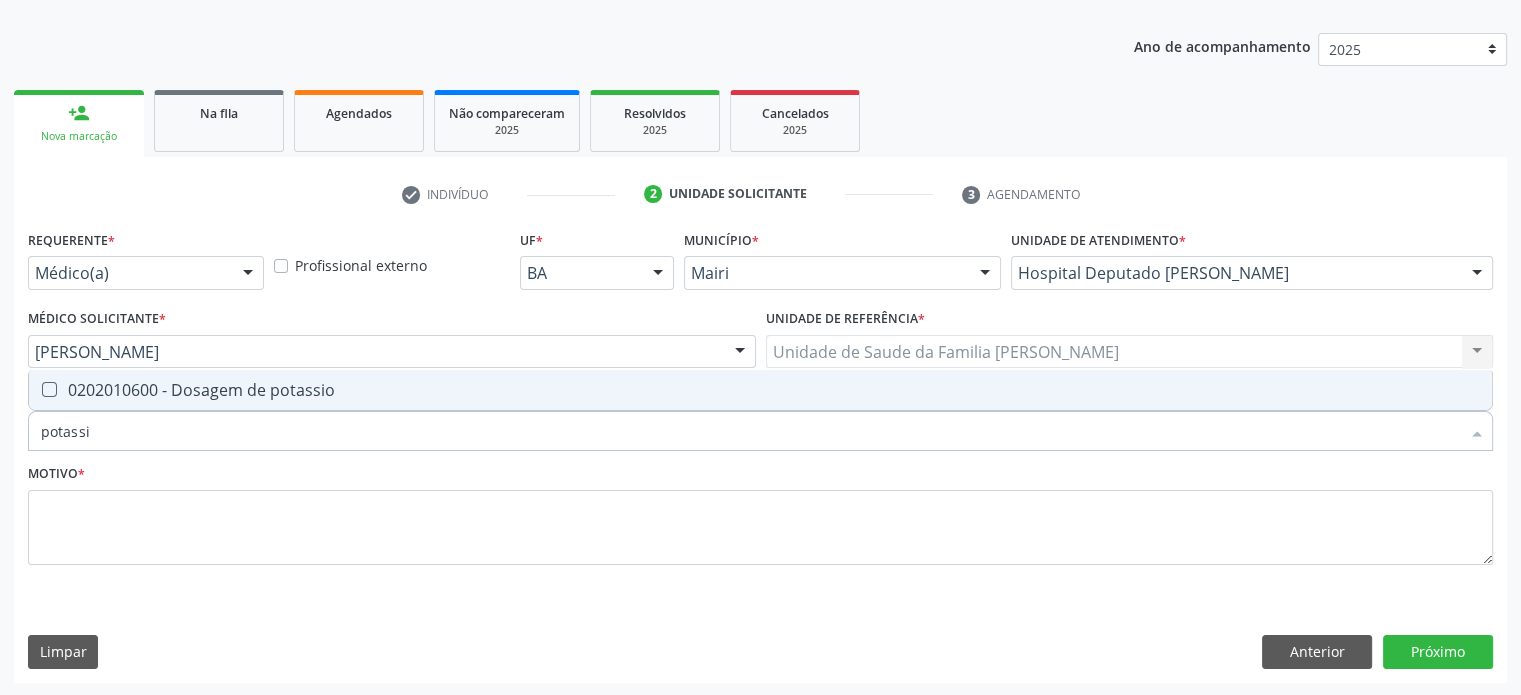 type on "potassio" 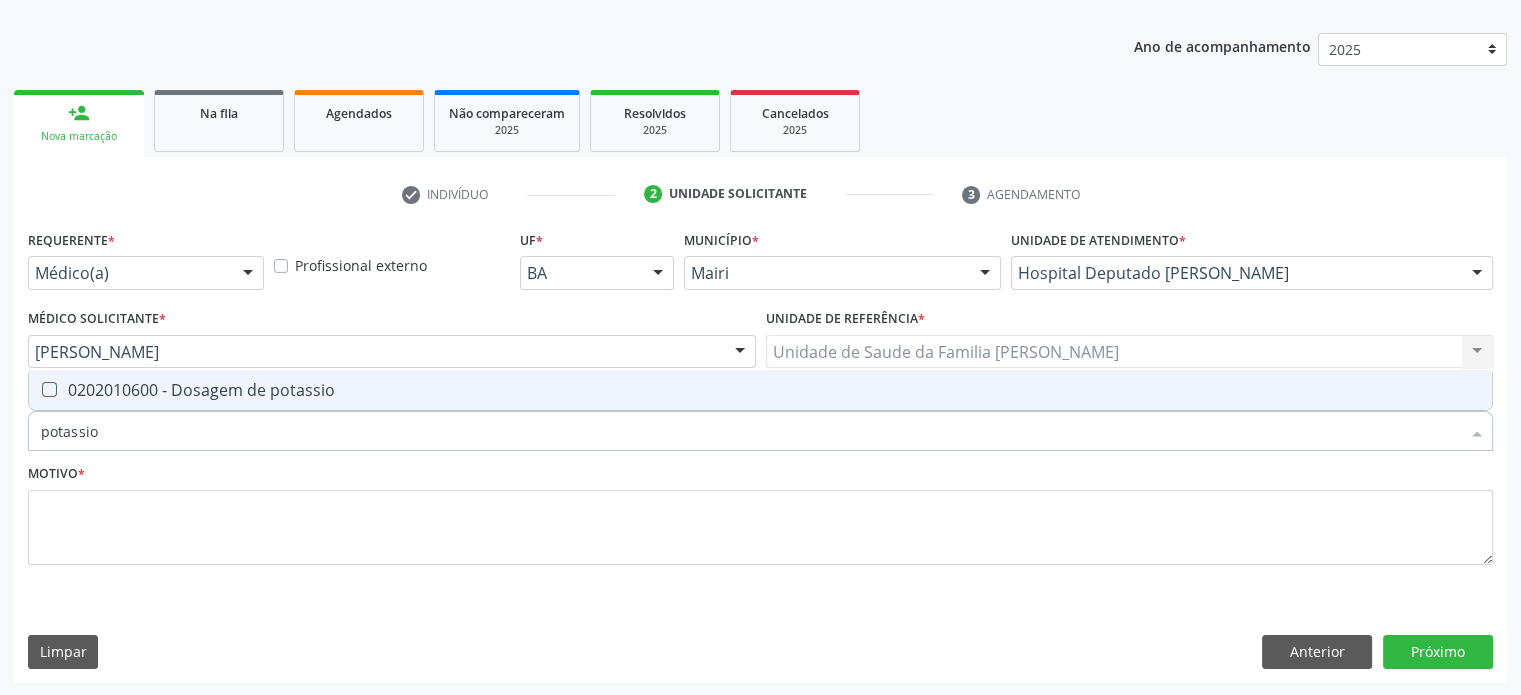 click at bounding box center [49, 389] 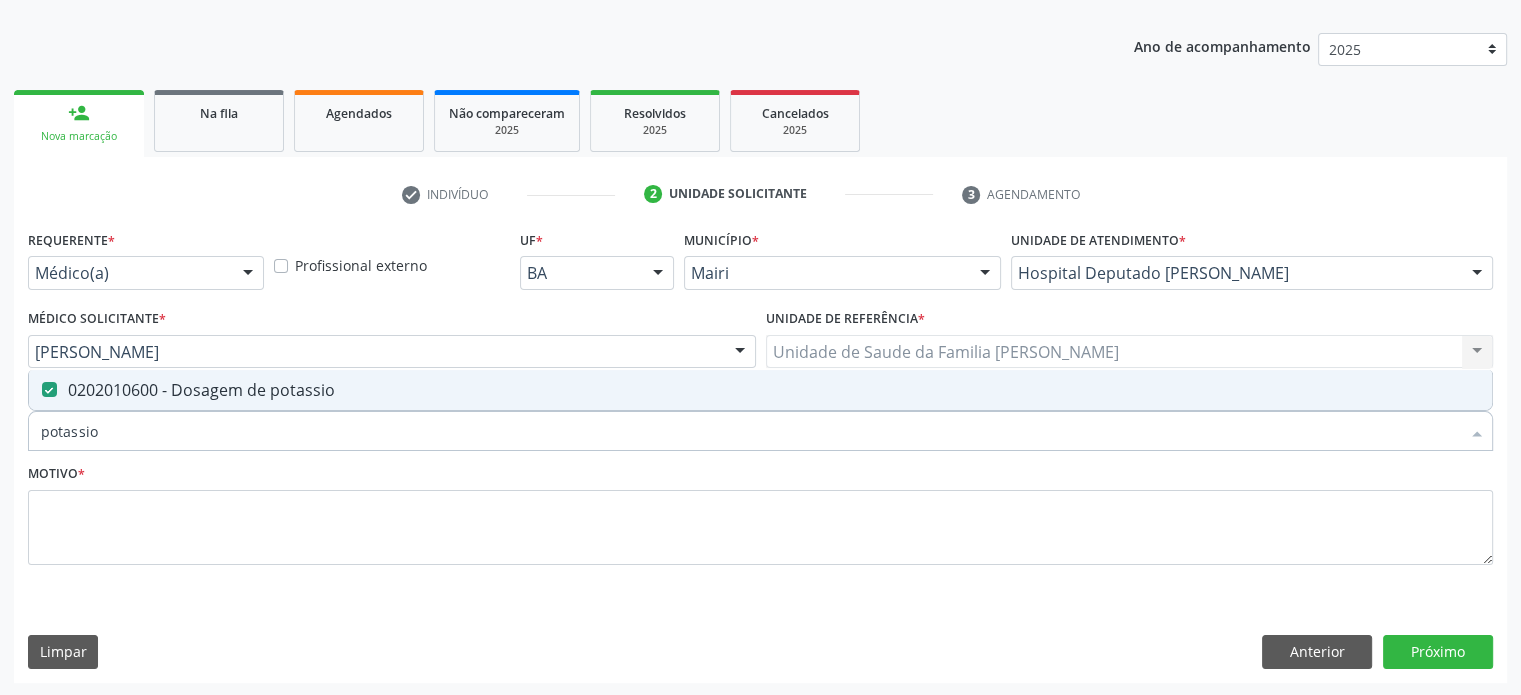 drag, startPoint x: 120, startPoint y: 435, endPoint x: 17, endPoint y: 435, distance: 103 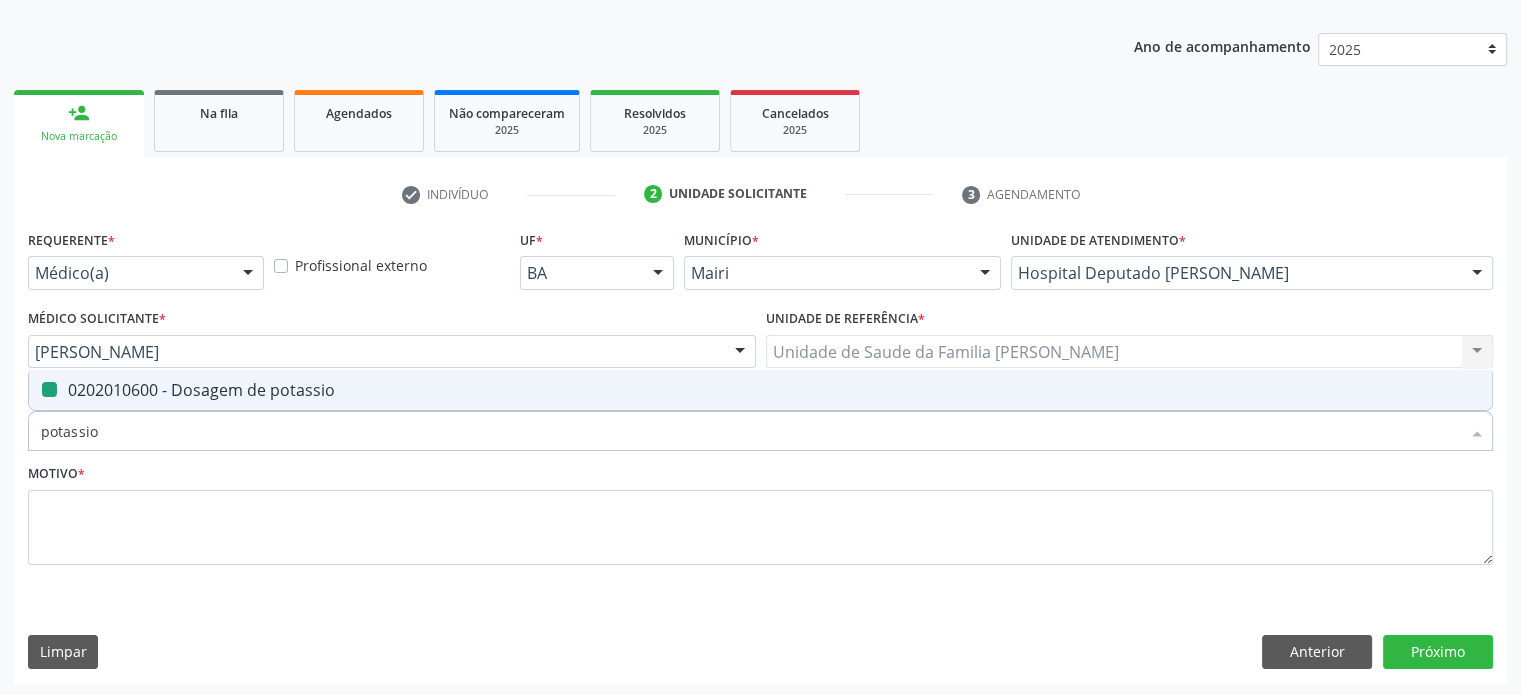 type on "b" 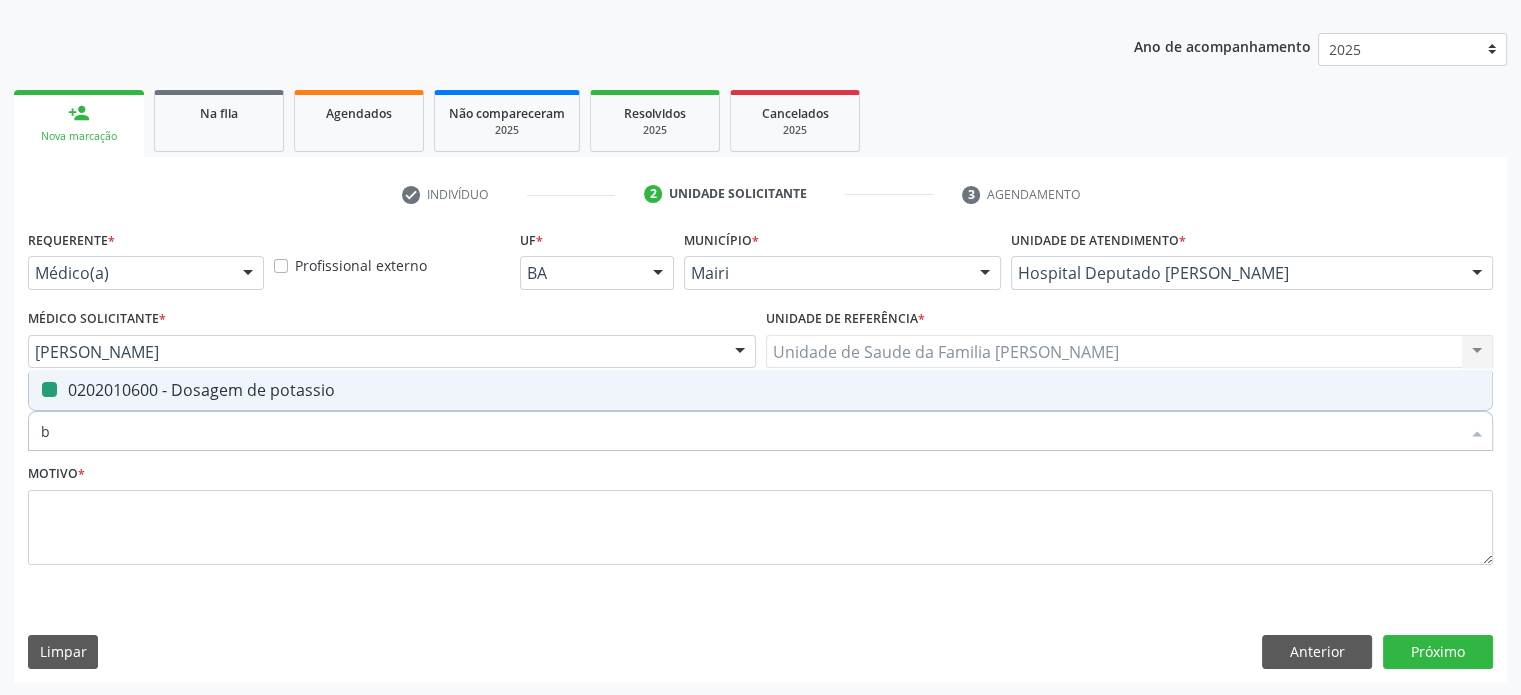 checkbox on "false" 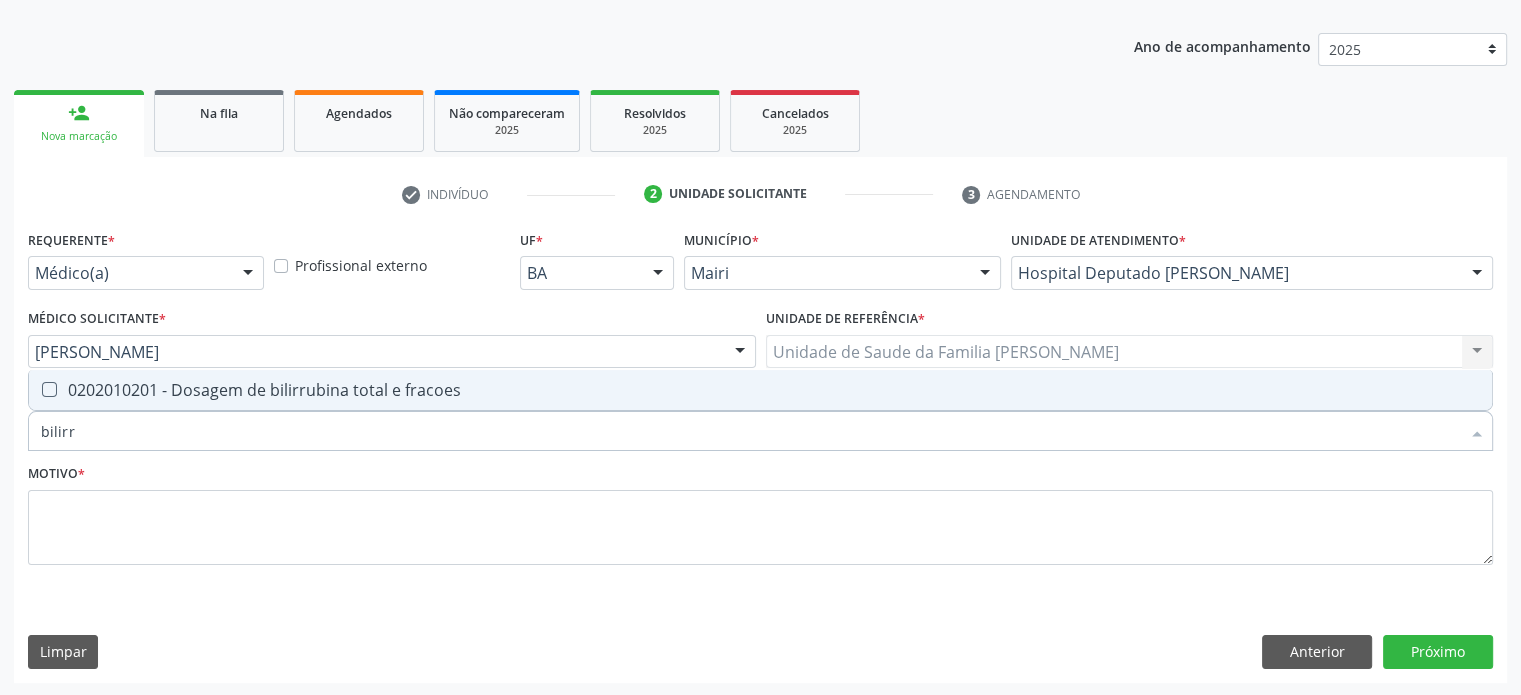 type on "bilirru" 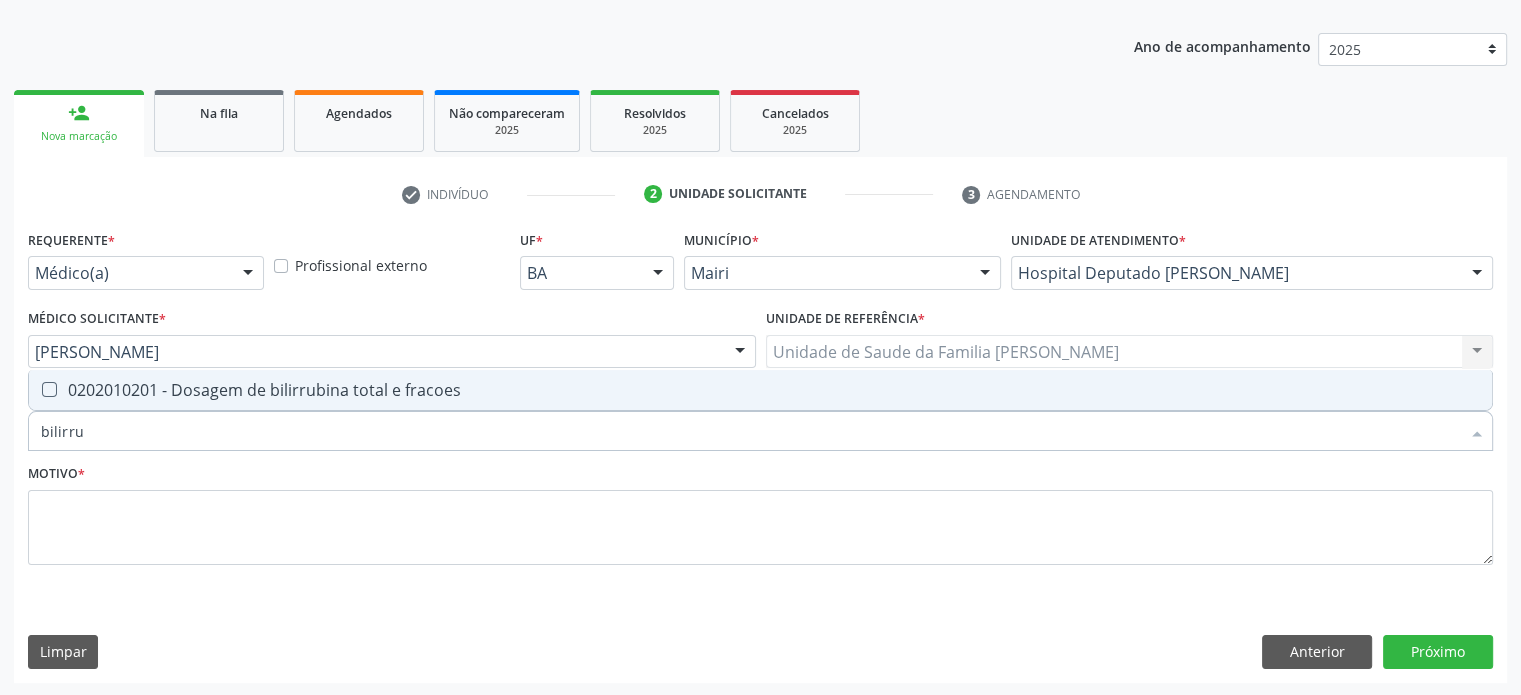 click at bounding box center (49, 389) 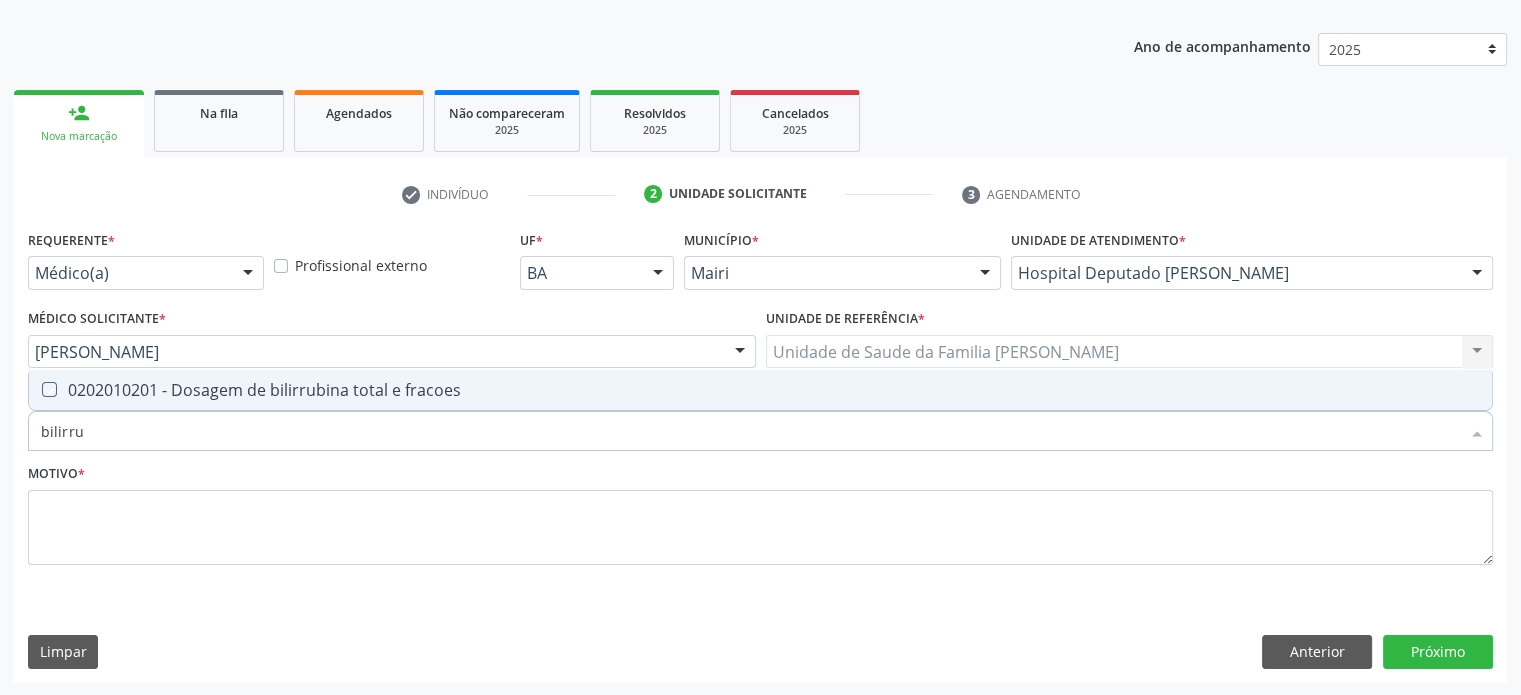 click at bounding box center (35, 389) 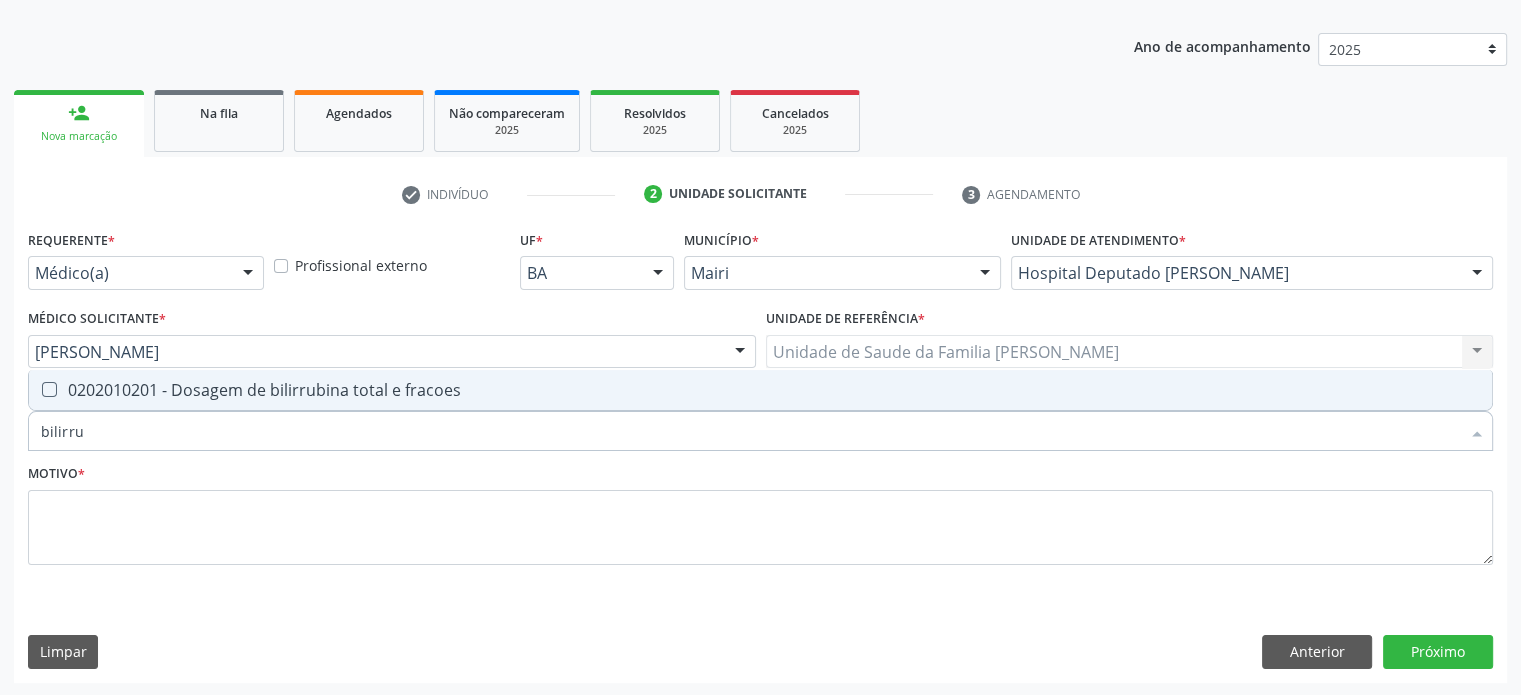 checkbox on "true" 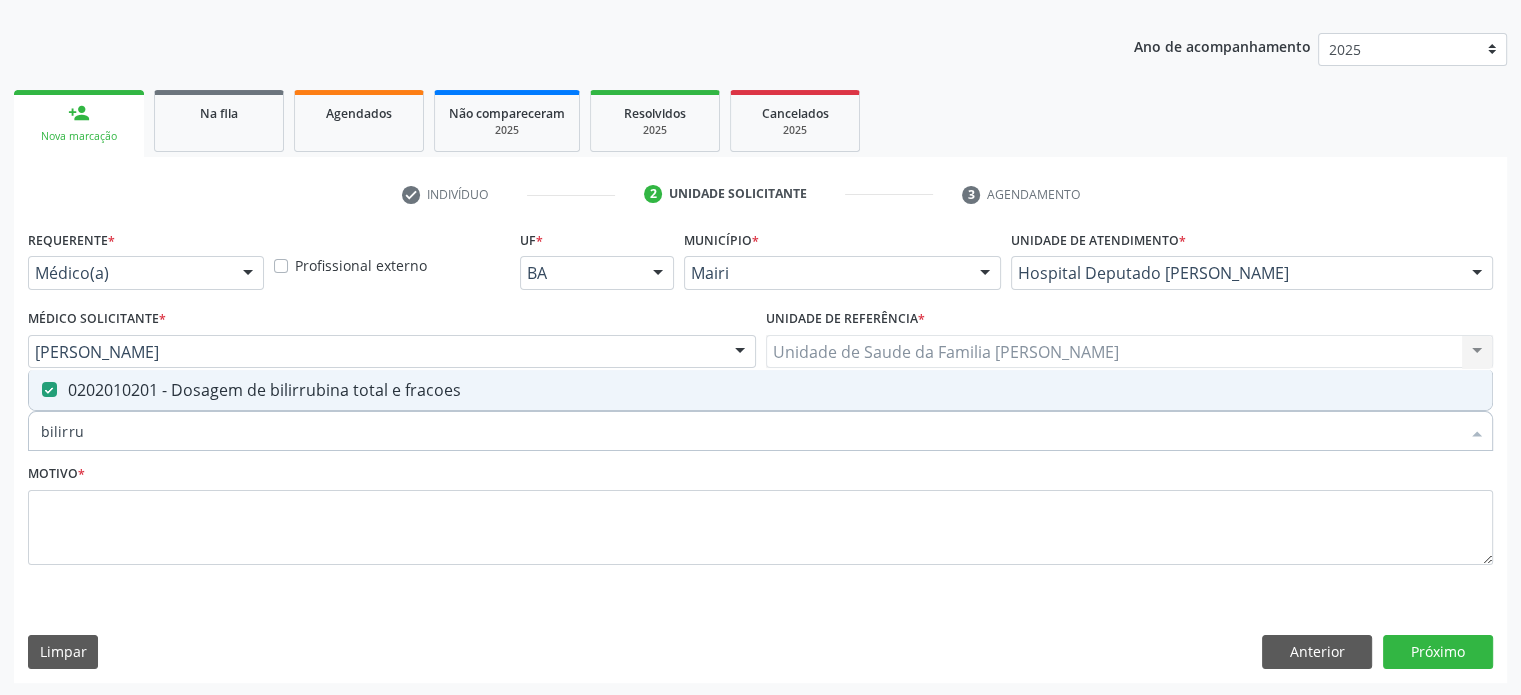 drag, startPoint x: 148, startPoint y: 429, endPoint x: 10, endPoint y: 424, distance: 138.09055 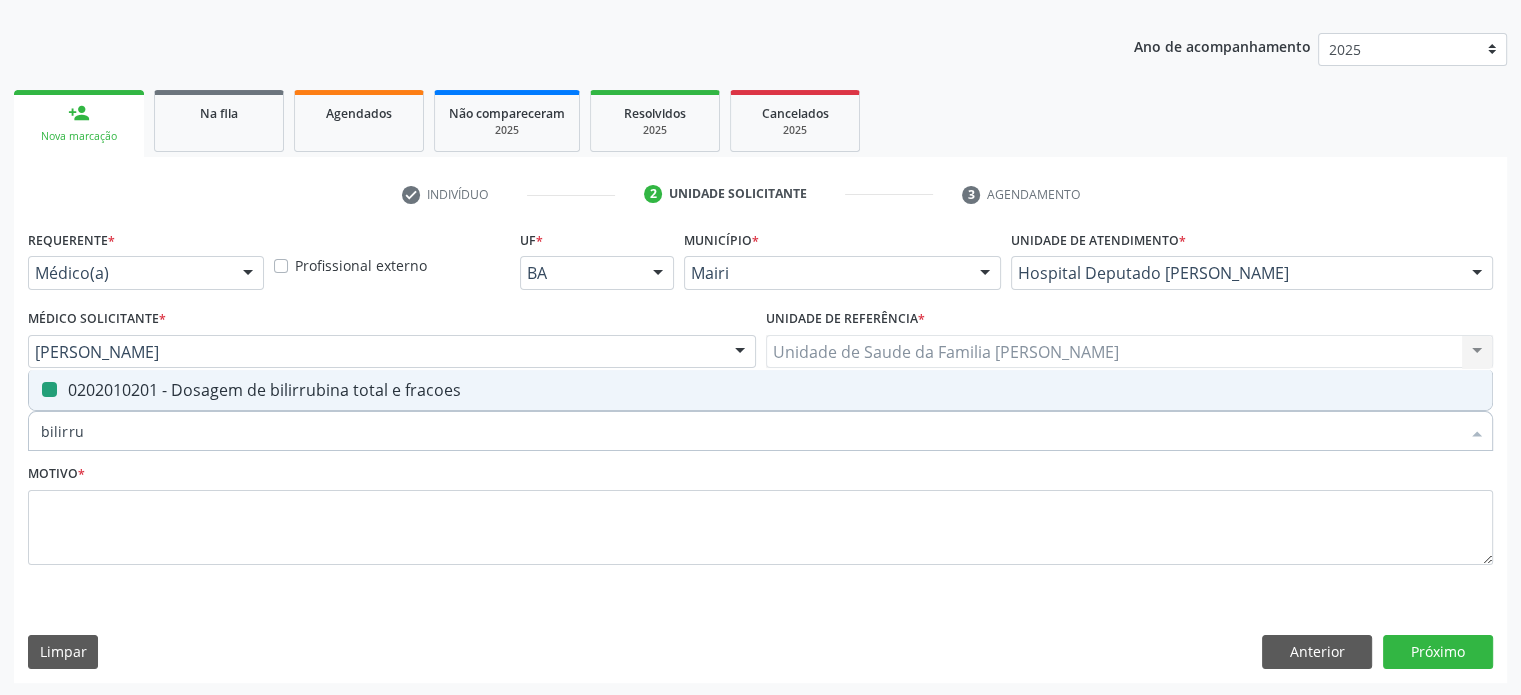 type on "p" 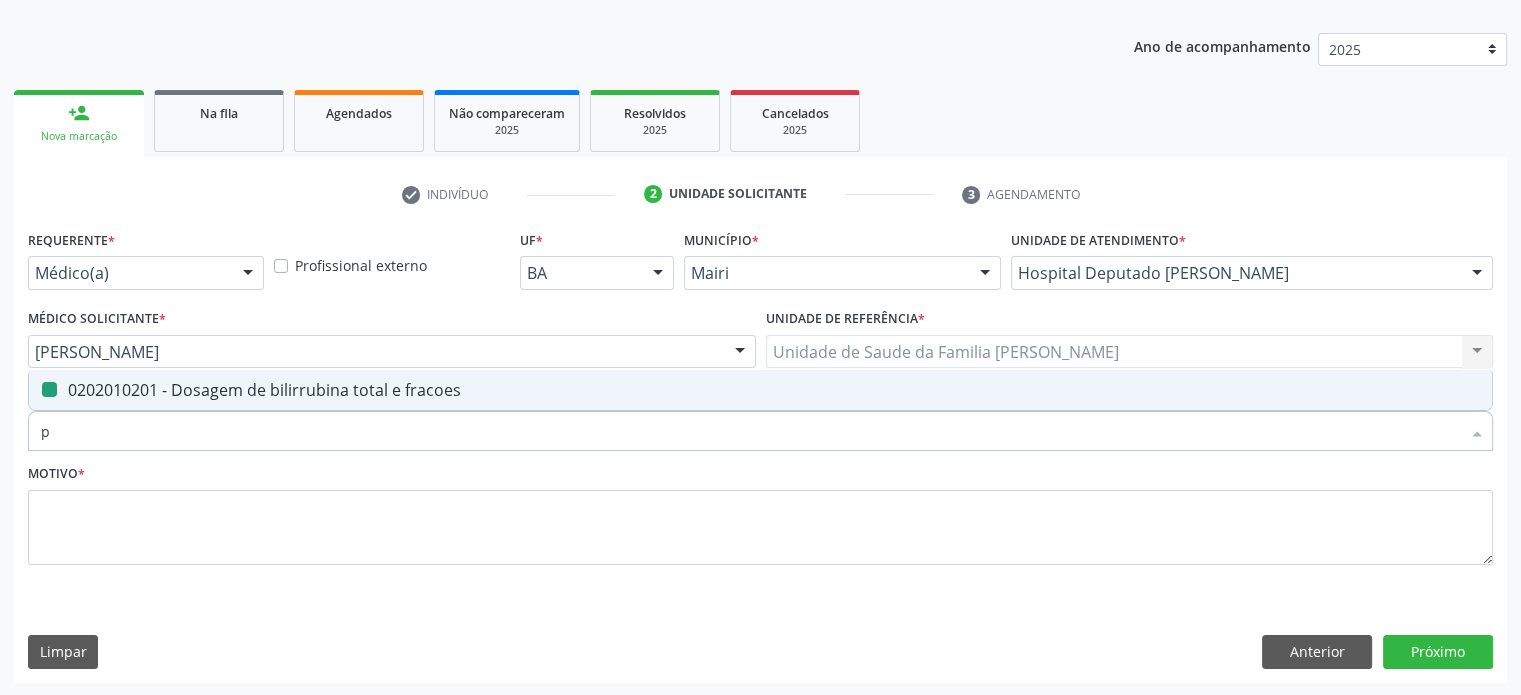 checkbox on "false" 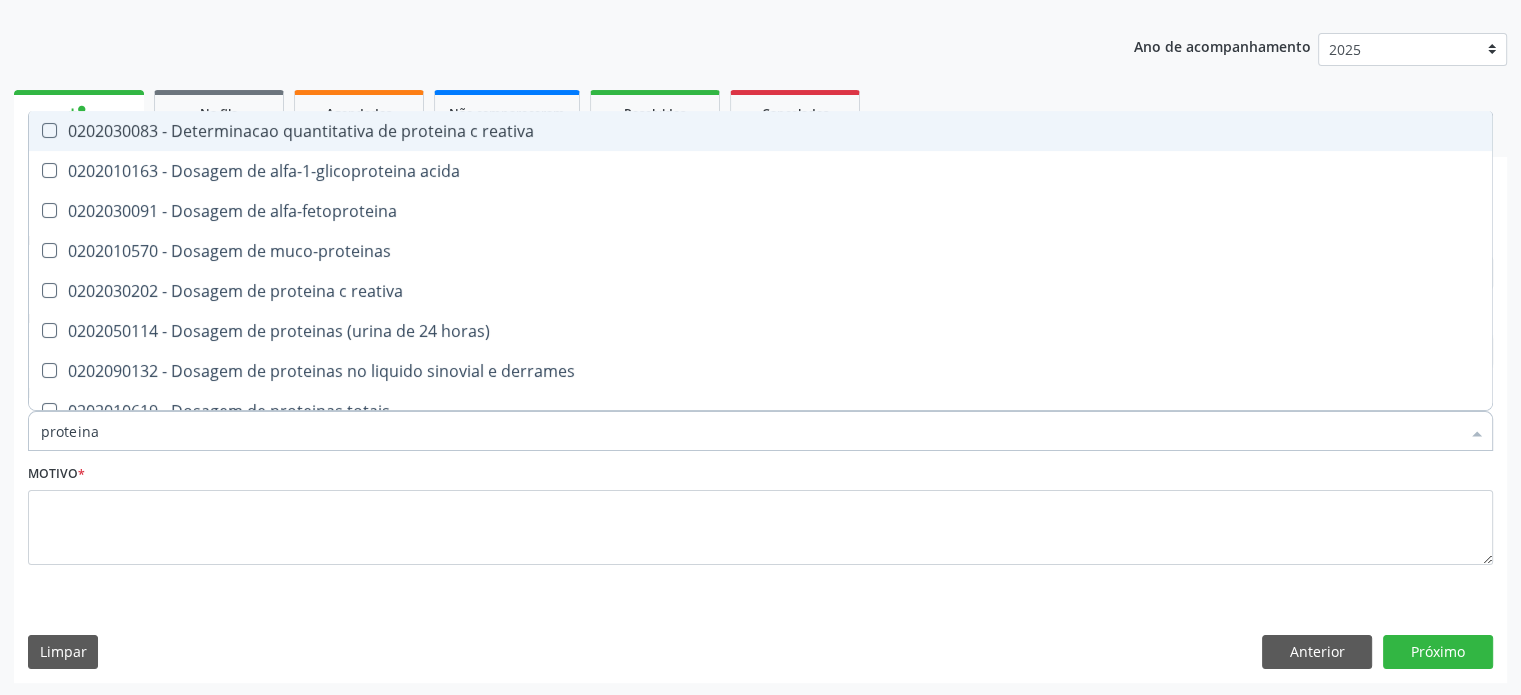 type on "proteinas" 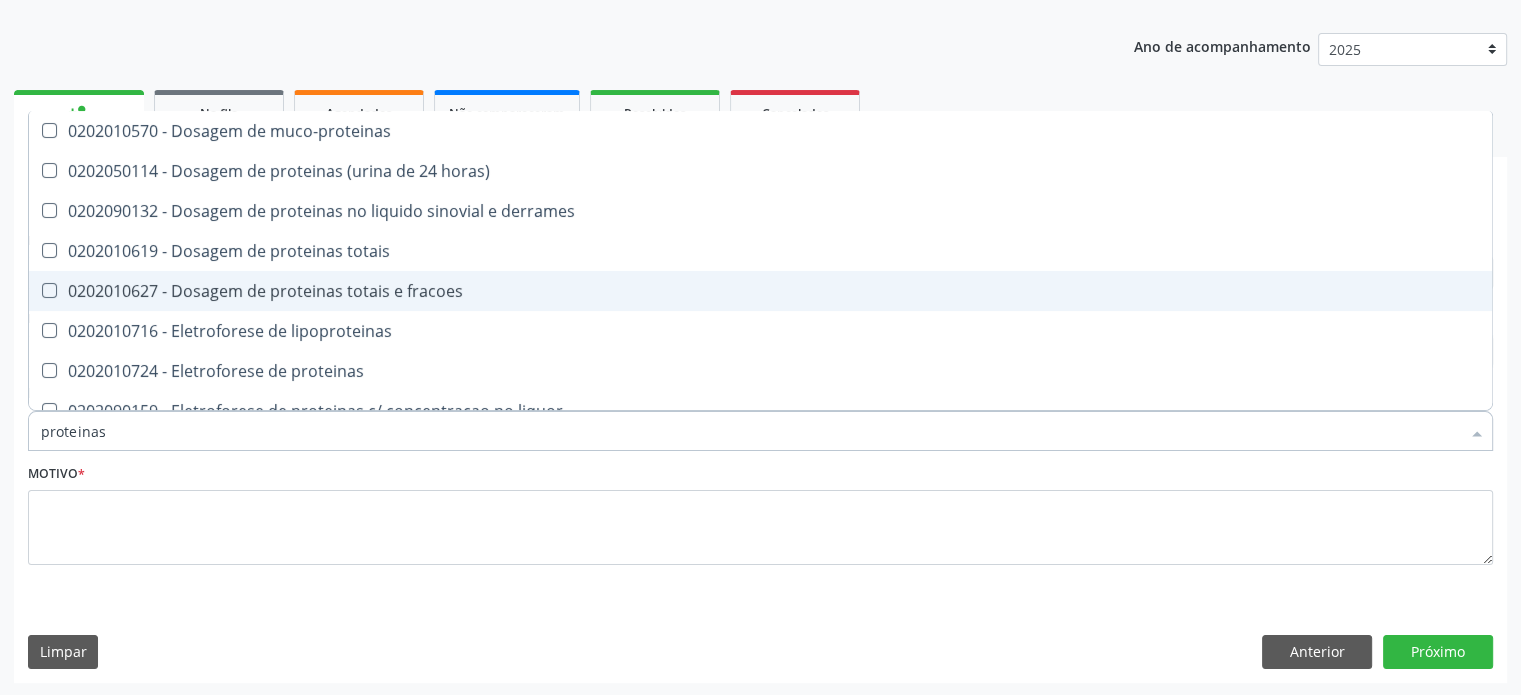 click at bounding box center [49, 290] 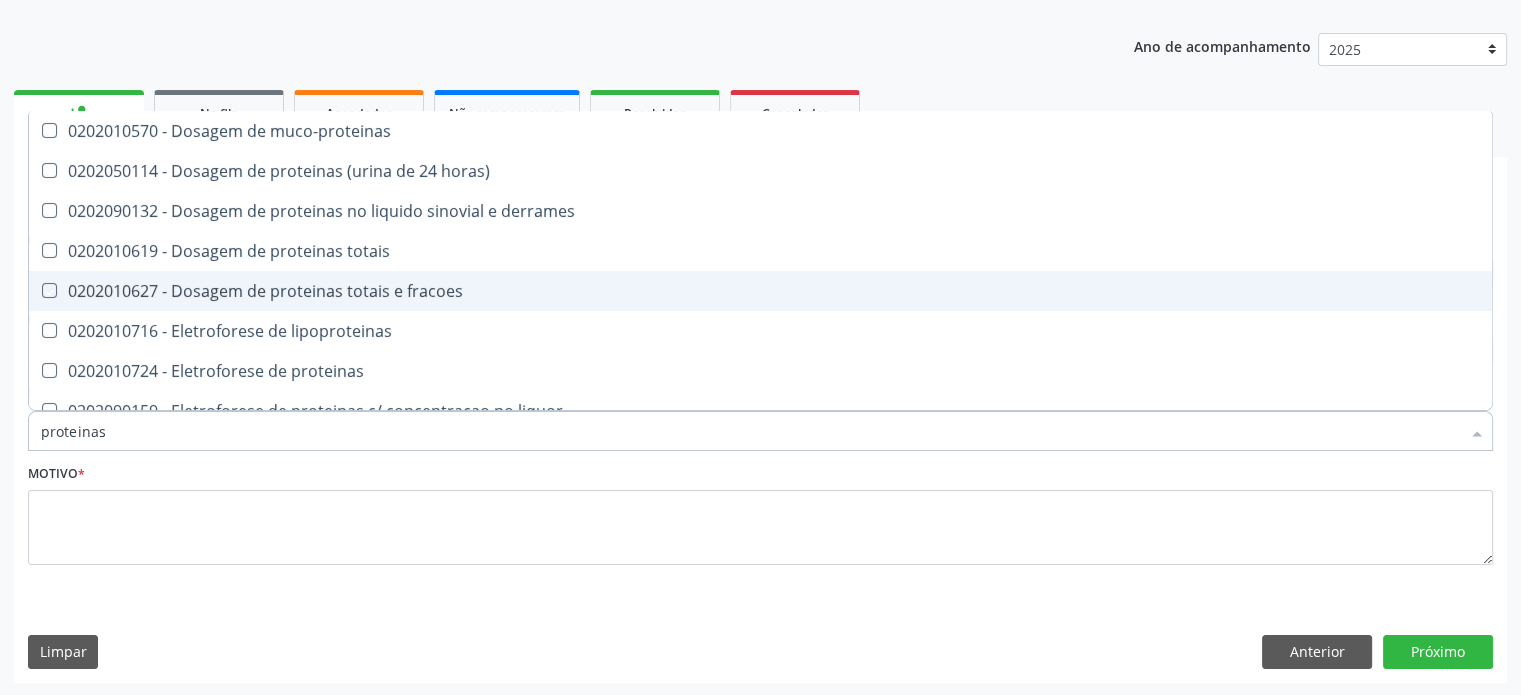 click at bounding box center (35, 290) 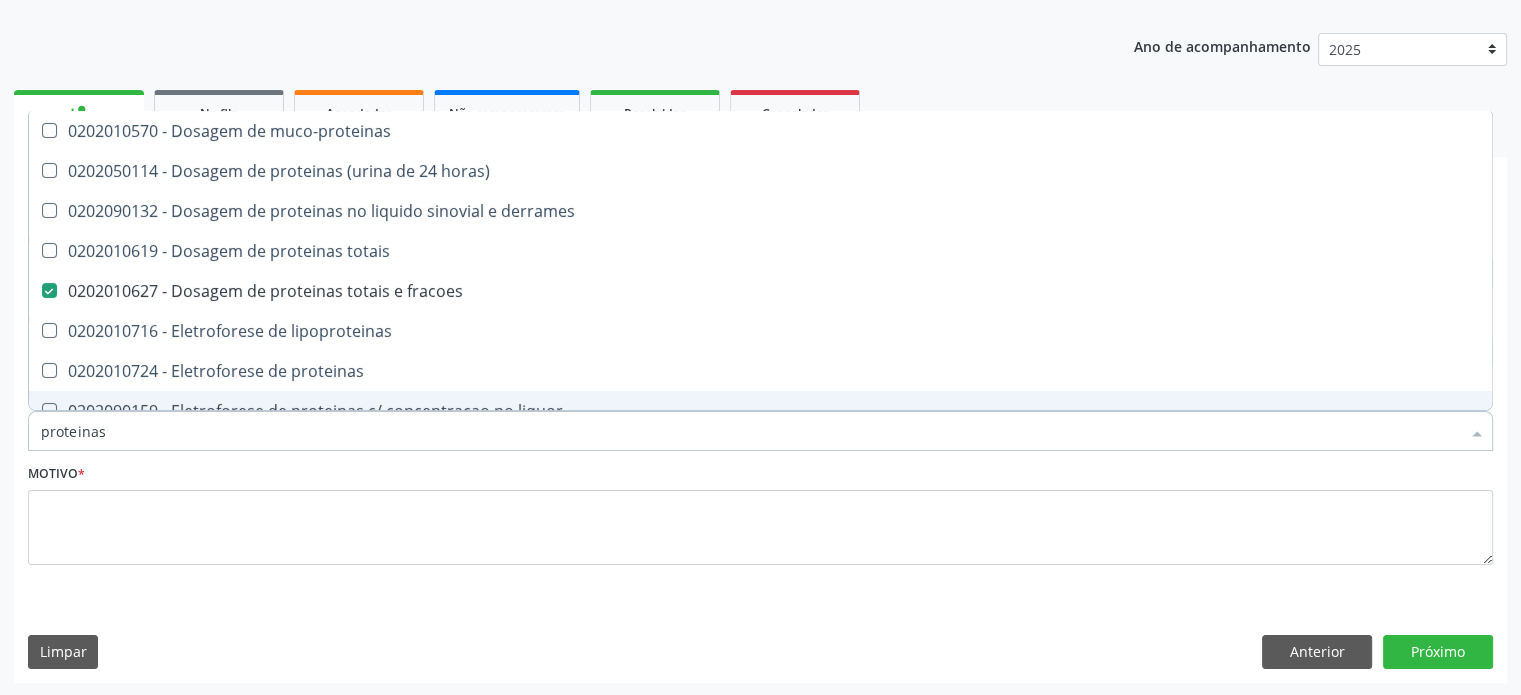 drag, startPoint x: 120, startPoint y: 431, endPoint x: 20, endPoint y: 431, distance: 100 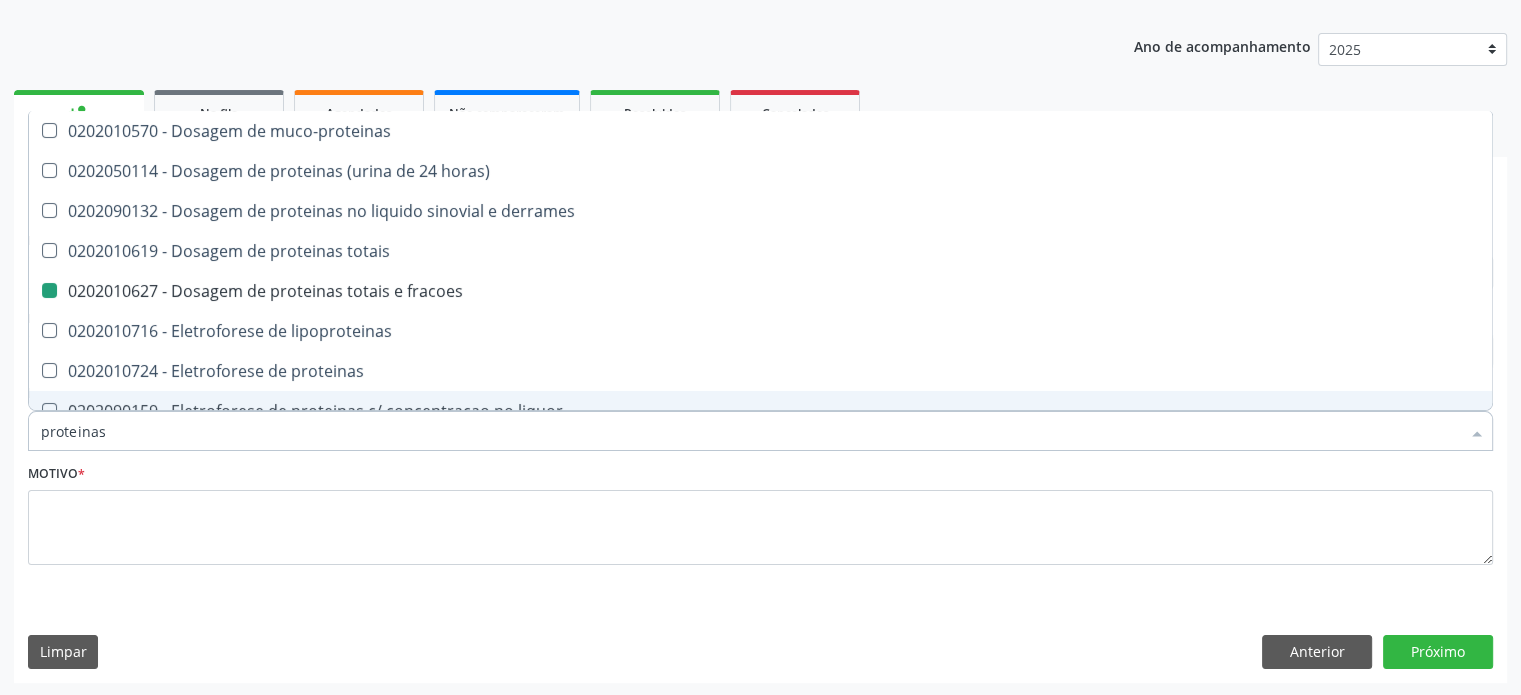 type on "c" 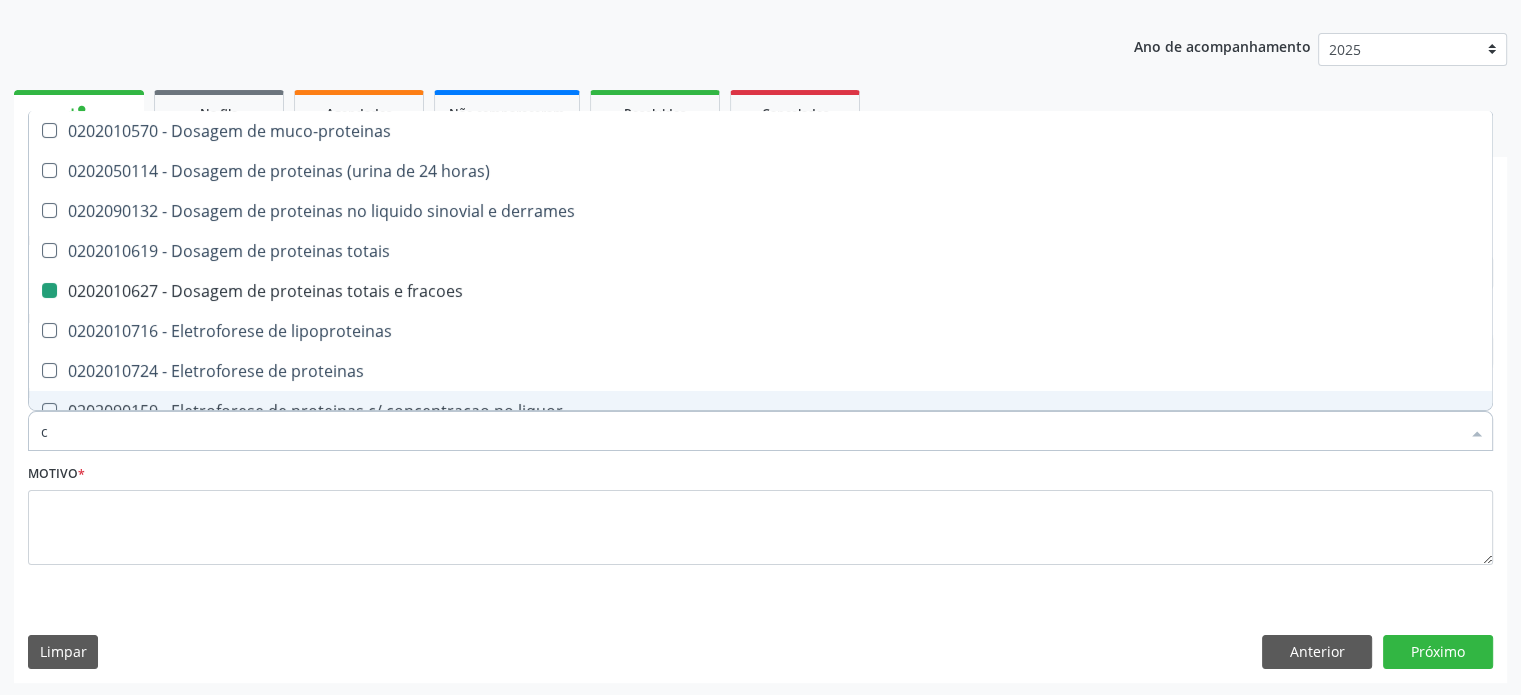 checkbox on "false" 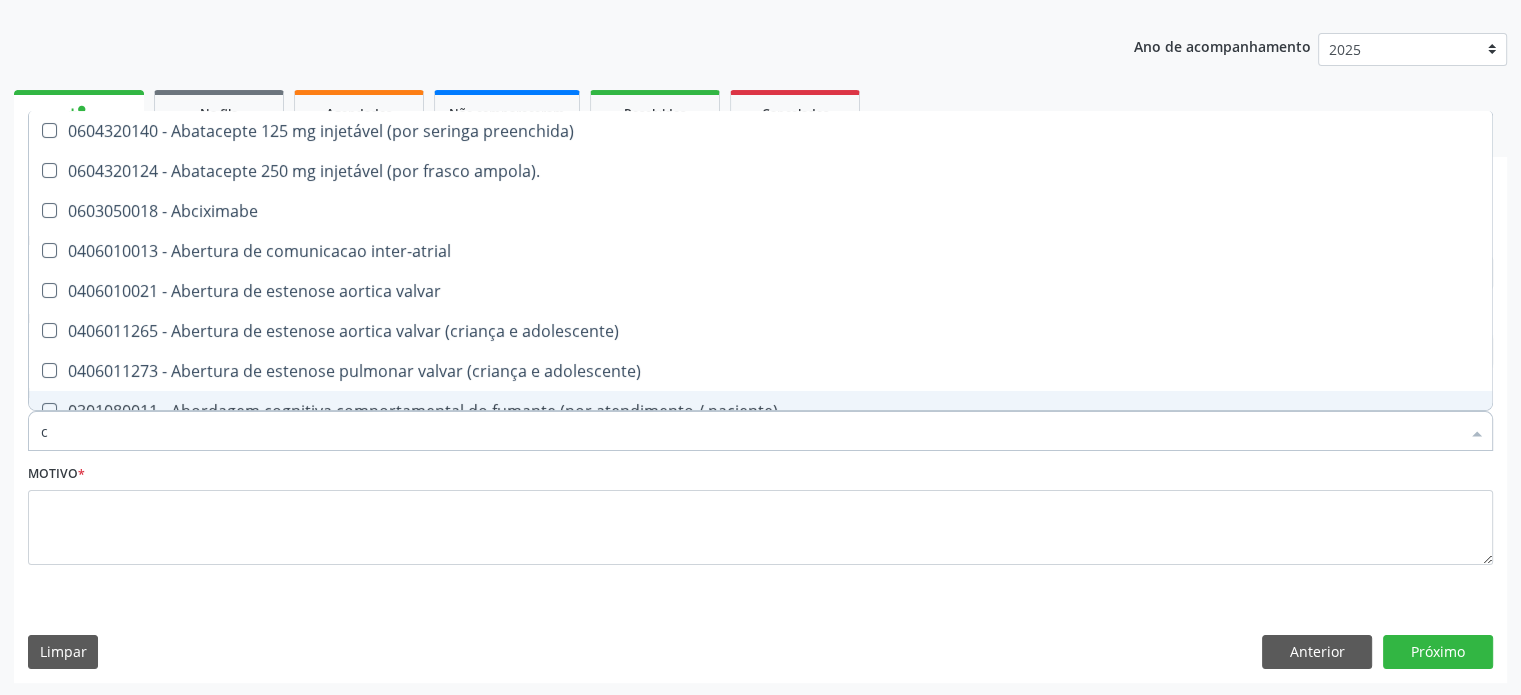 type on "co" 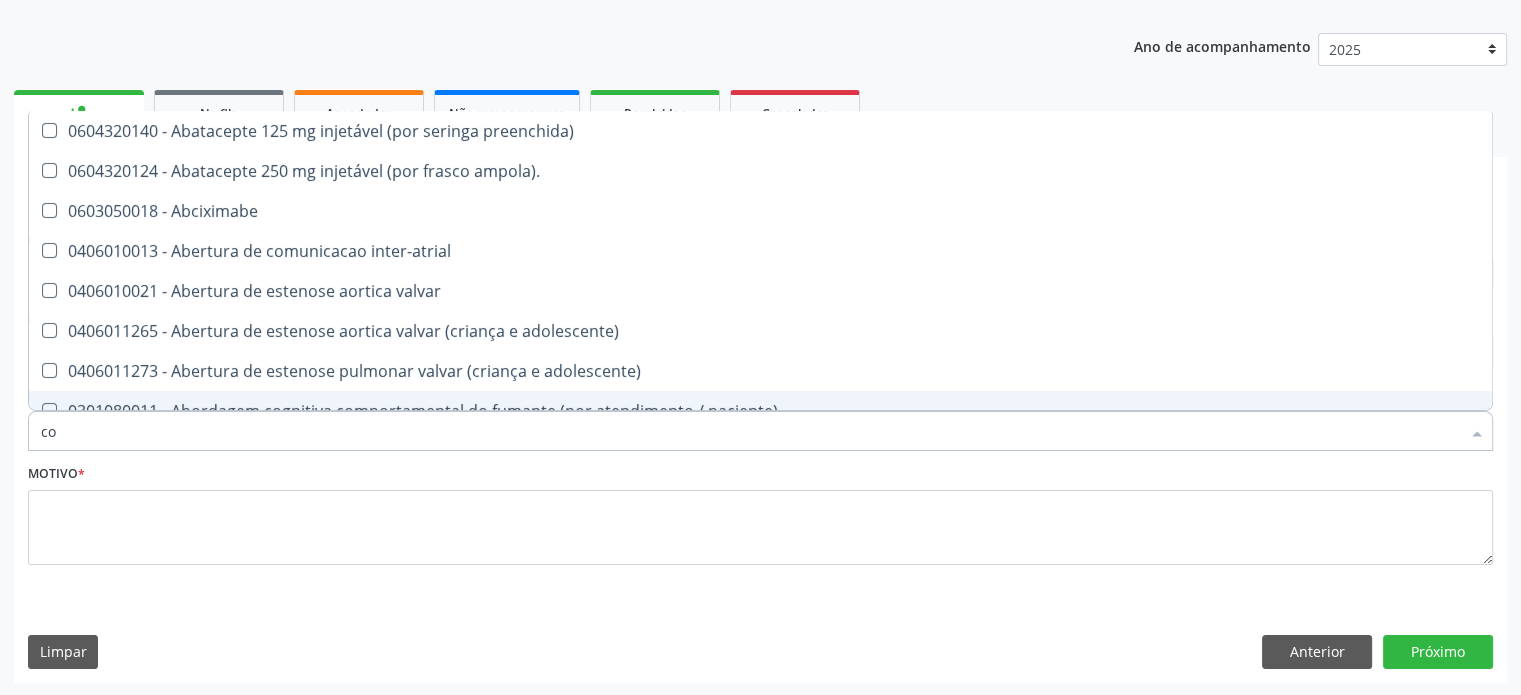 checkbox on "true" 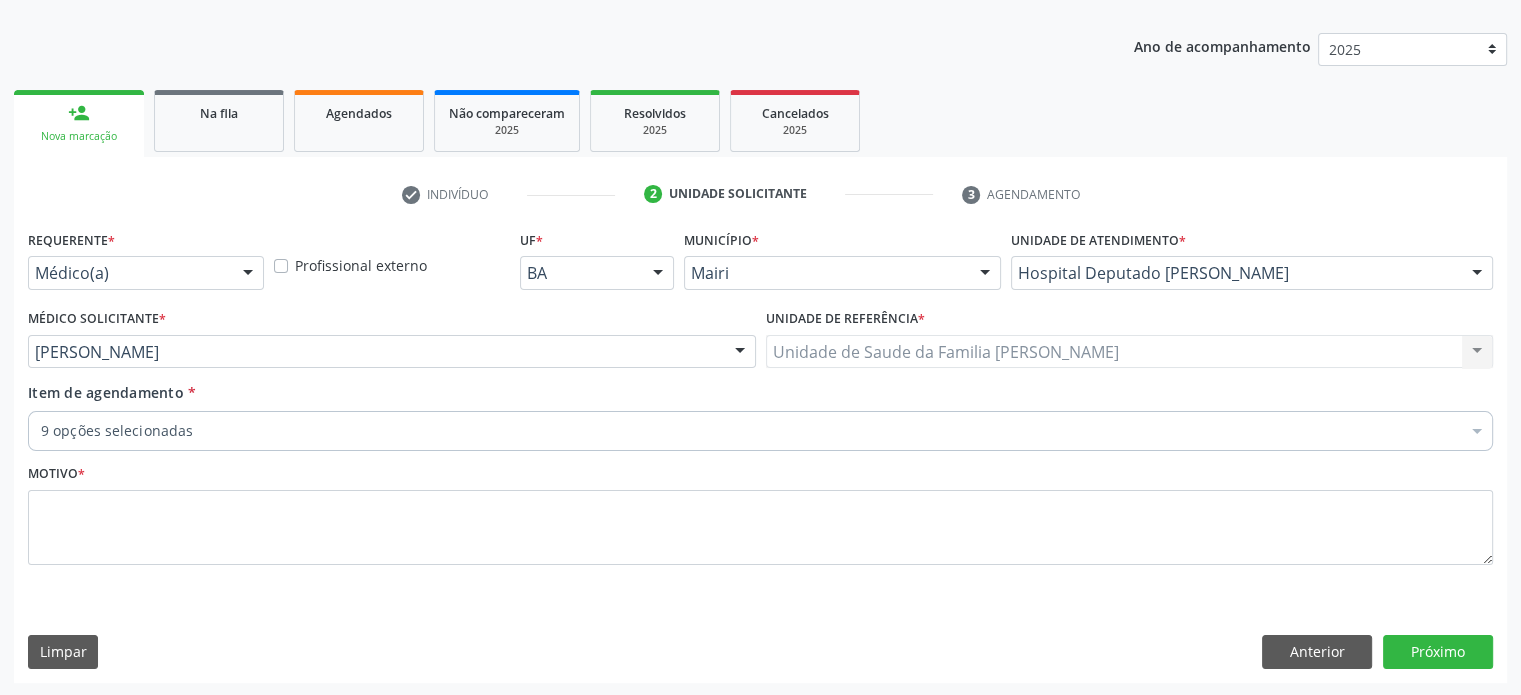 click on "9 opções selecionadas" at bounding box center (760, 431) 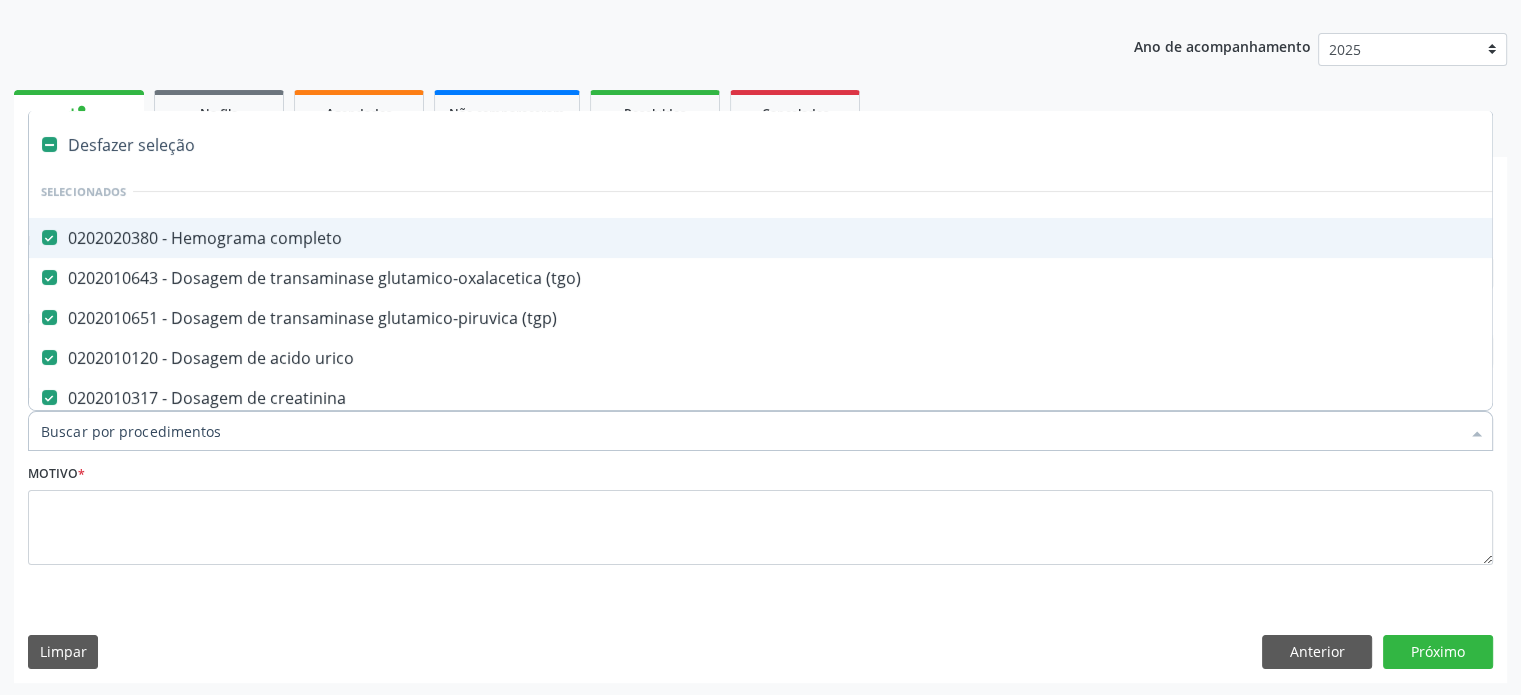 paste on "0202050017" 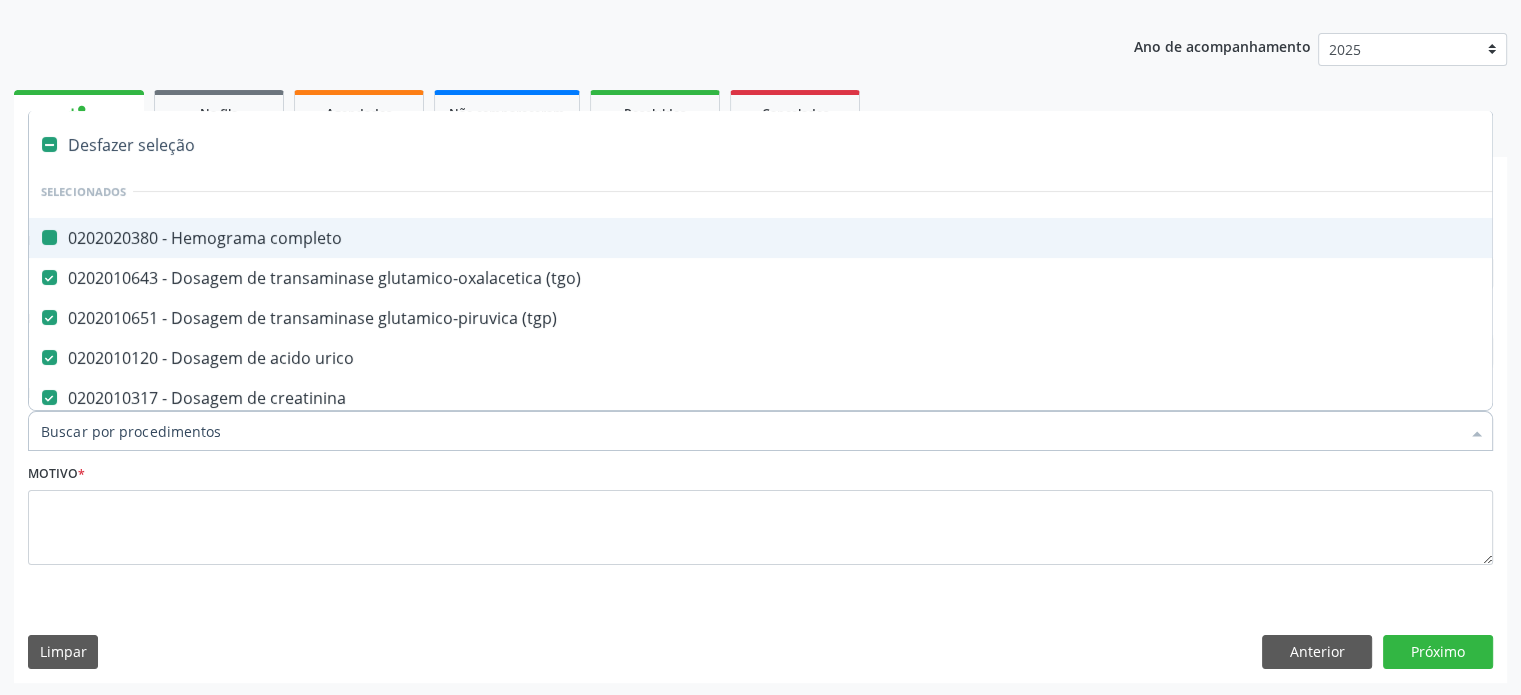 type on "0202050017" 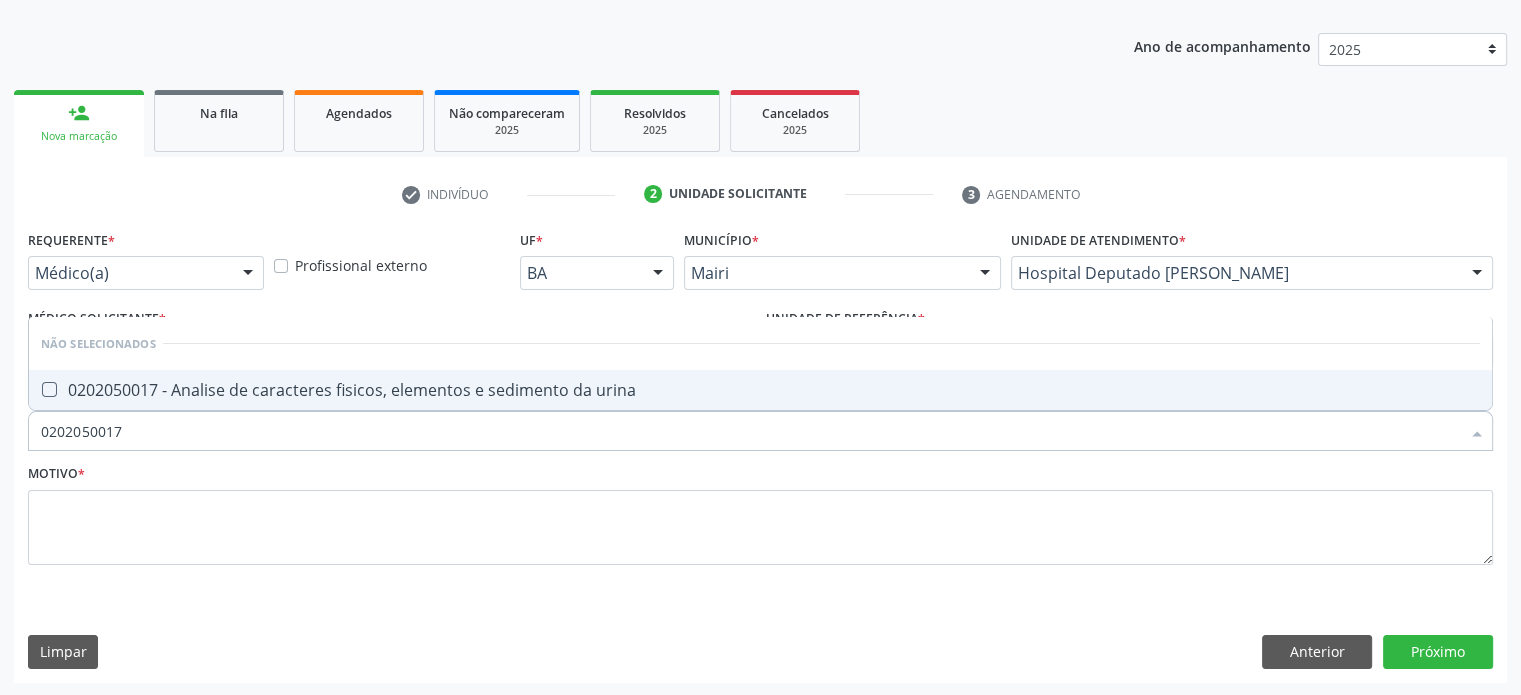 click on "0202050017 - Analise de caracteres fisicos, elementos e sedimento da urina" at bounding box center (760, 390) 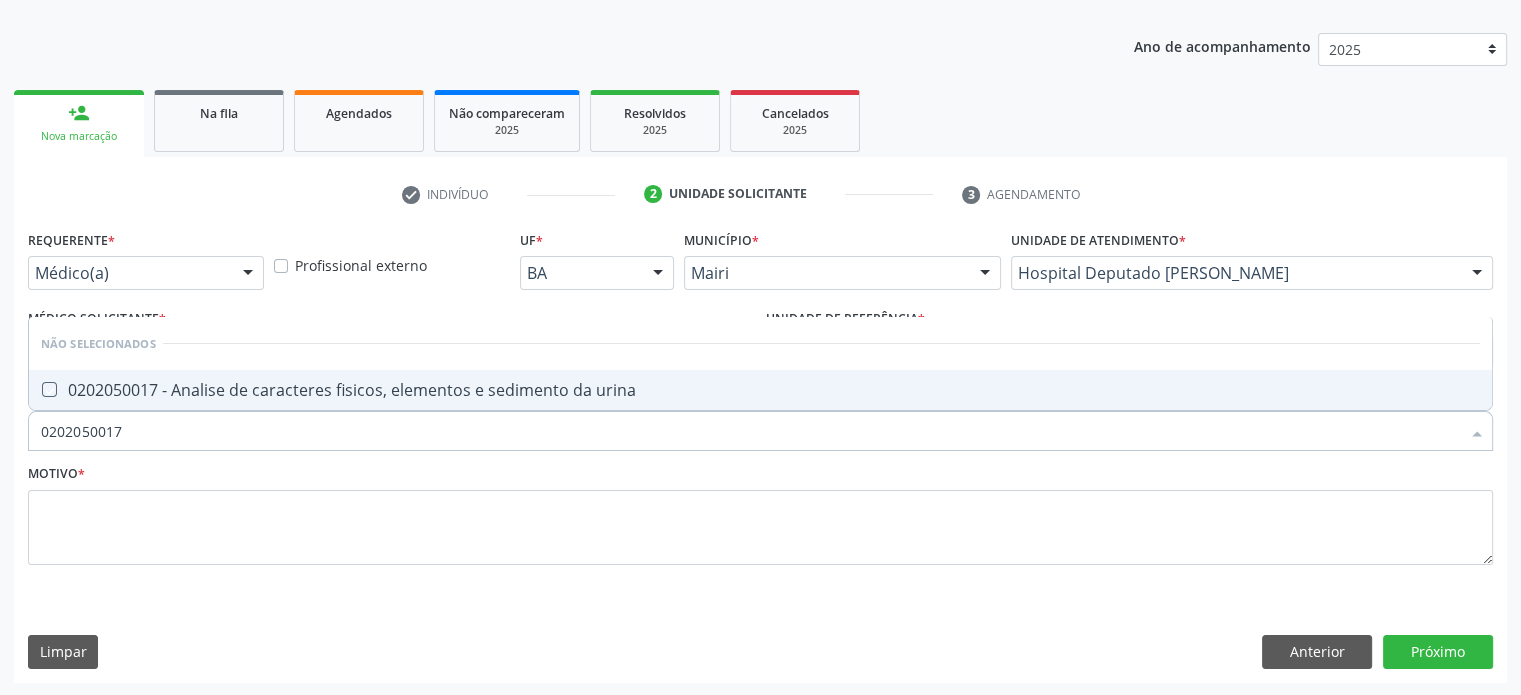 checkbox on "true" 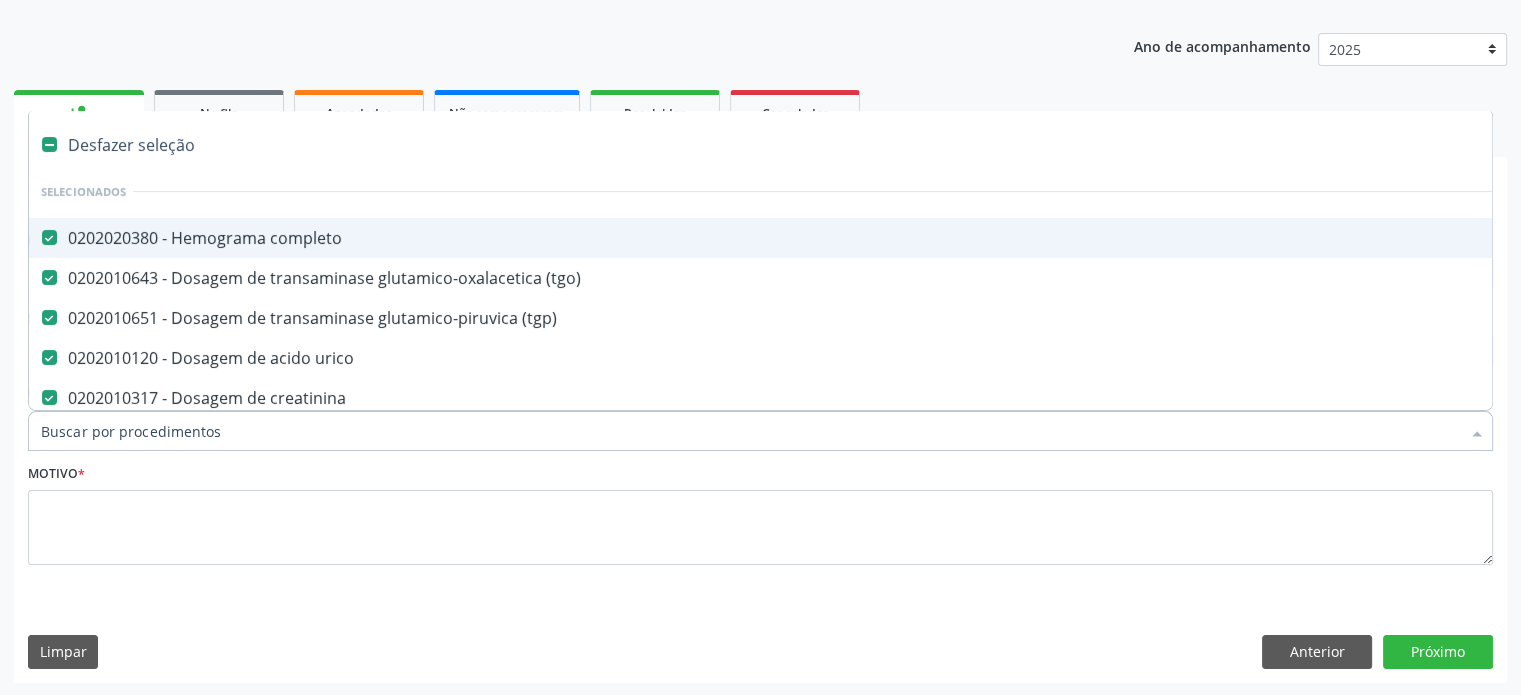 paste on "0202040127" 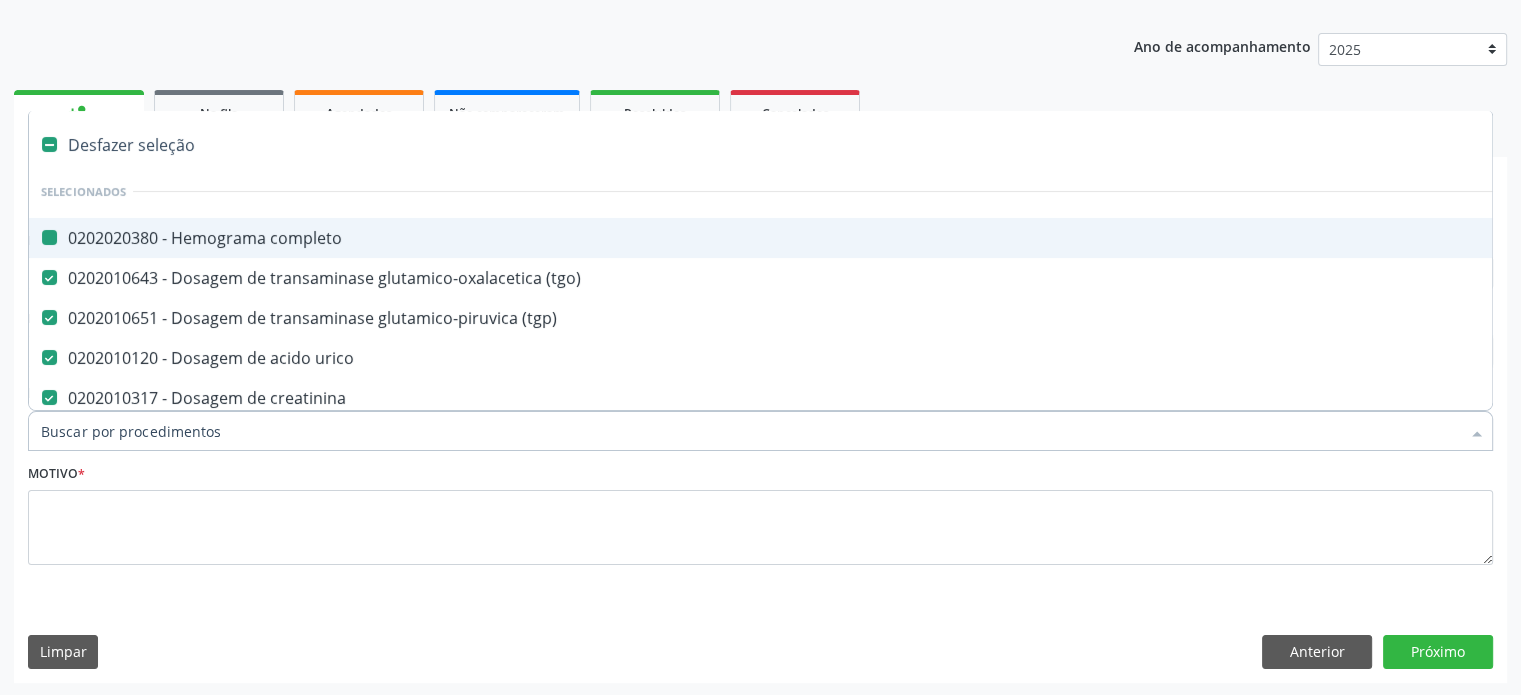 type on "0202040127" 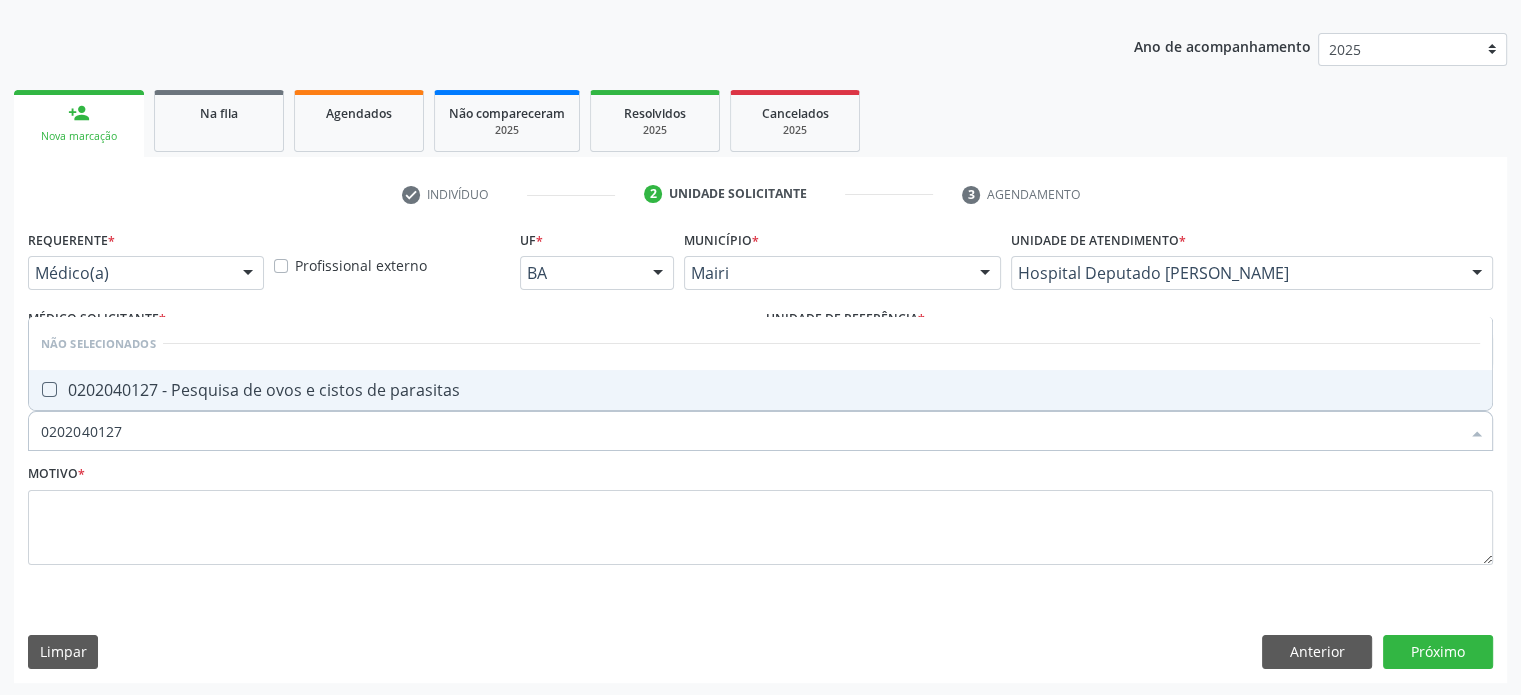 click at bounding box center [49, 389] 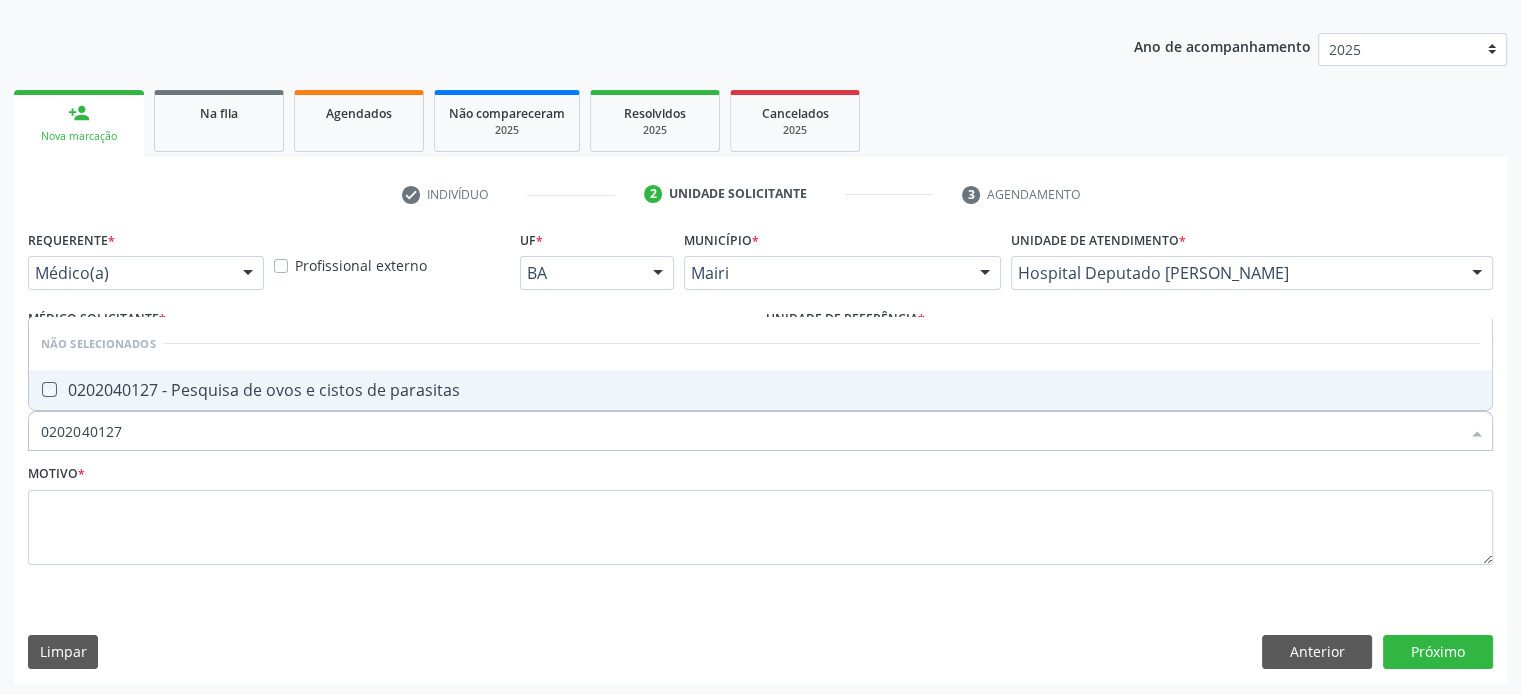 click at bounding box center [35, 389] 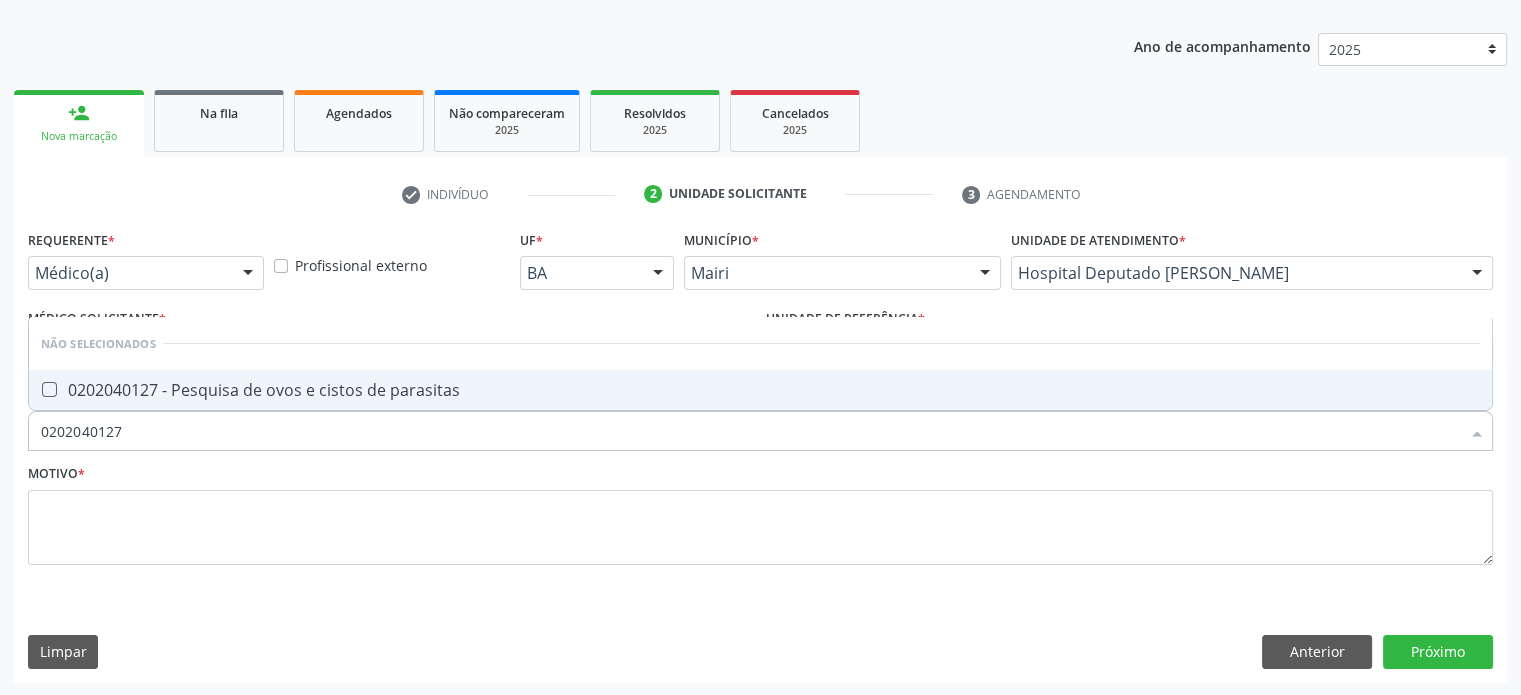 checkbox on "true" 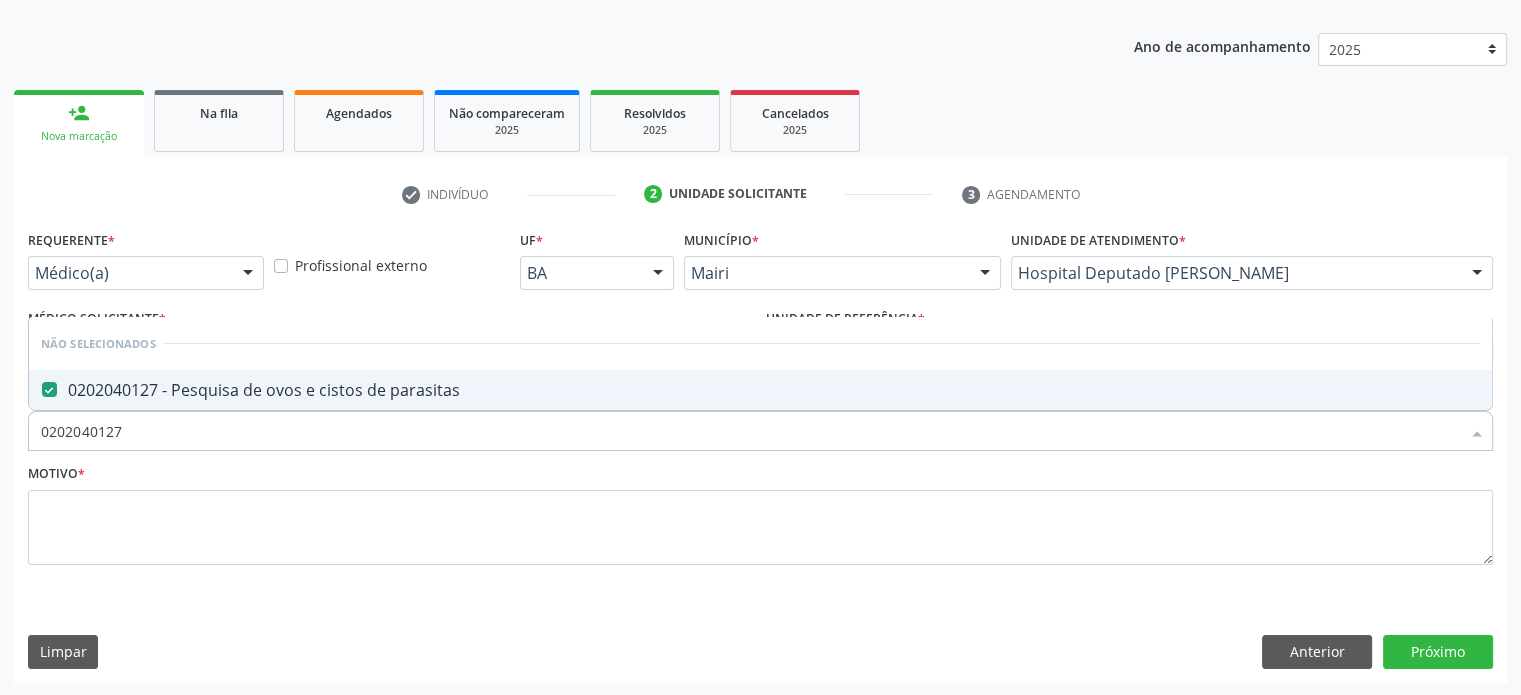 drag, startPoint x: 188, startPoint y: 427, endPoint x: 8, endPoint y: 431, distance: 180.04443 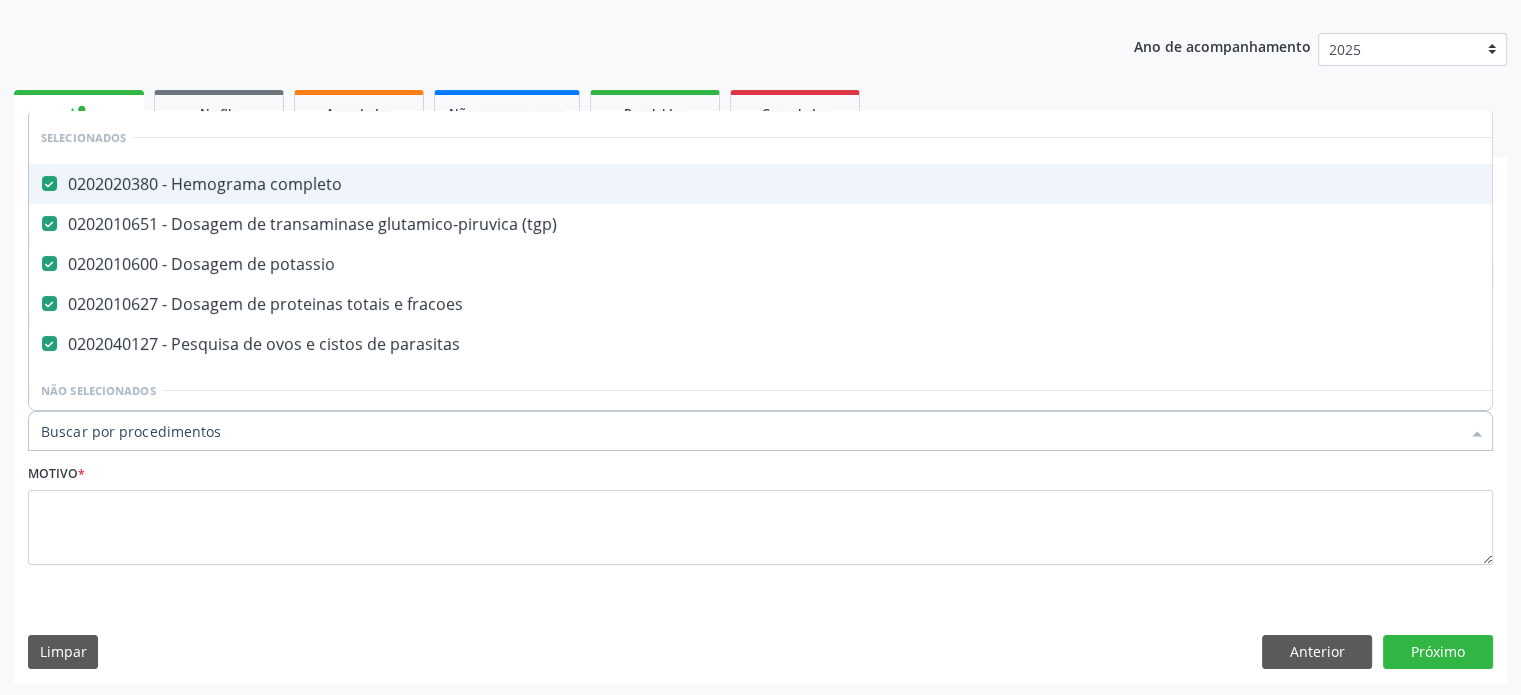 type on "p" 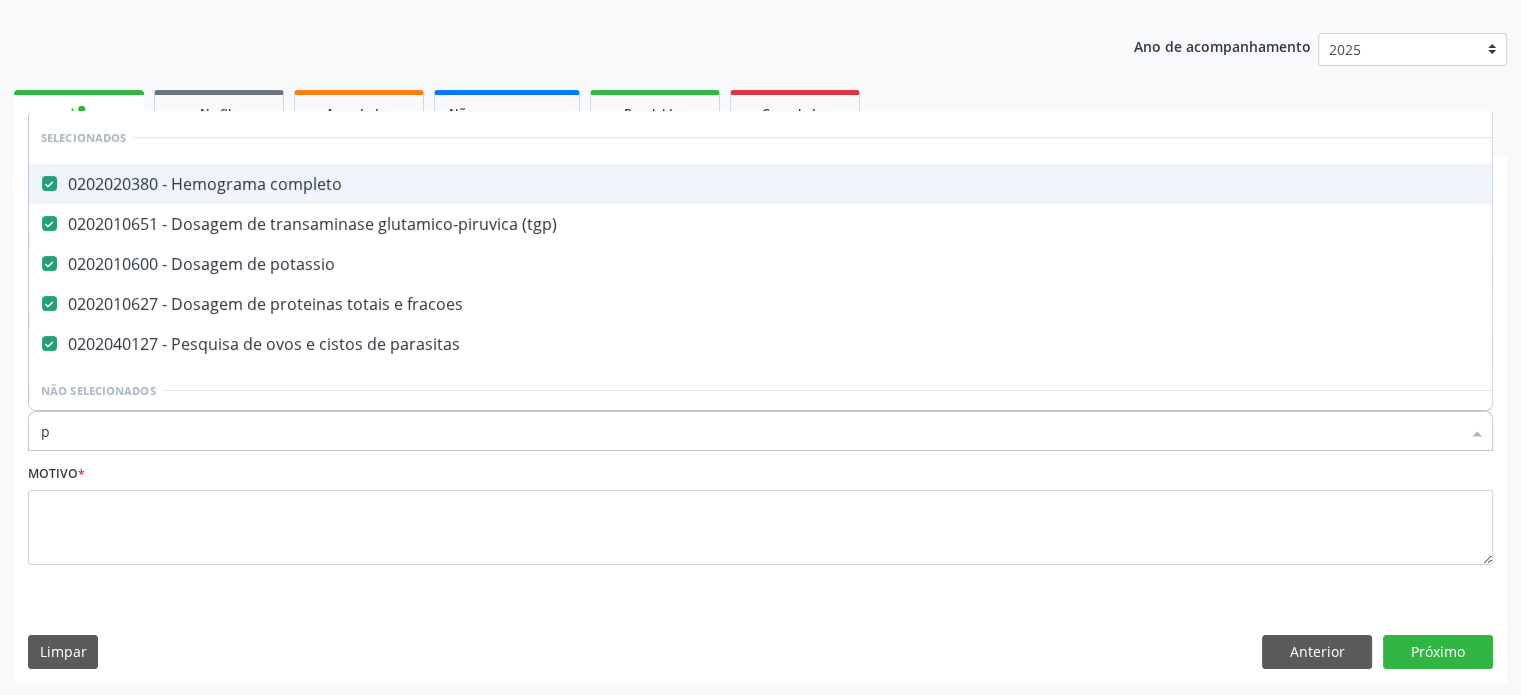 checkbox on "false" 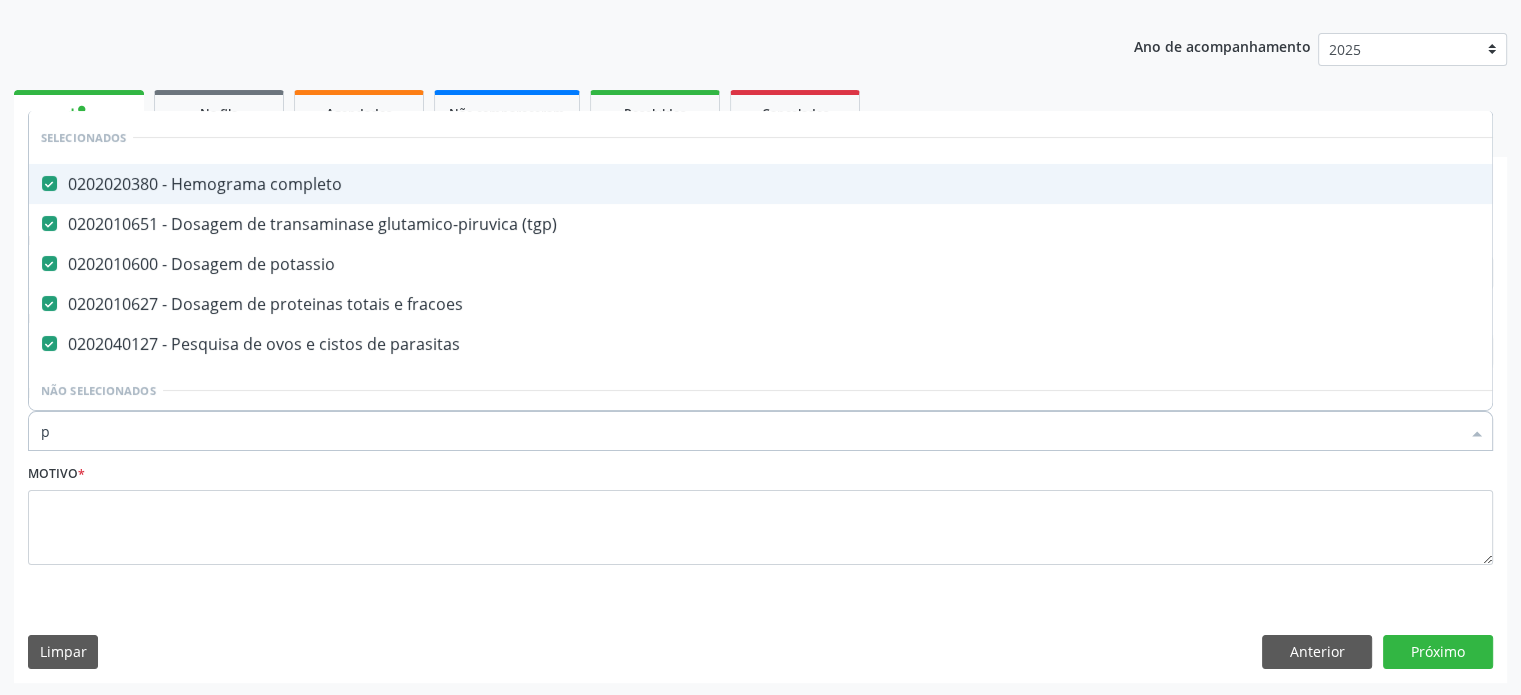 checkbox on "false" 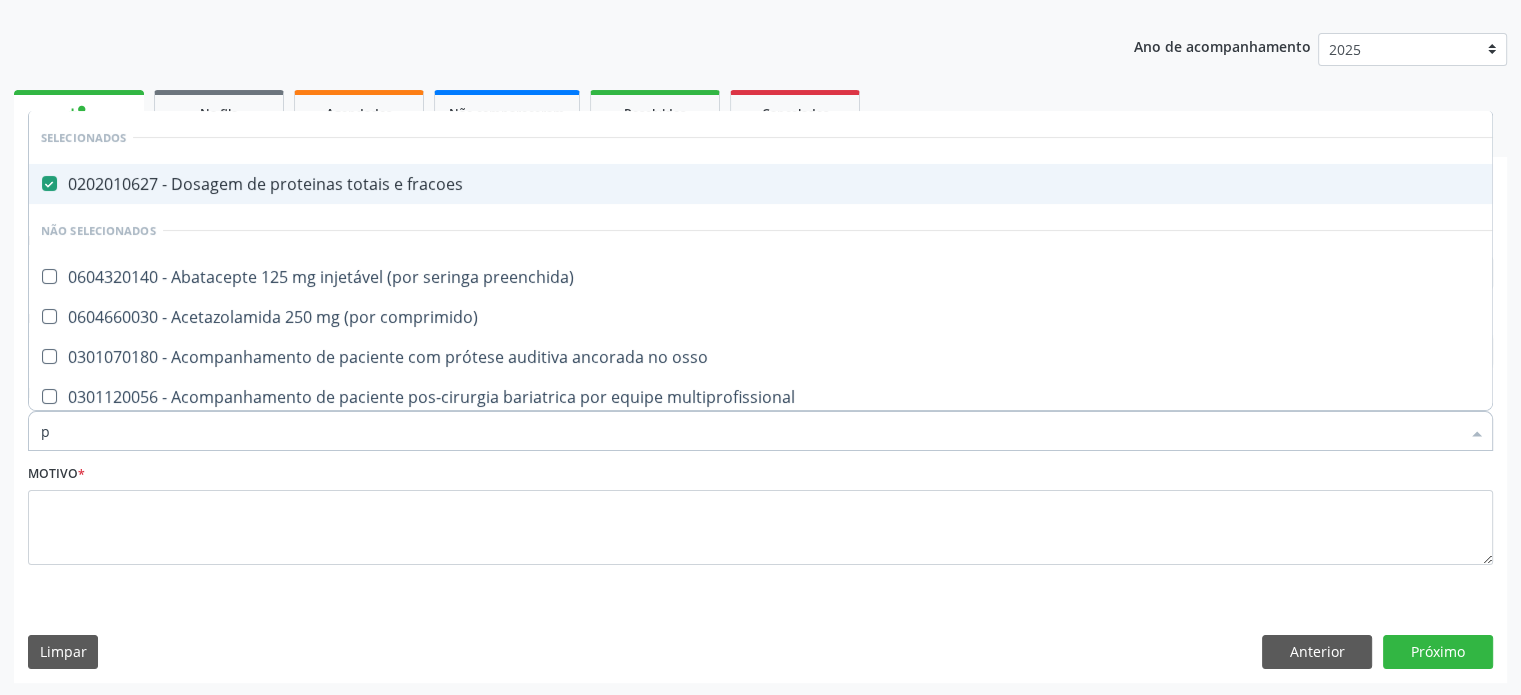 type on "pr" 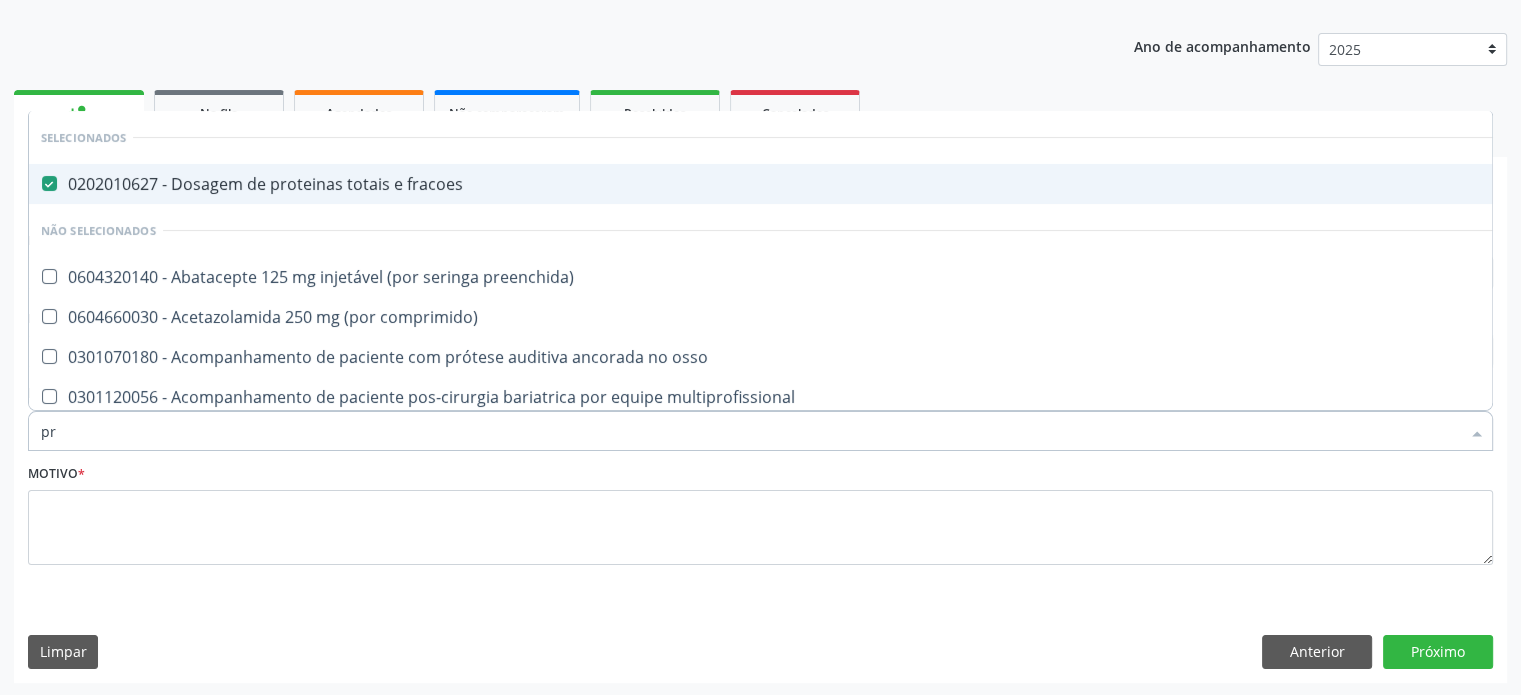 checkbox on "false" 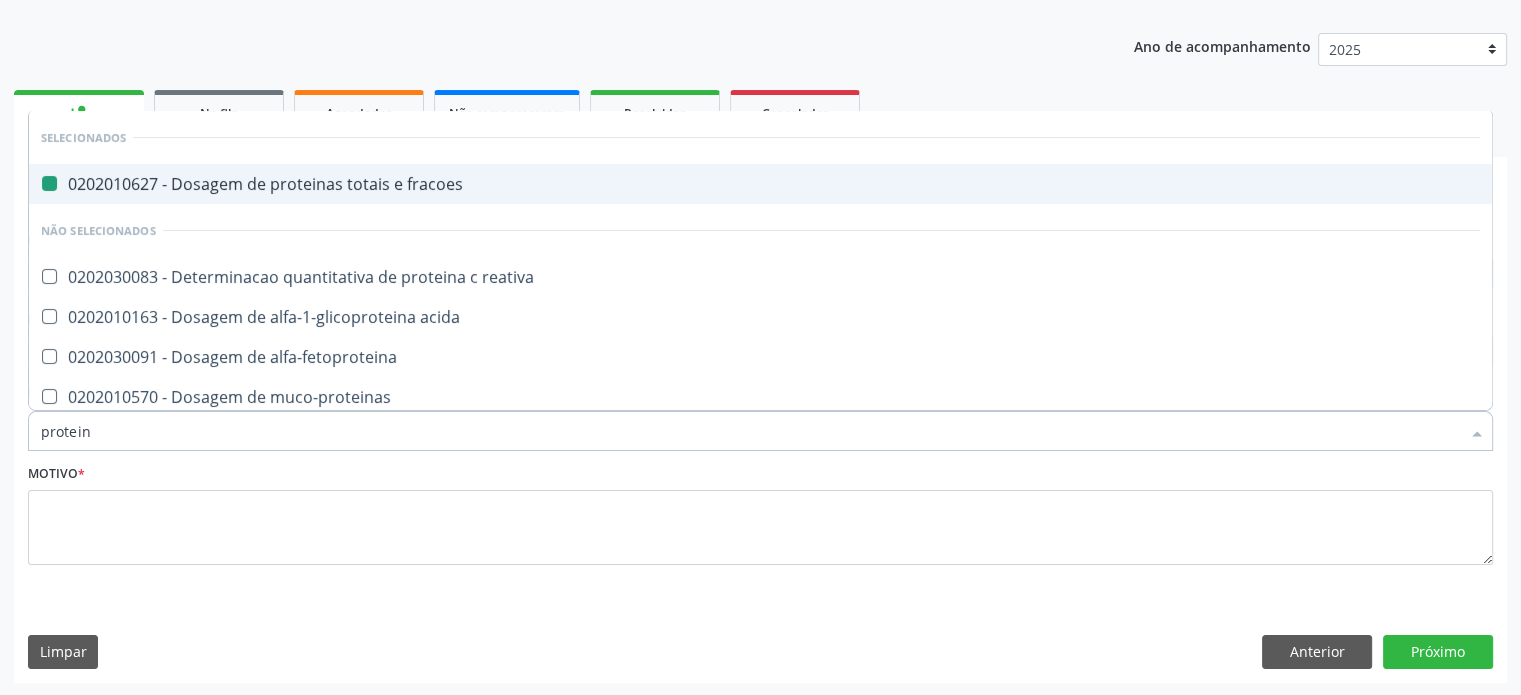 type on "proteinu" 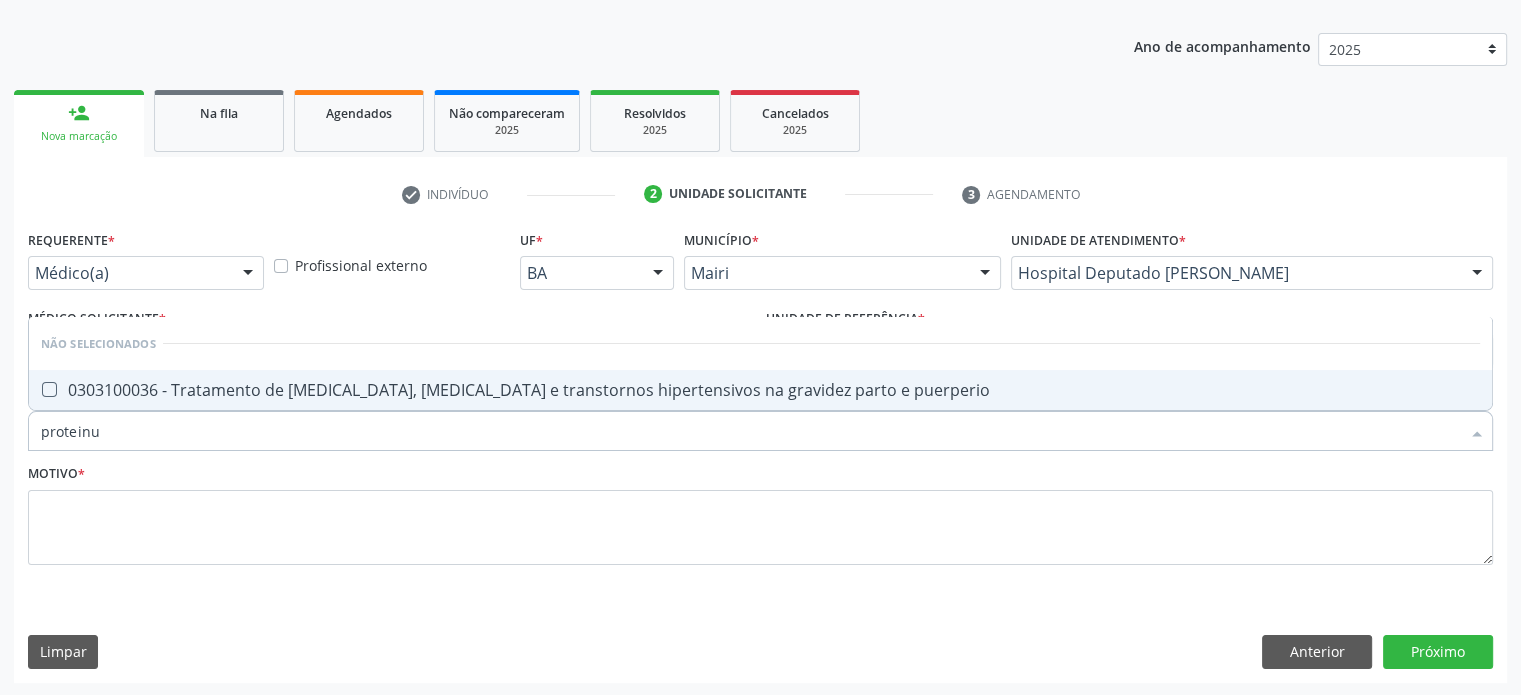 click at bounding box center [49, 389] 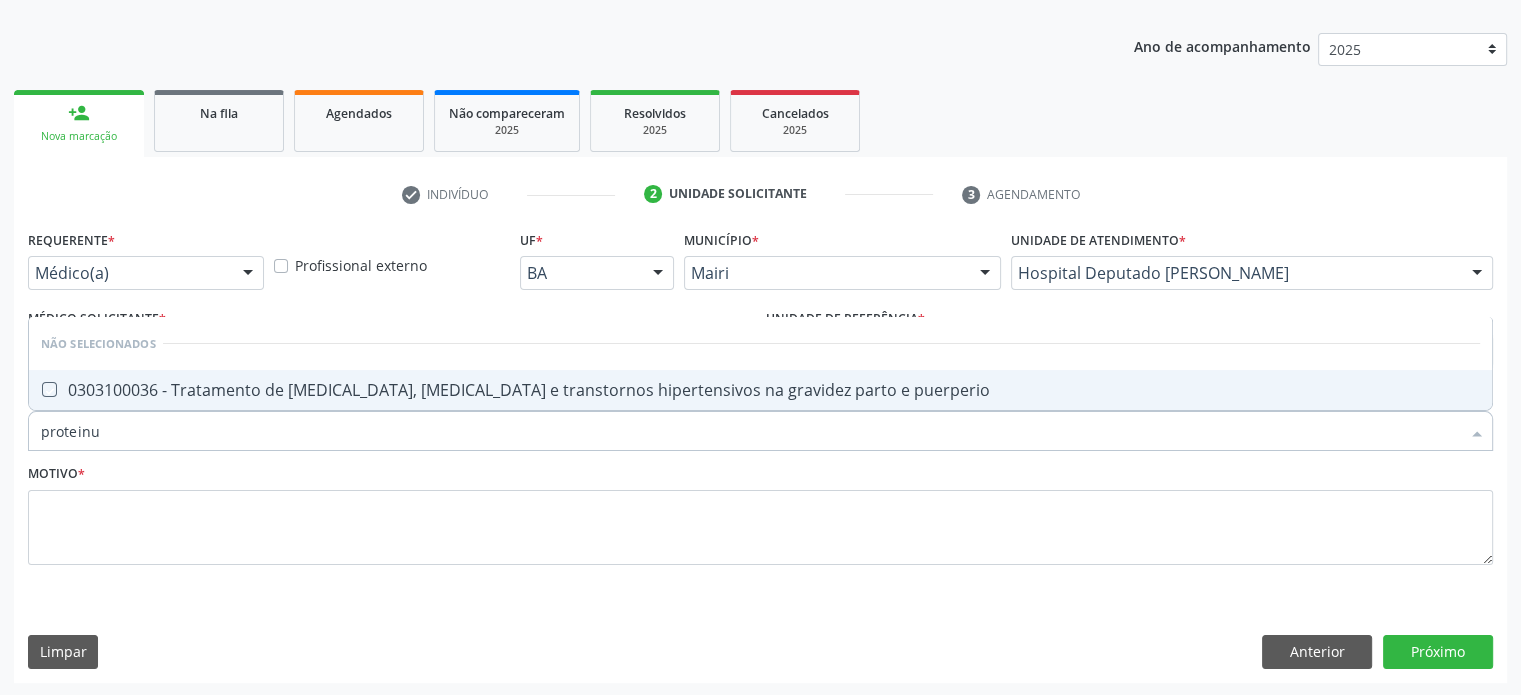 click at bounding box center [35, 389] 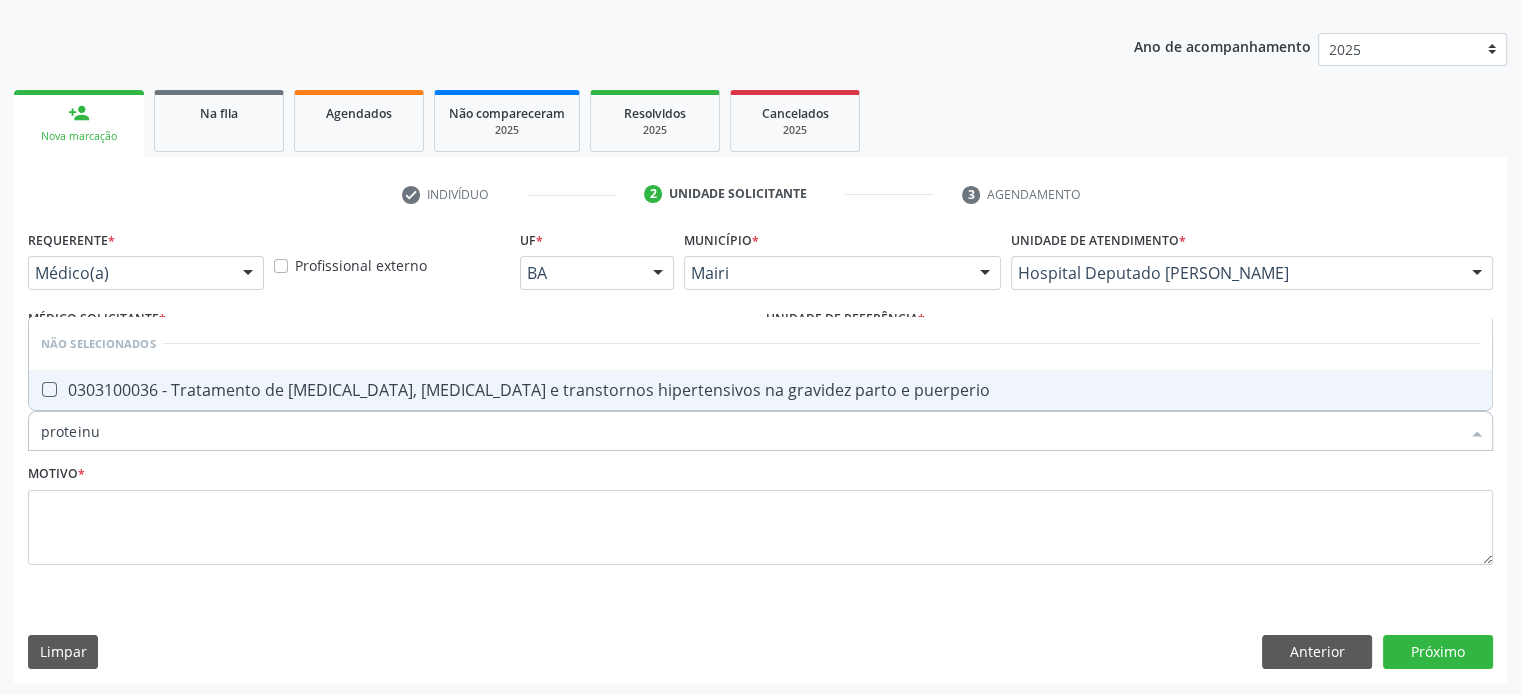 checkbox on "true" 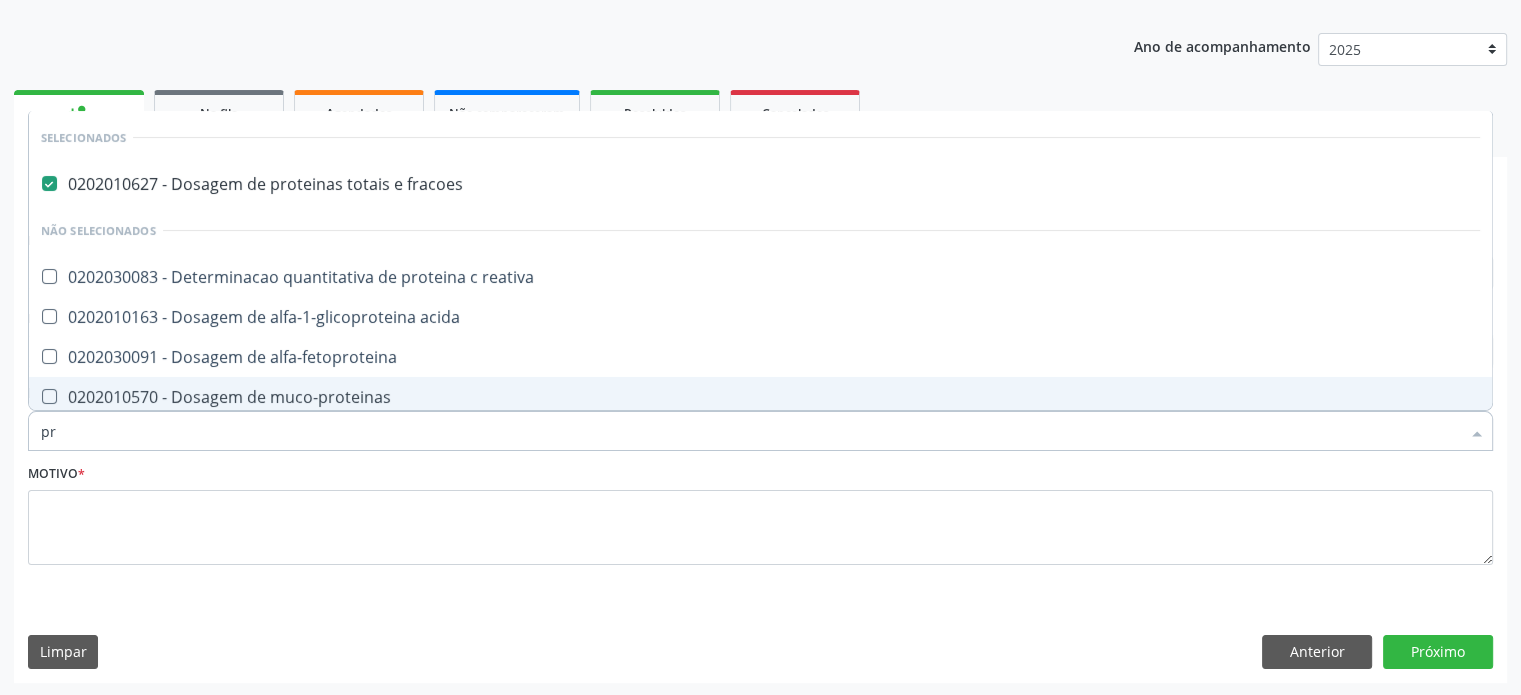 type on "p" 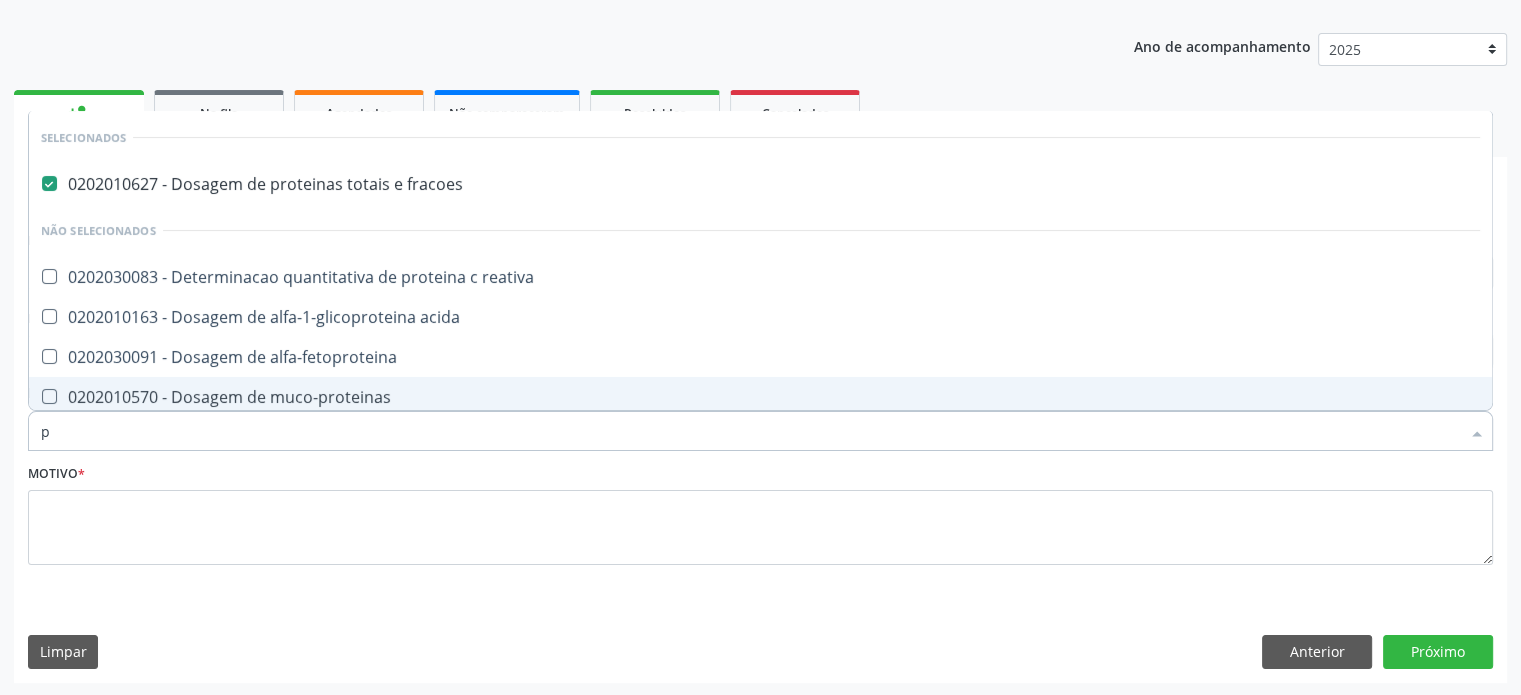 type 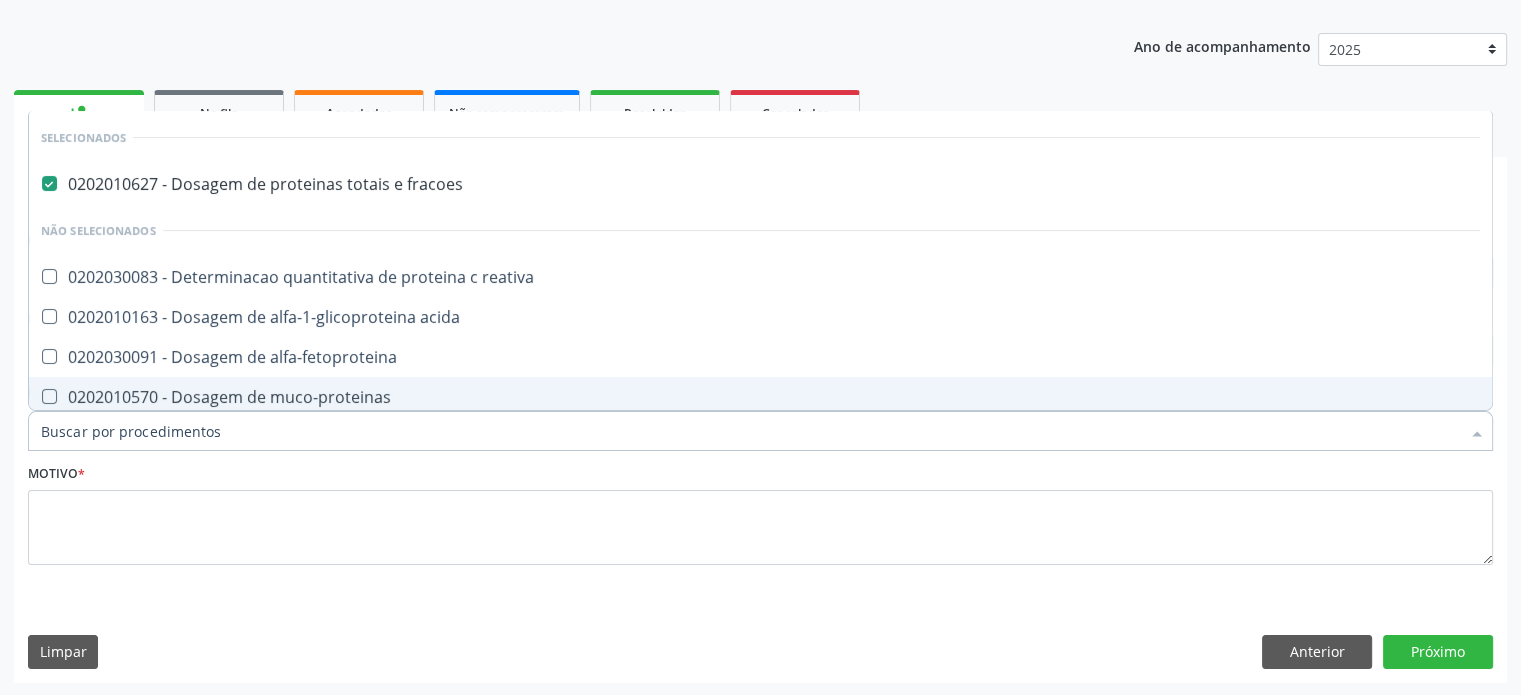 checkbox on "true" 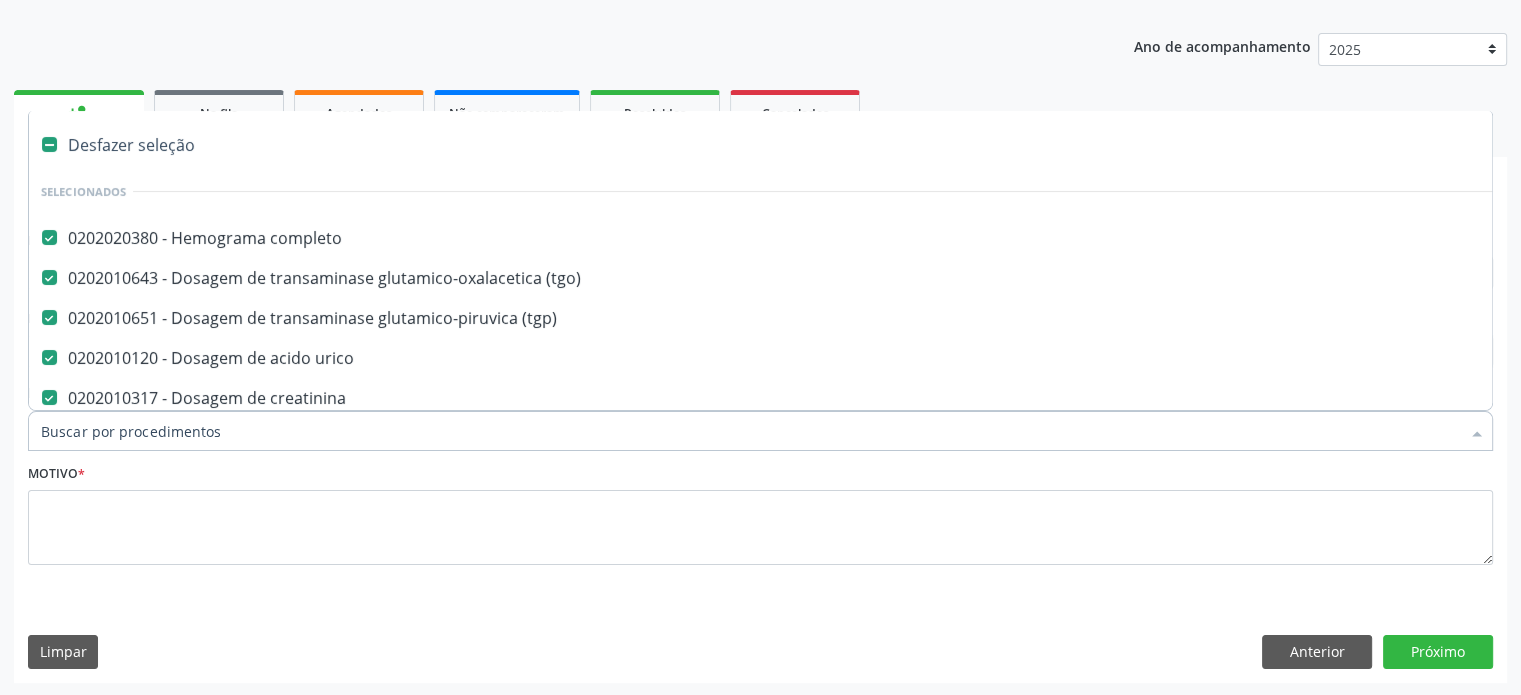 scroll, scrollTop: 74, scrollLeft: 0, axis: vertical 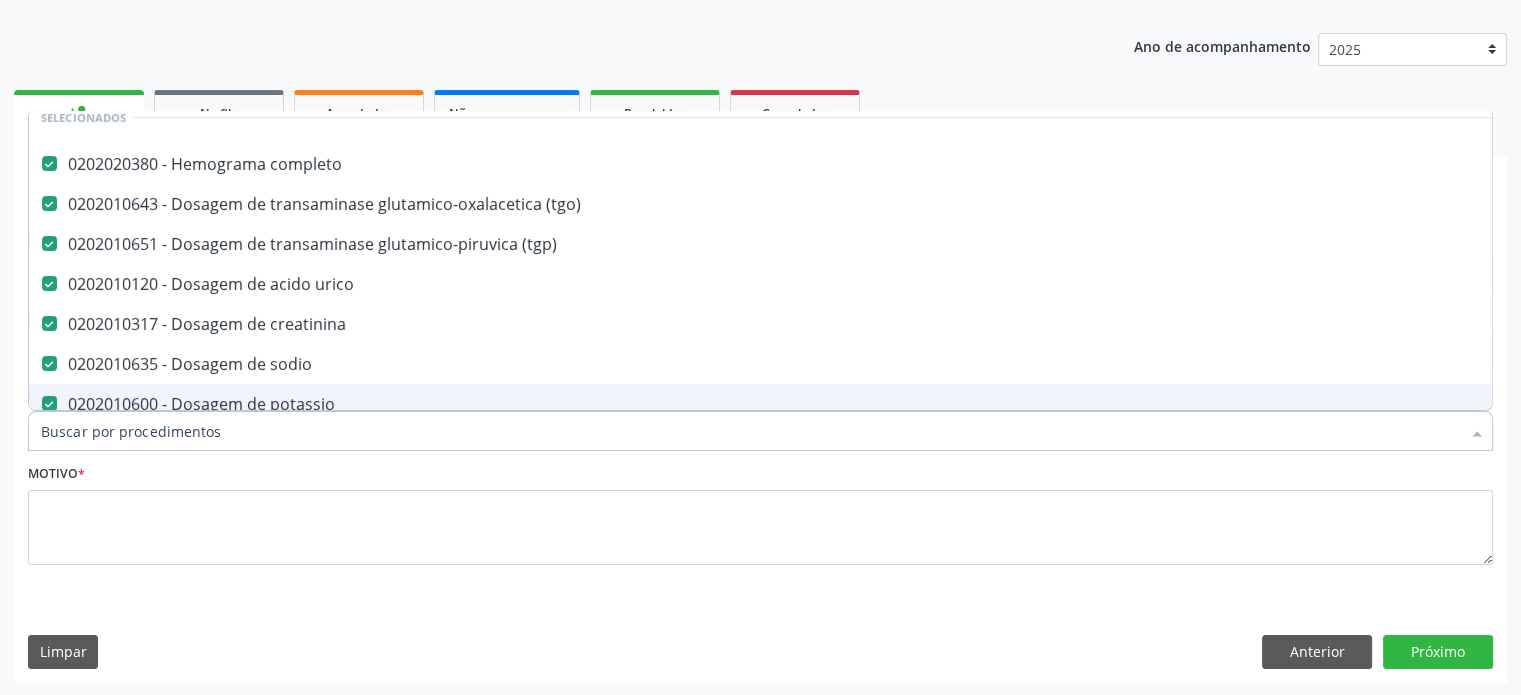 type on "r" 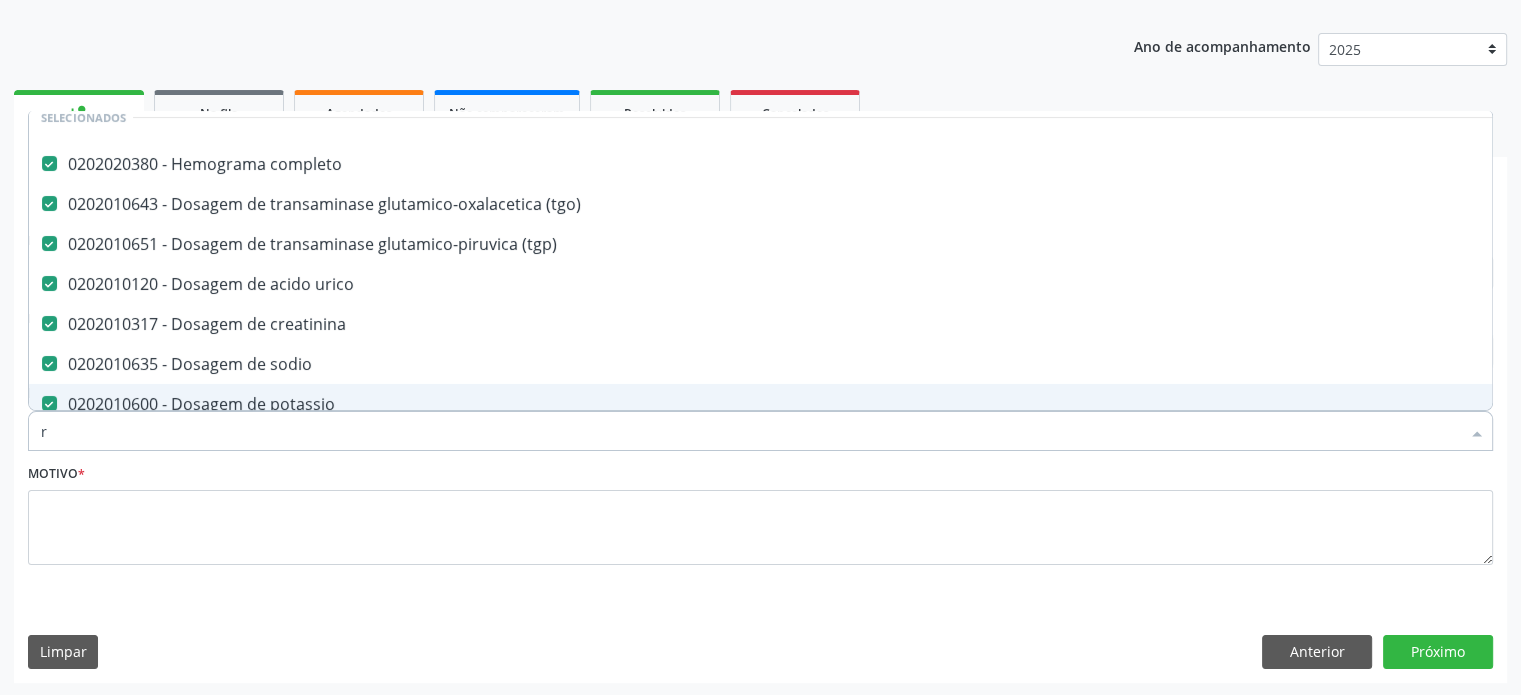 scroll, scrollTop: 20, scrollLeft: 0, axis: vertical 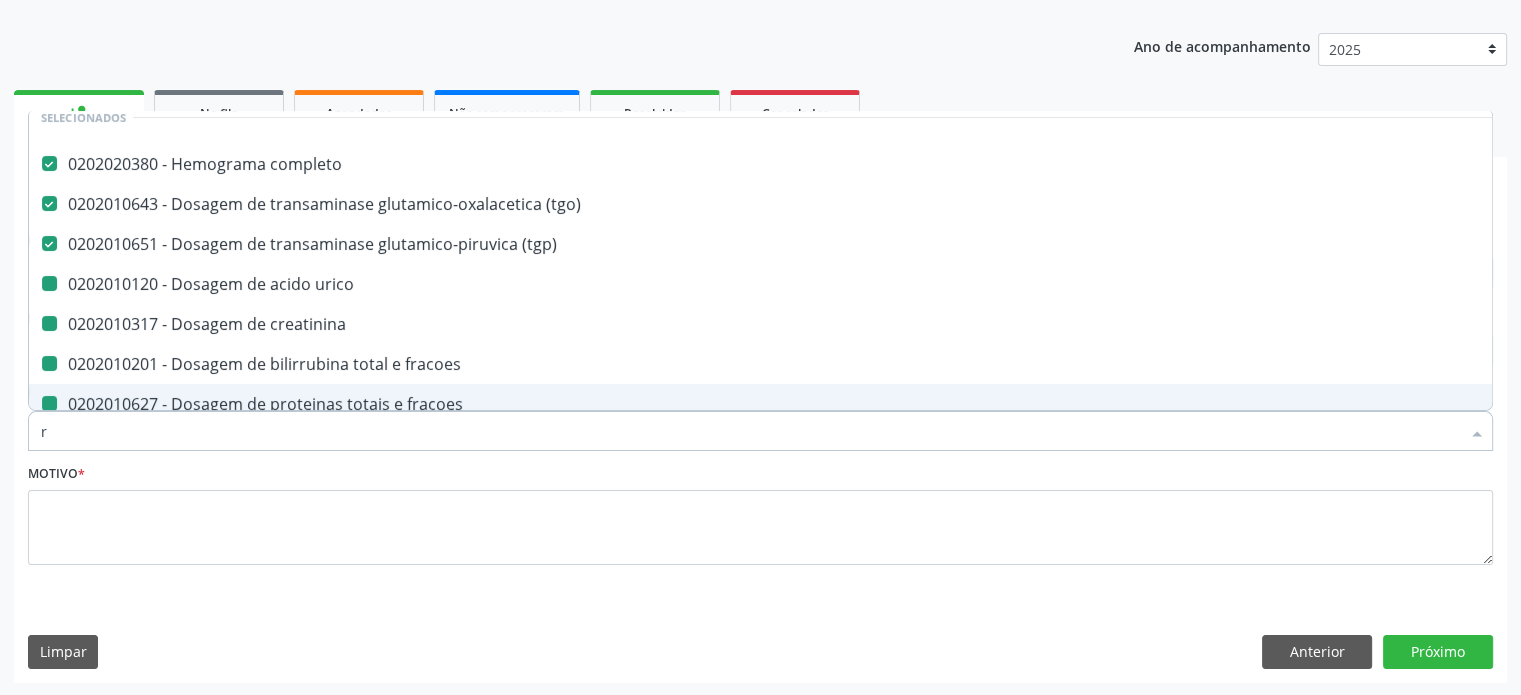 type on "re" 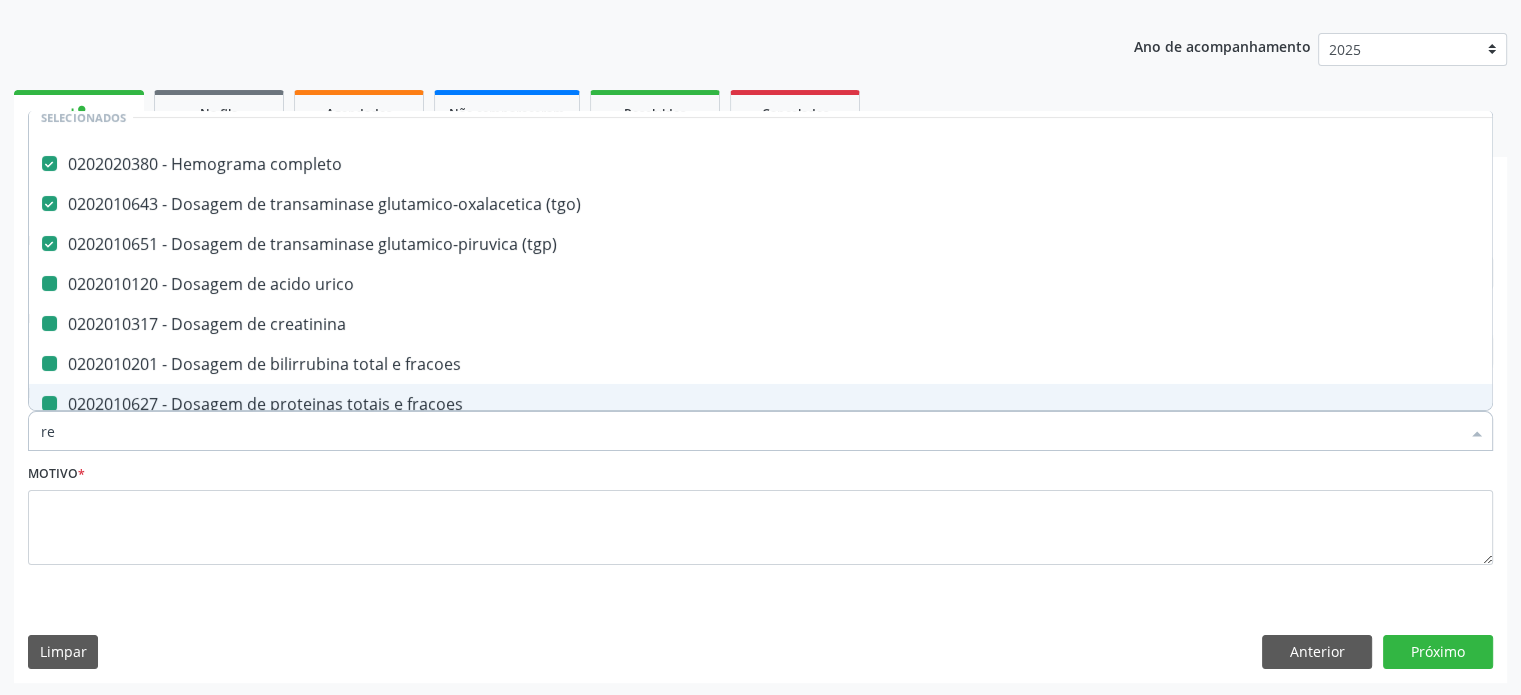 checkbox on "false" 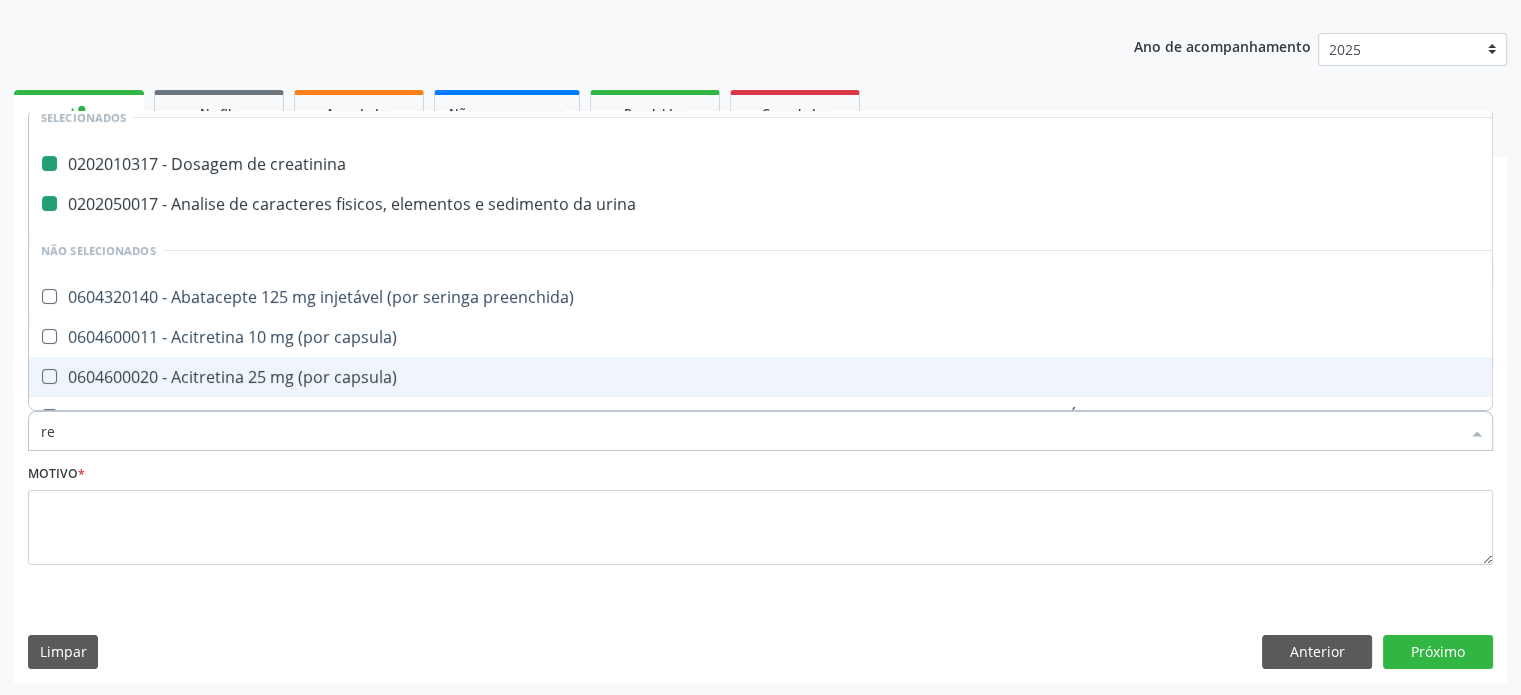 type on "rel" 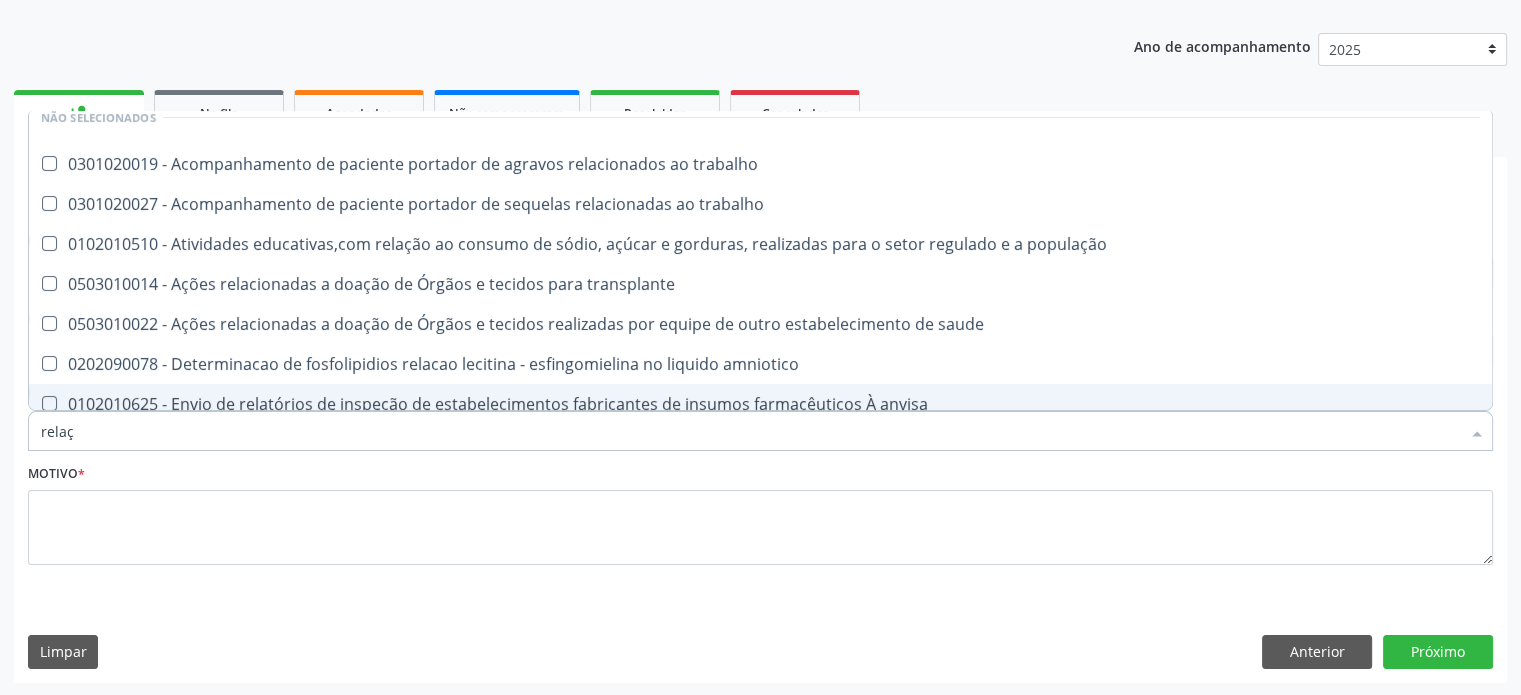 scroll, scrollTop: 0, scrollLeft: 0, axis: both 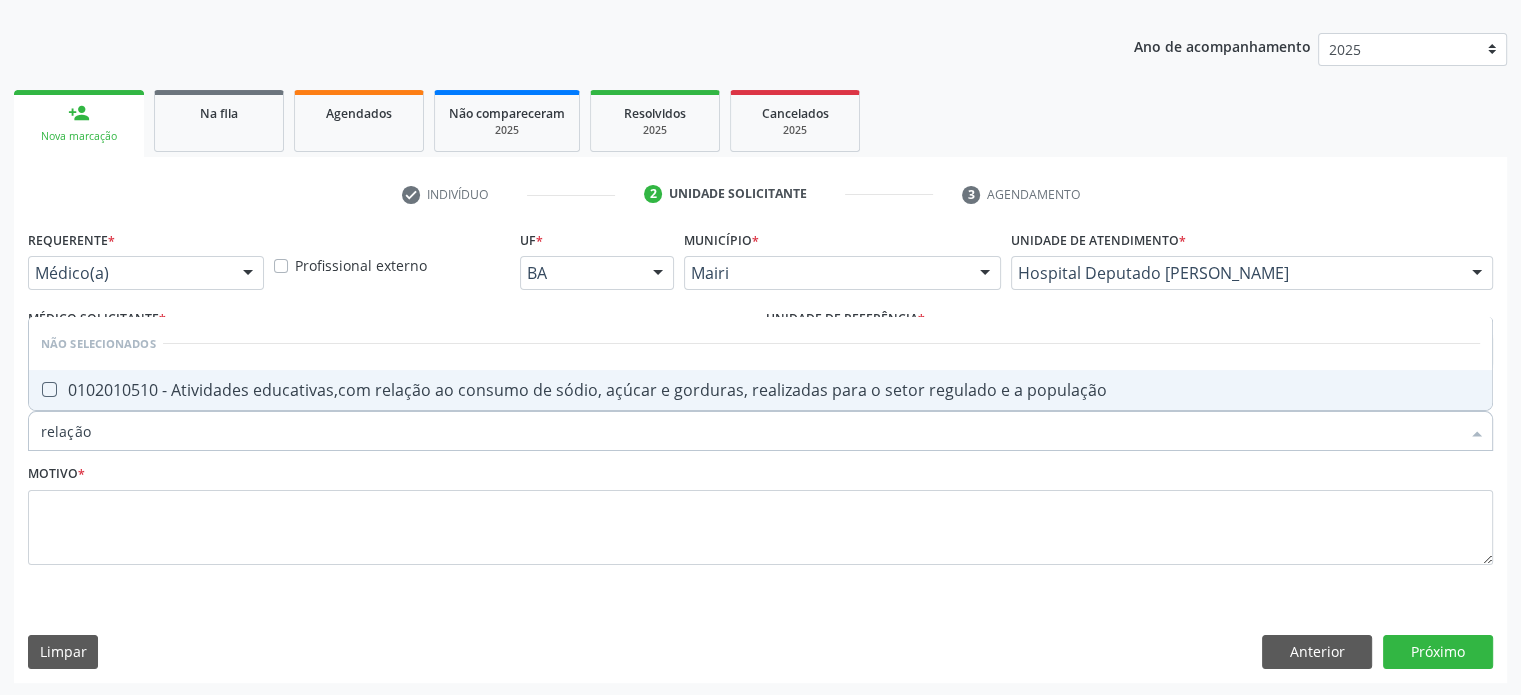 type on "relação" 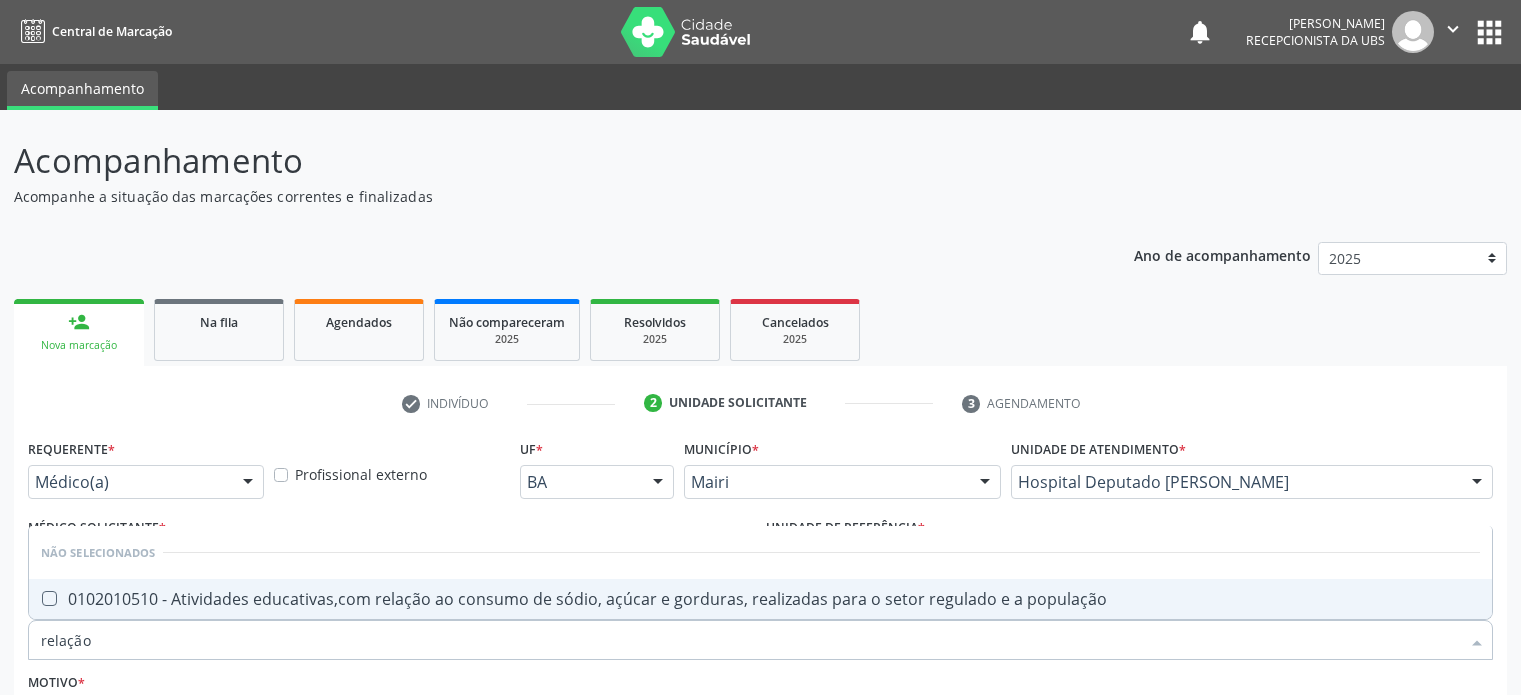 scroll, scrollTop: 209, scrollLeft: 0, axis: vertical 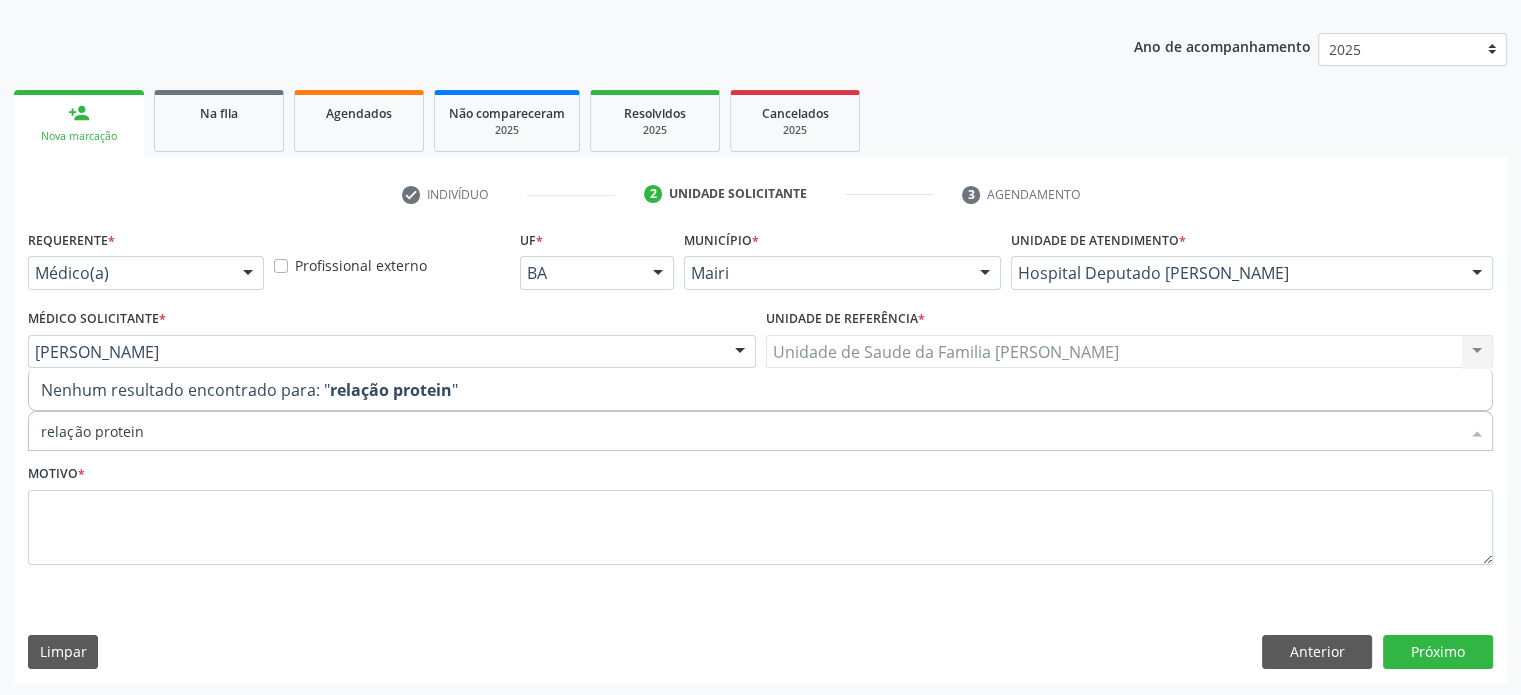 type on "relação proteina" 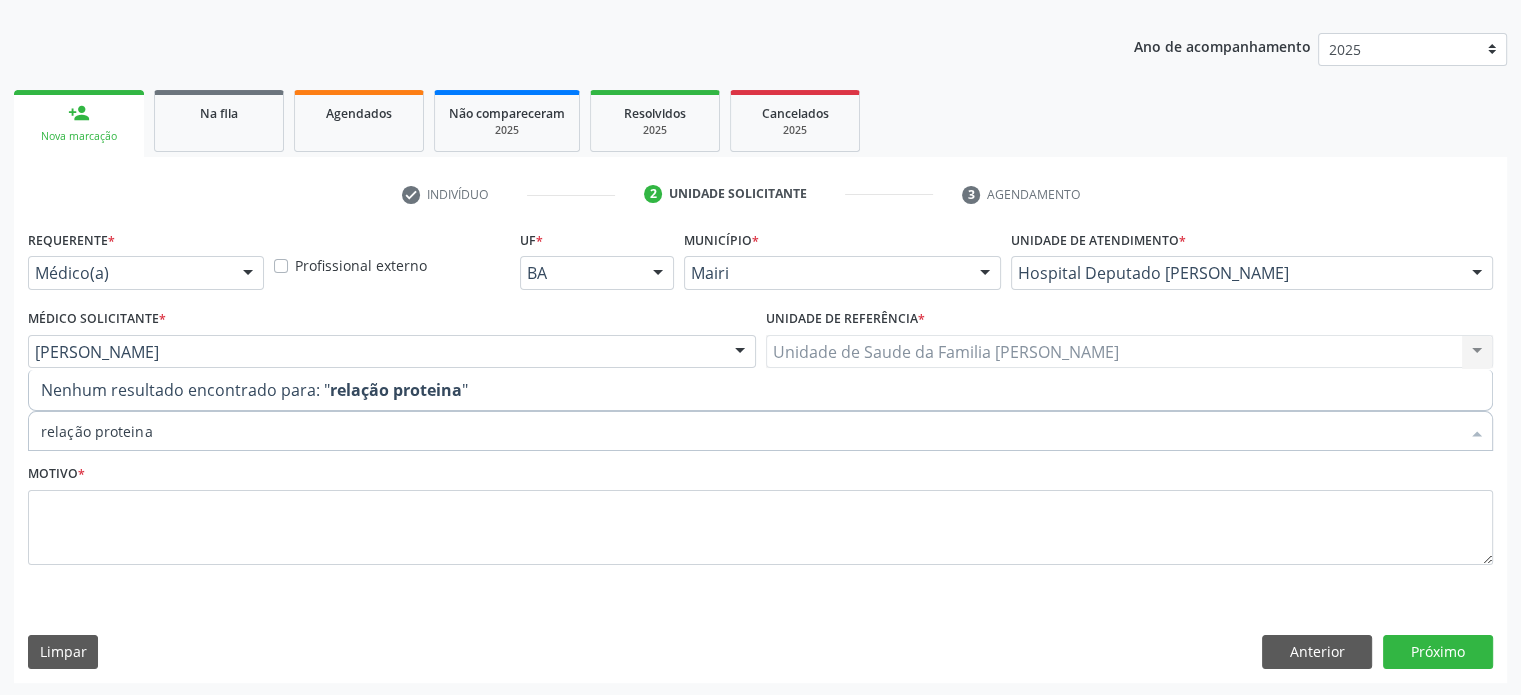 drag, startPoint x: 188, startPoint y: 438, endPoint x: 29, endPoint y: 429, distance: 159.25452 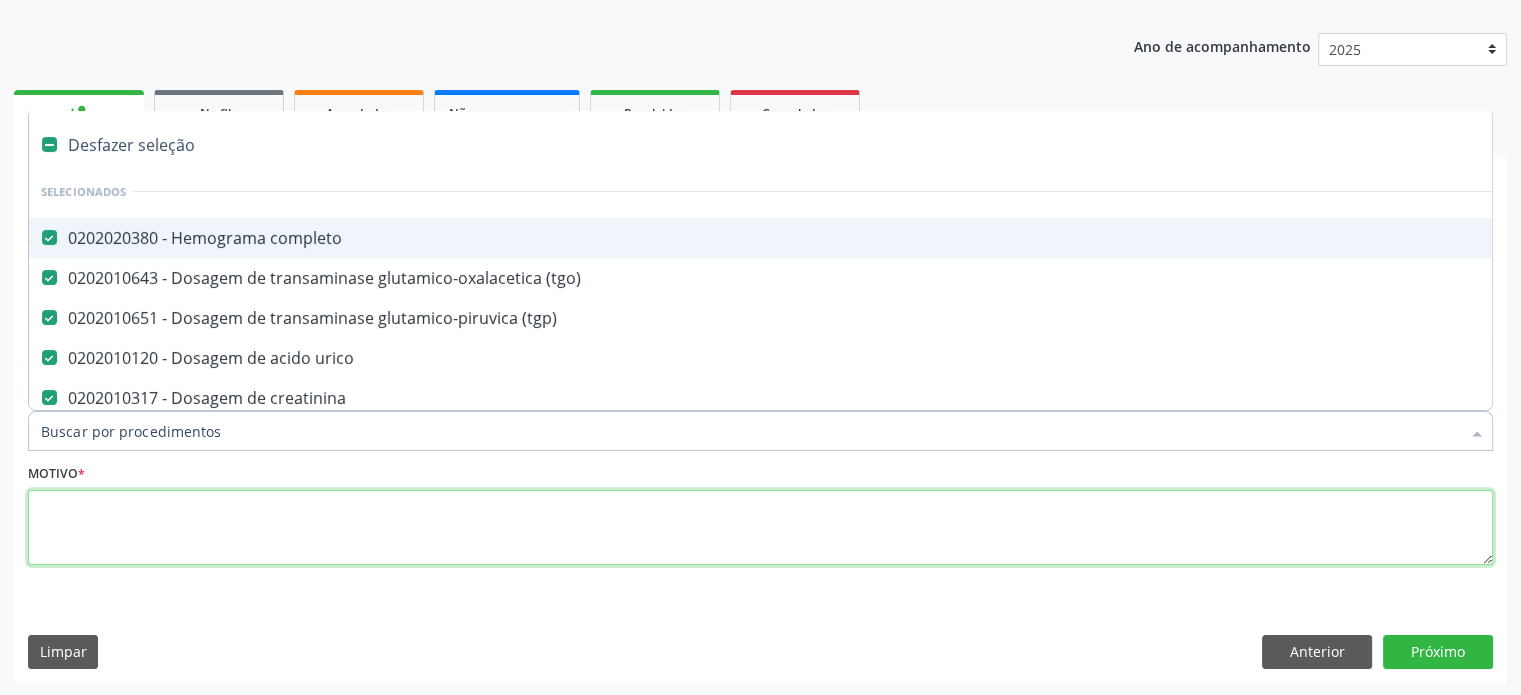 click at bounding box center [760, 528] 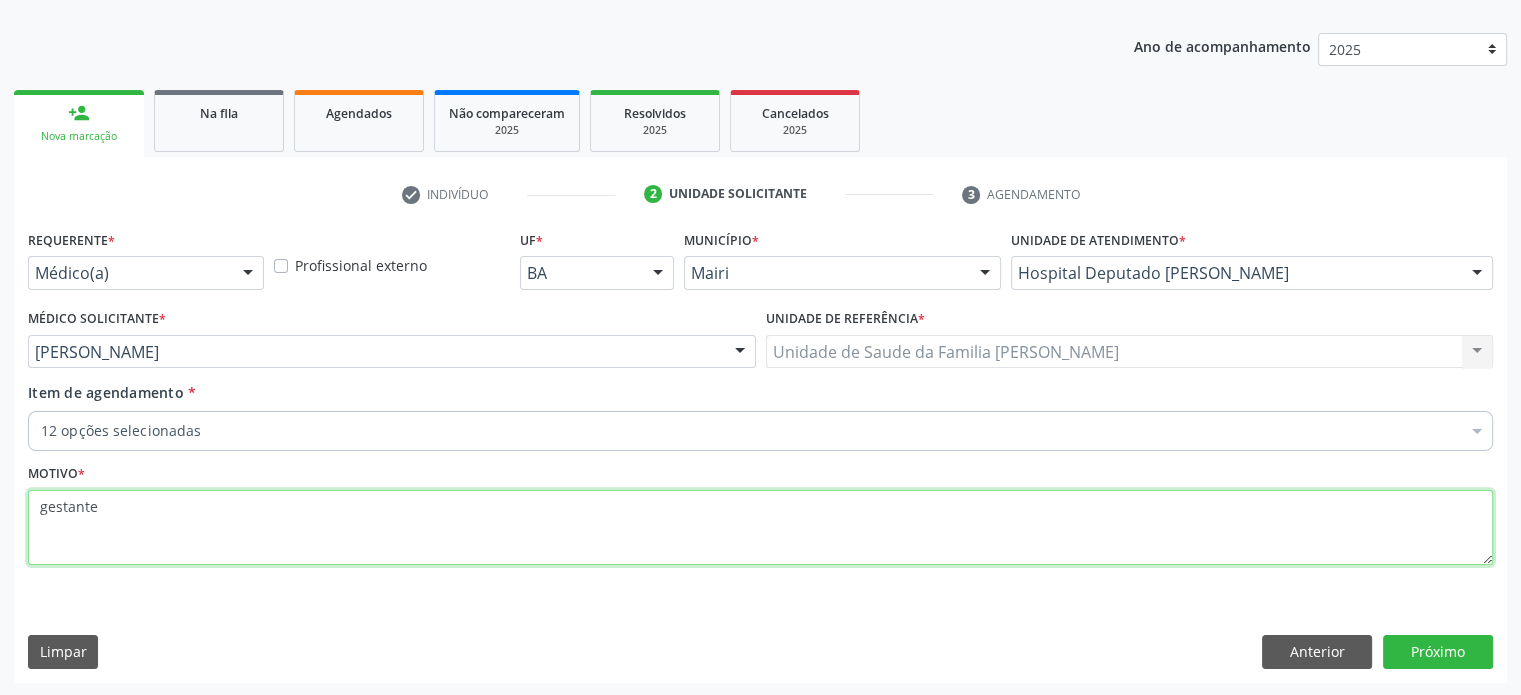 drag, startPoint x: 141, startPoint y: 508, endPoint x: 16, endPoint y: 511, distance: 125.035995 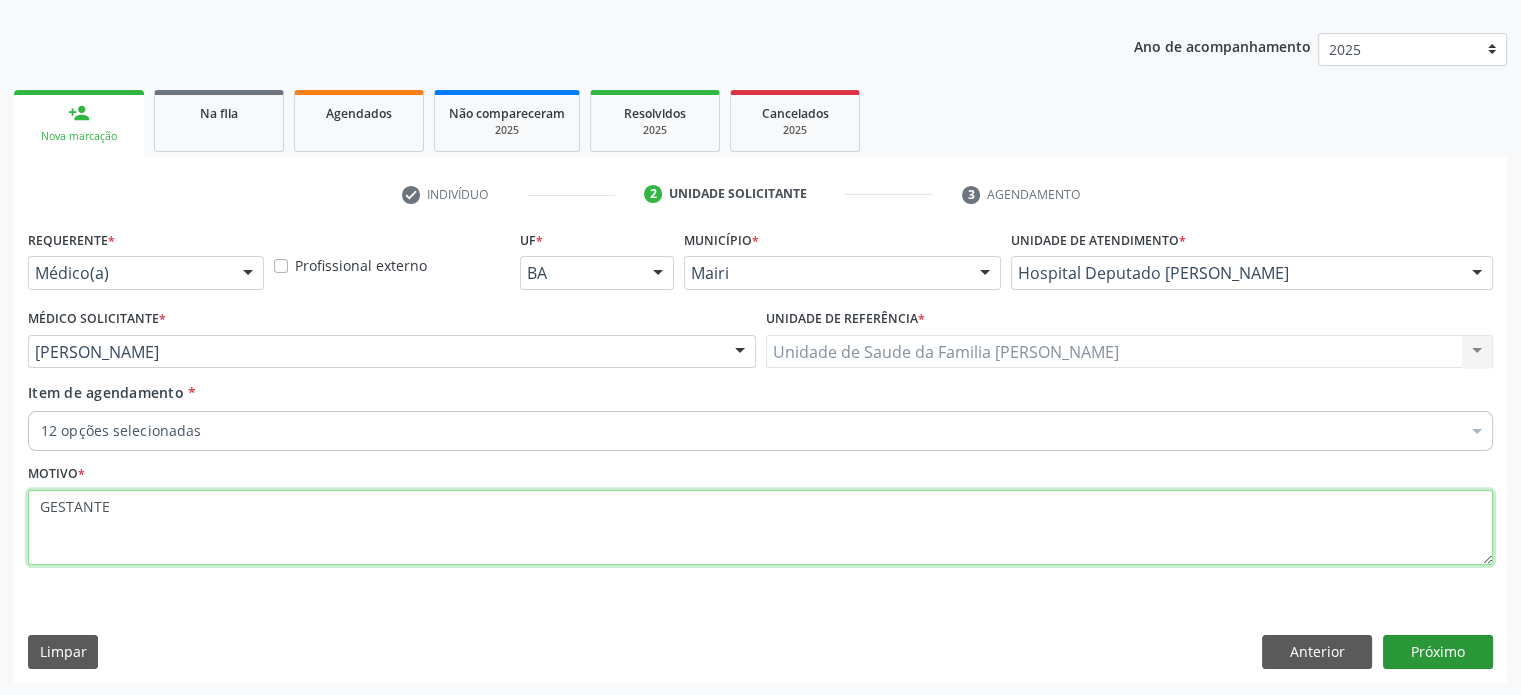 type on "GESTANTE" 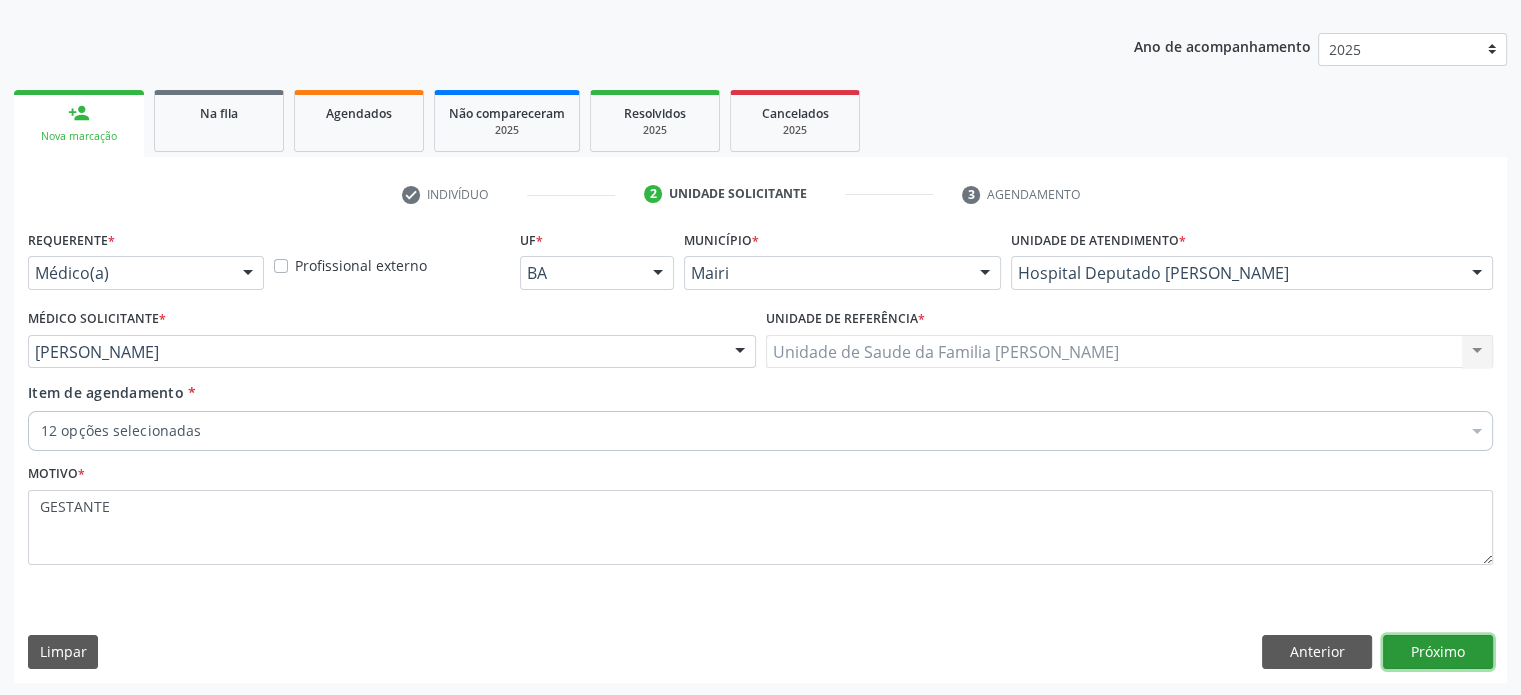 click on "Próximo" at bounding box center (1438, 652) 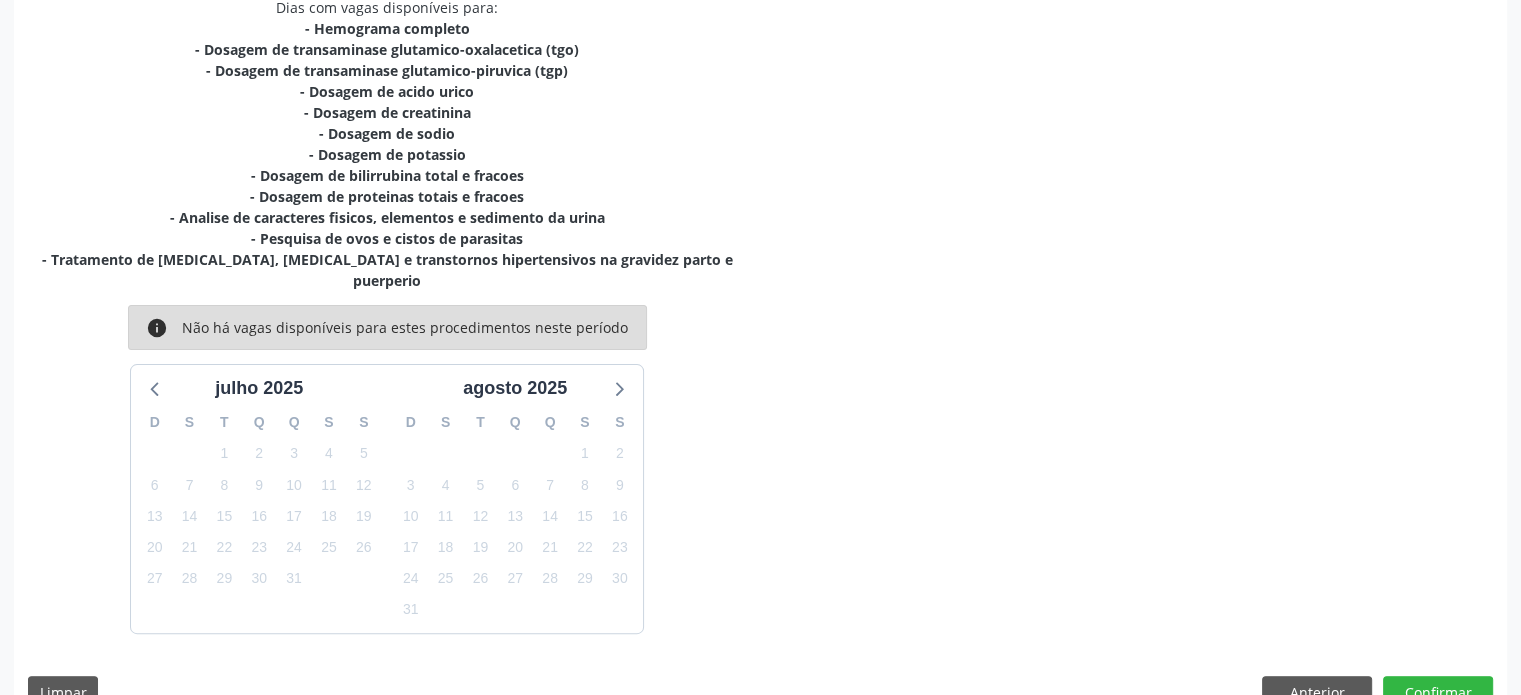 scroll, scrollTop: 464, scrollLeft: 0, axis: vertical 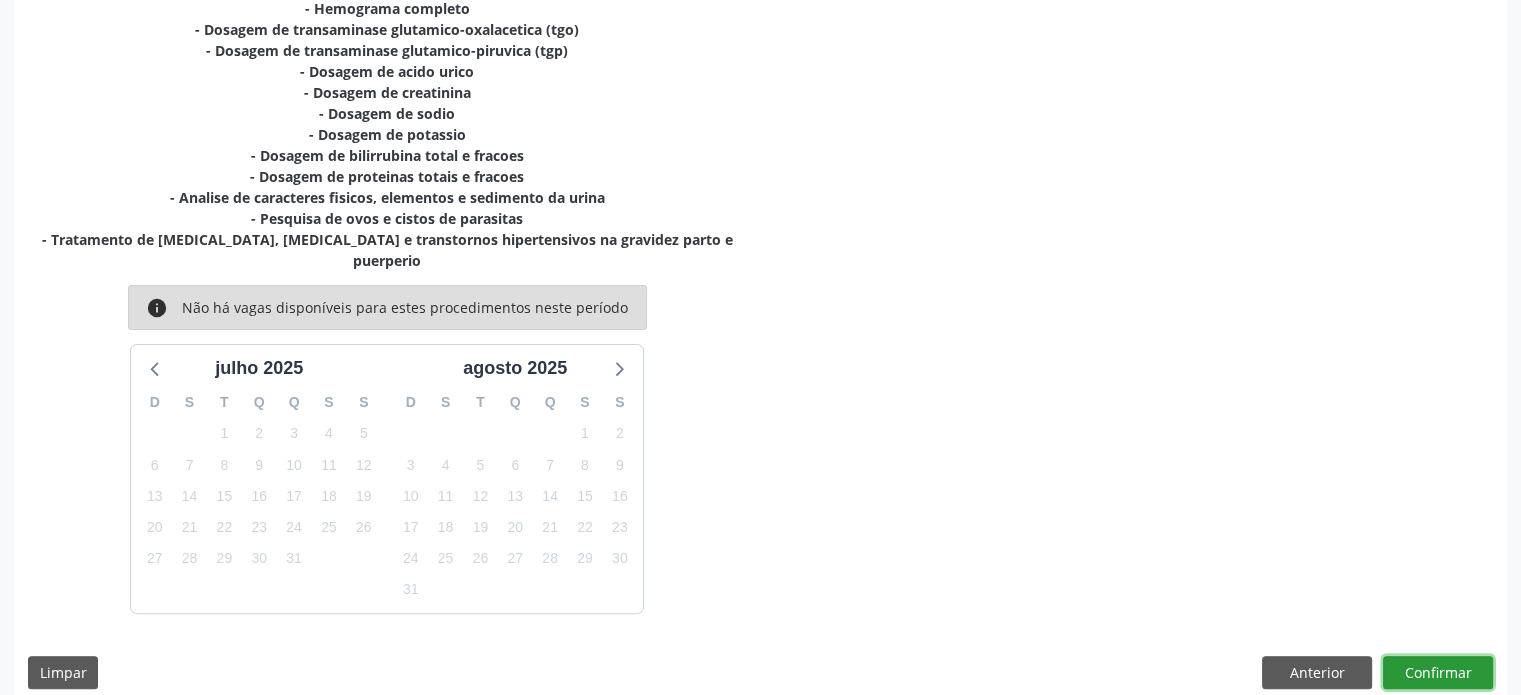 click on "Confirmar" at bounding box center (1438, 673) 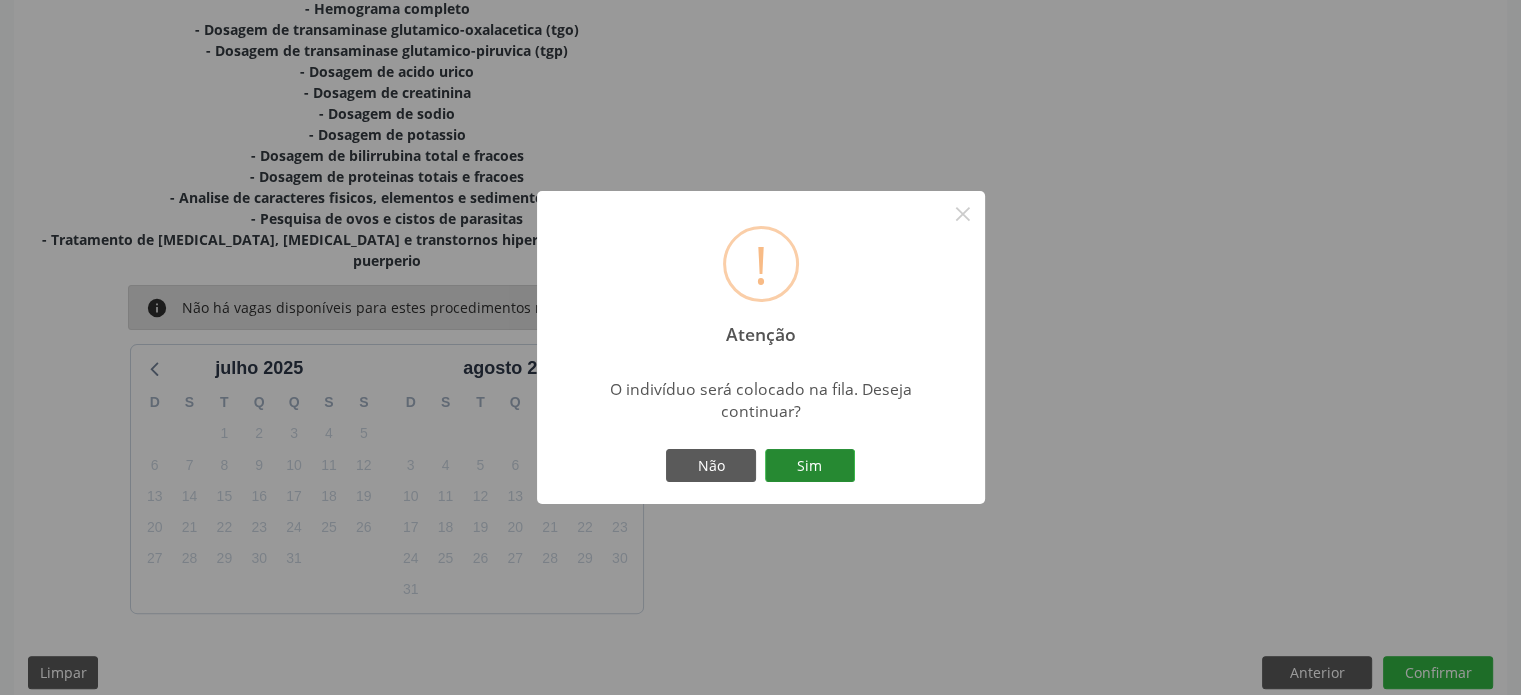 click on "Sim" at bounding box center [810, 466] 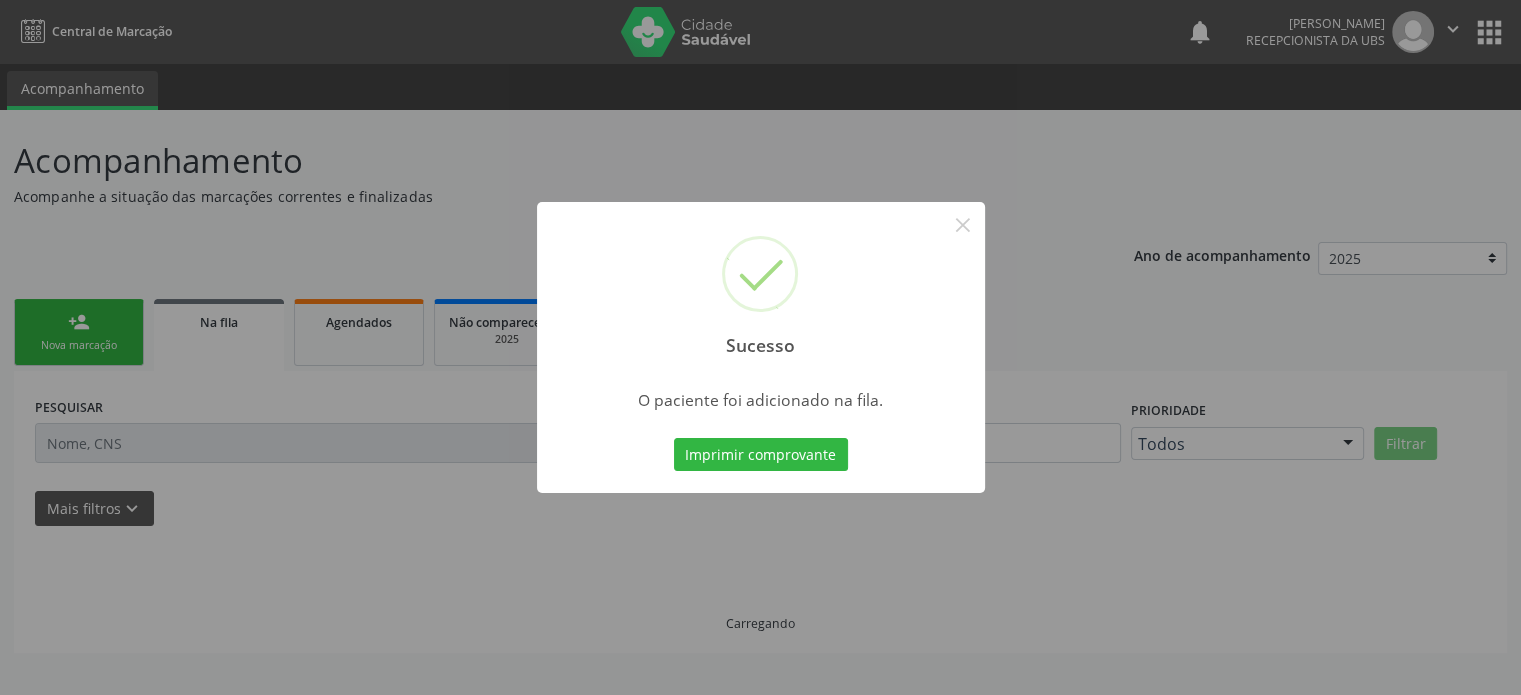 scroll, scrollTop: 0, scrollLeft: 0, axis: both 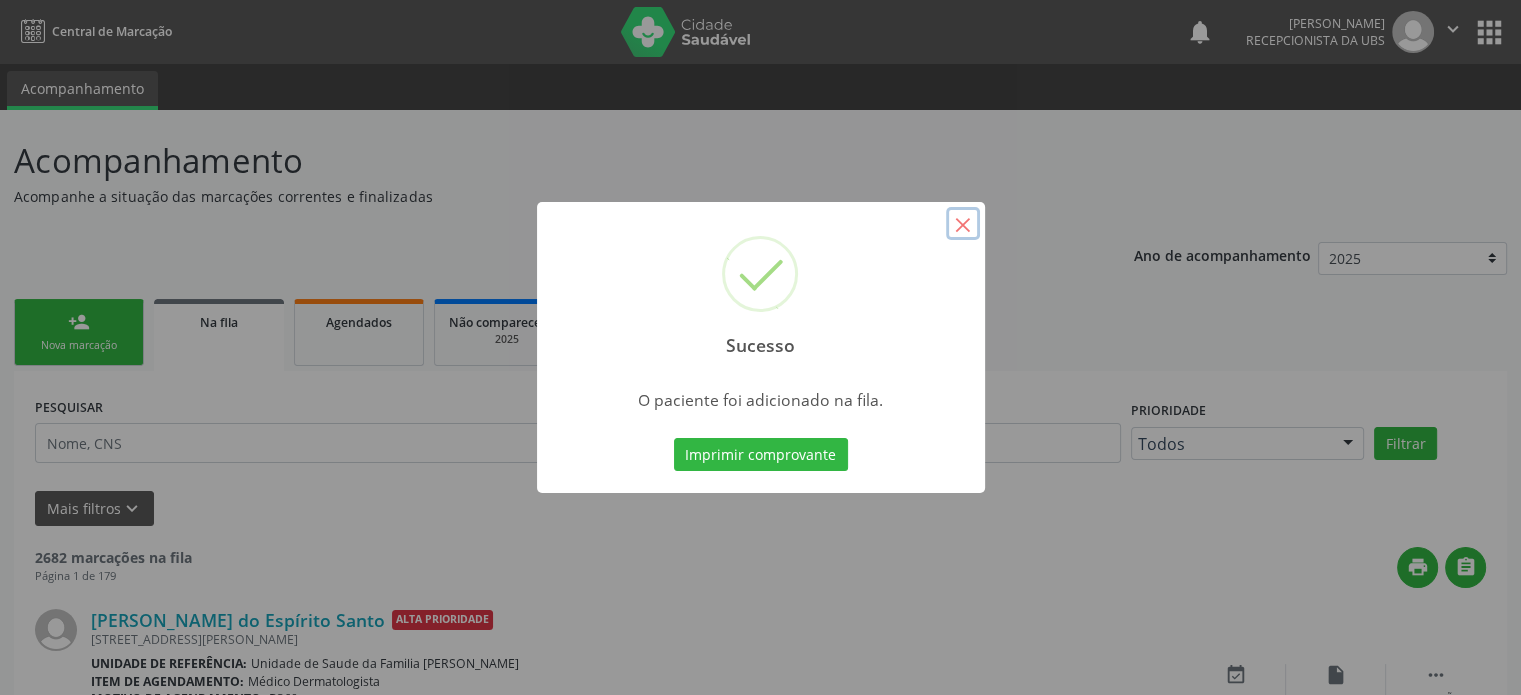 click on "×" at bounding box center (963, 224) 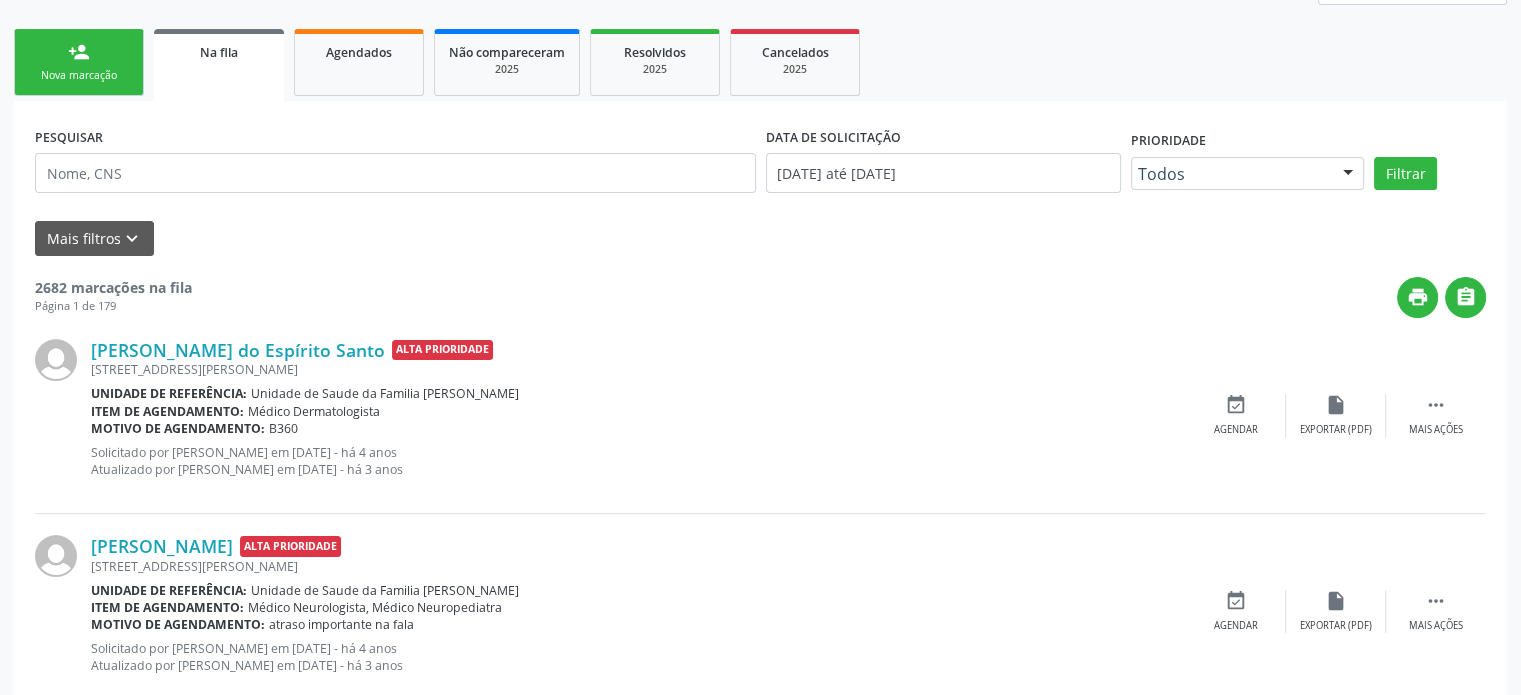 scroll, scrollTop: 0, scrollLeft: 0, axis: both 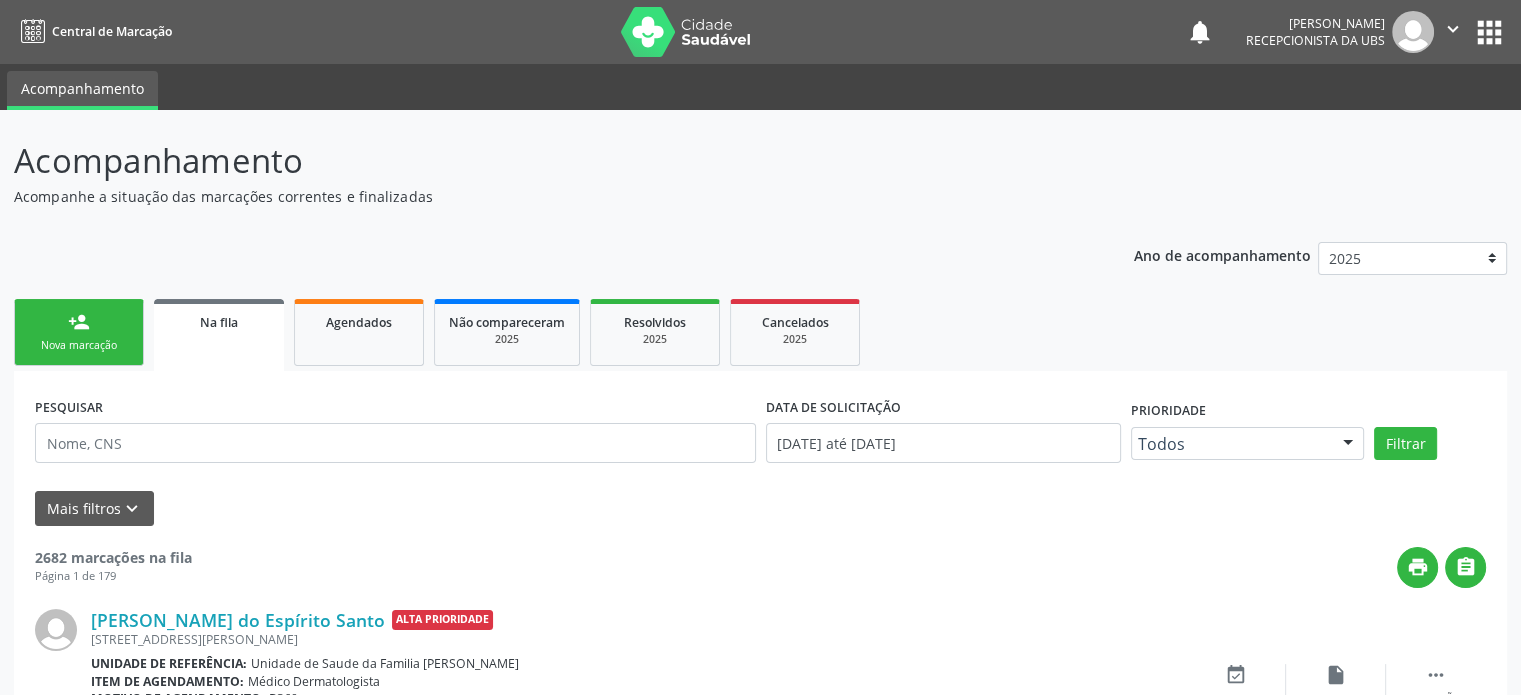 click on "Nova marcação" at bounding box center (79, 345) 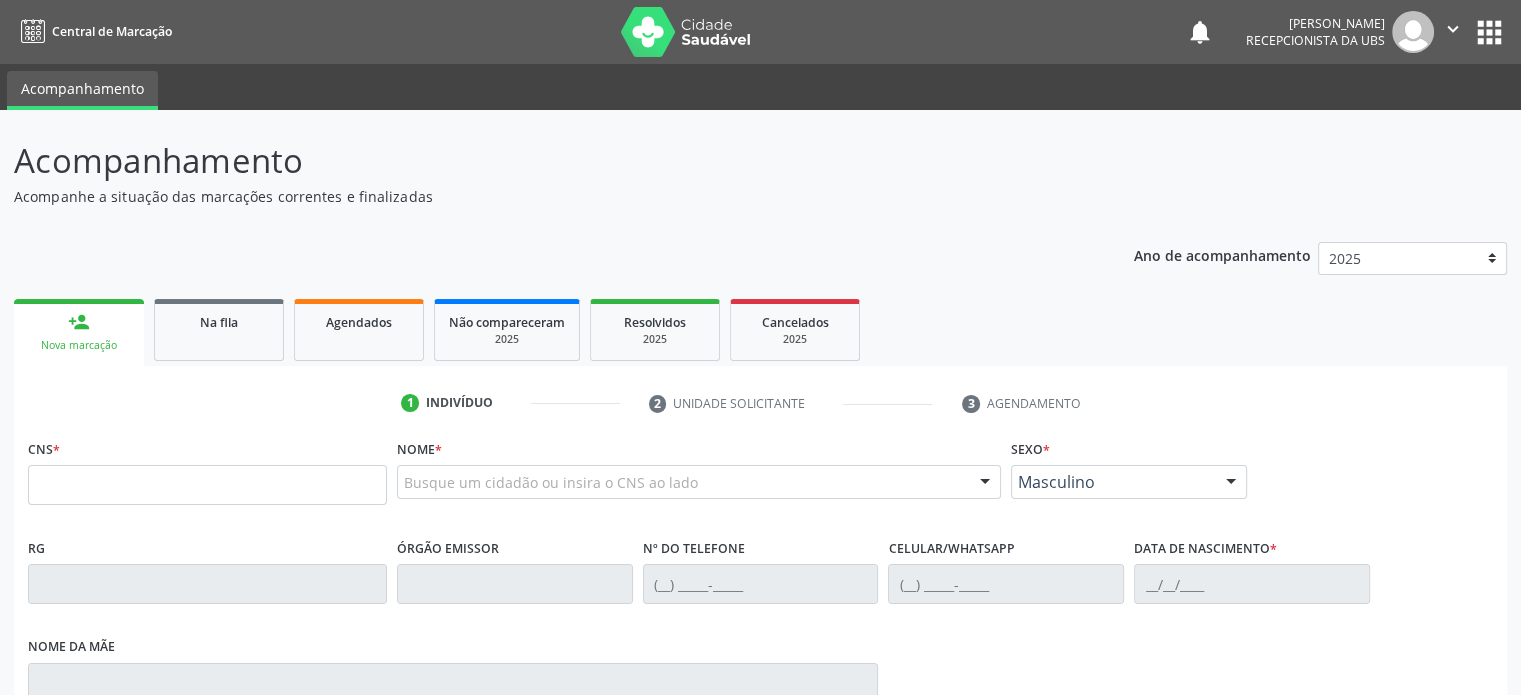 click on "person_add
Nova marcação" at bounding box center (79, 332) 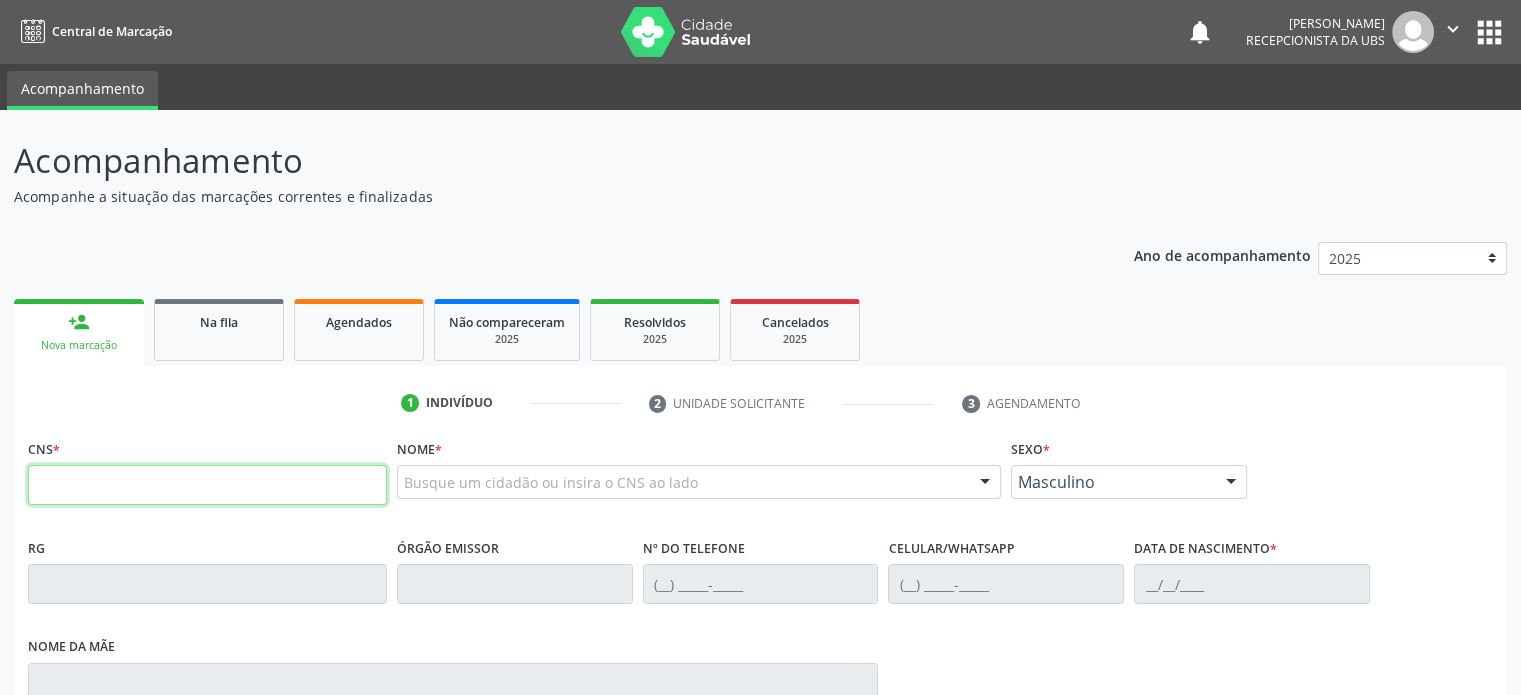 click at bounding box center (207, 485) 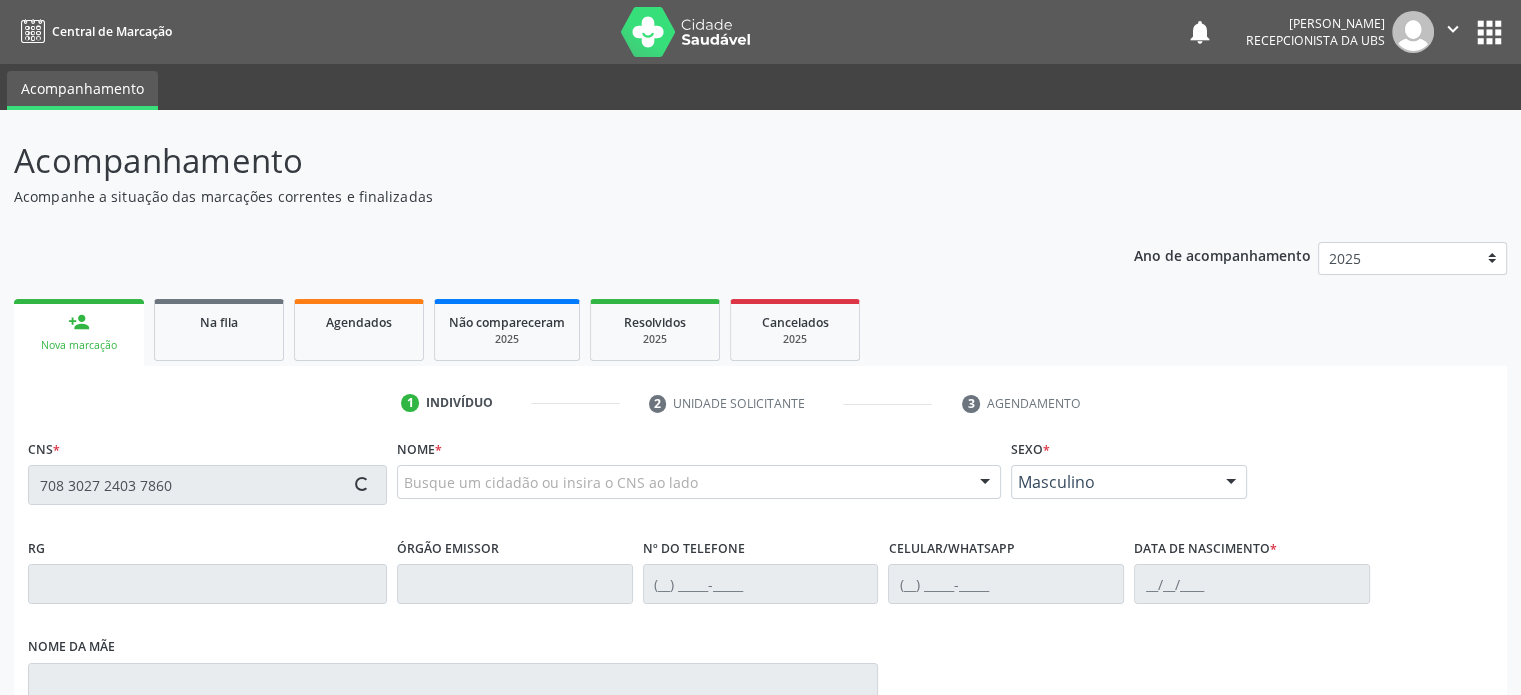 type on "708 3027 2403 7860" 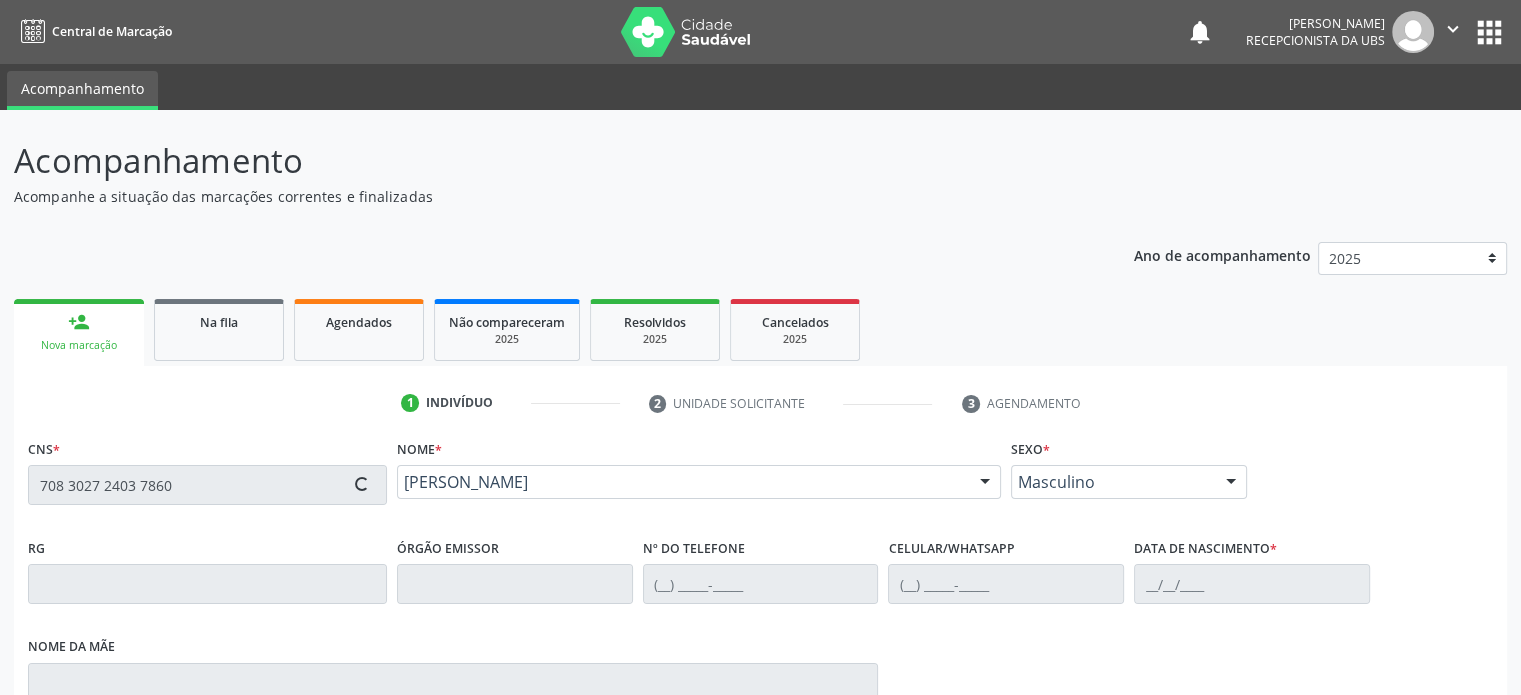 type on "(74) 99985-7445" 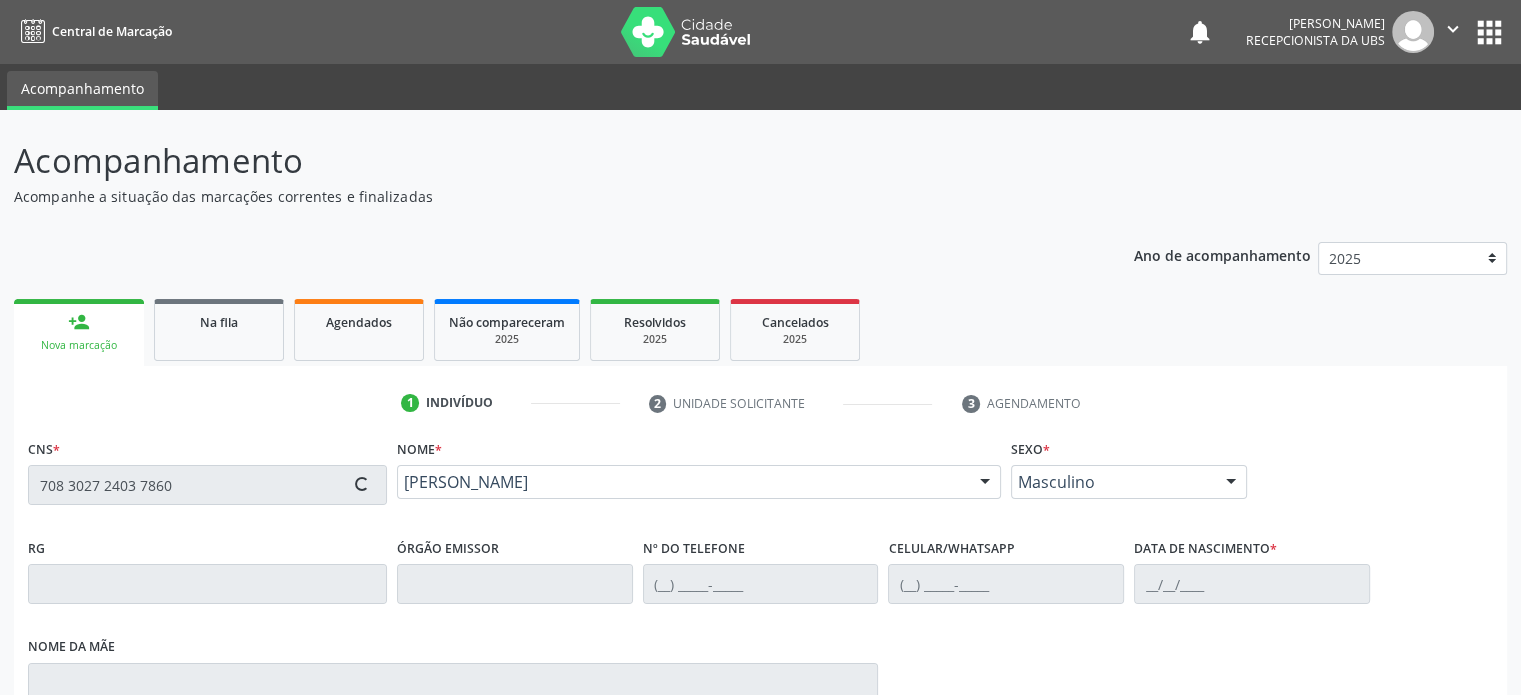 type on "(74) 99999-9999" 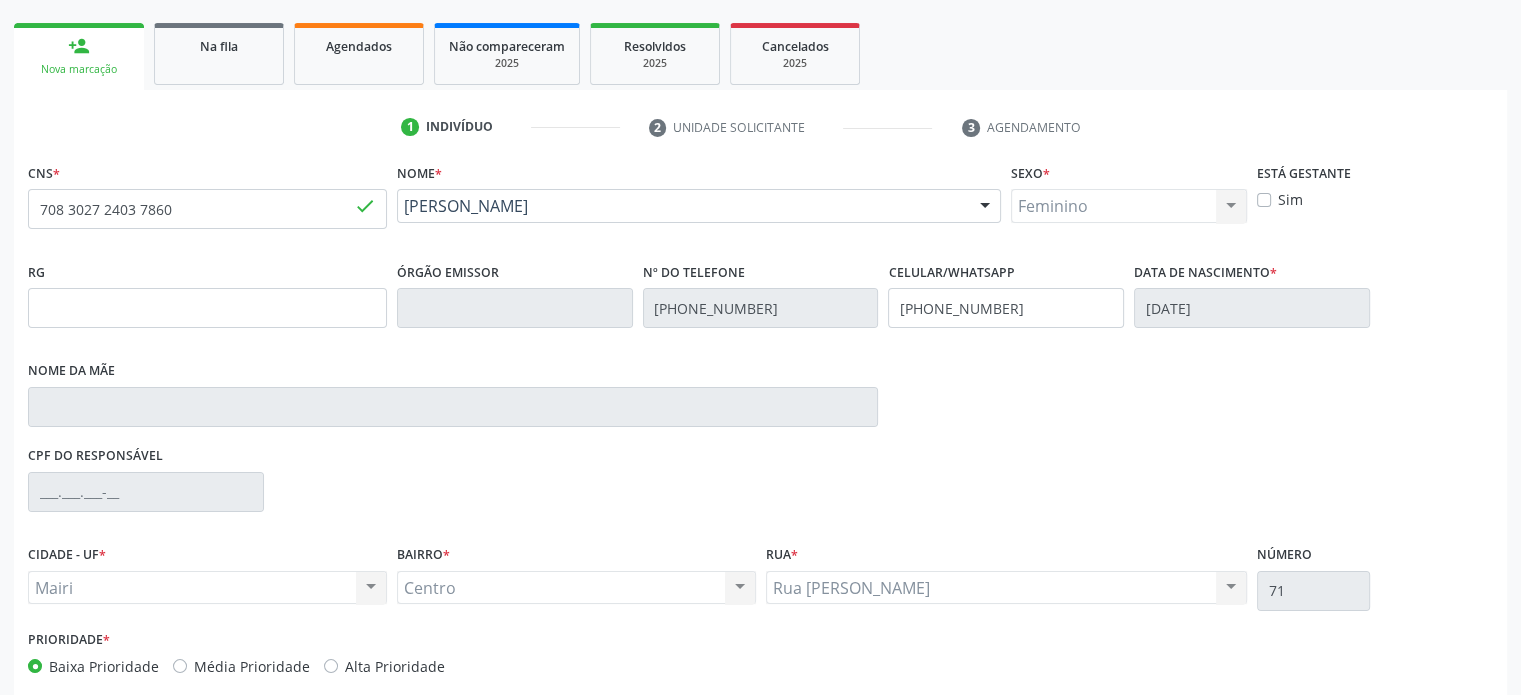 scroll, scrollTop: 300, scrollLeft: 0, axis: vertical 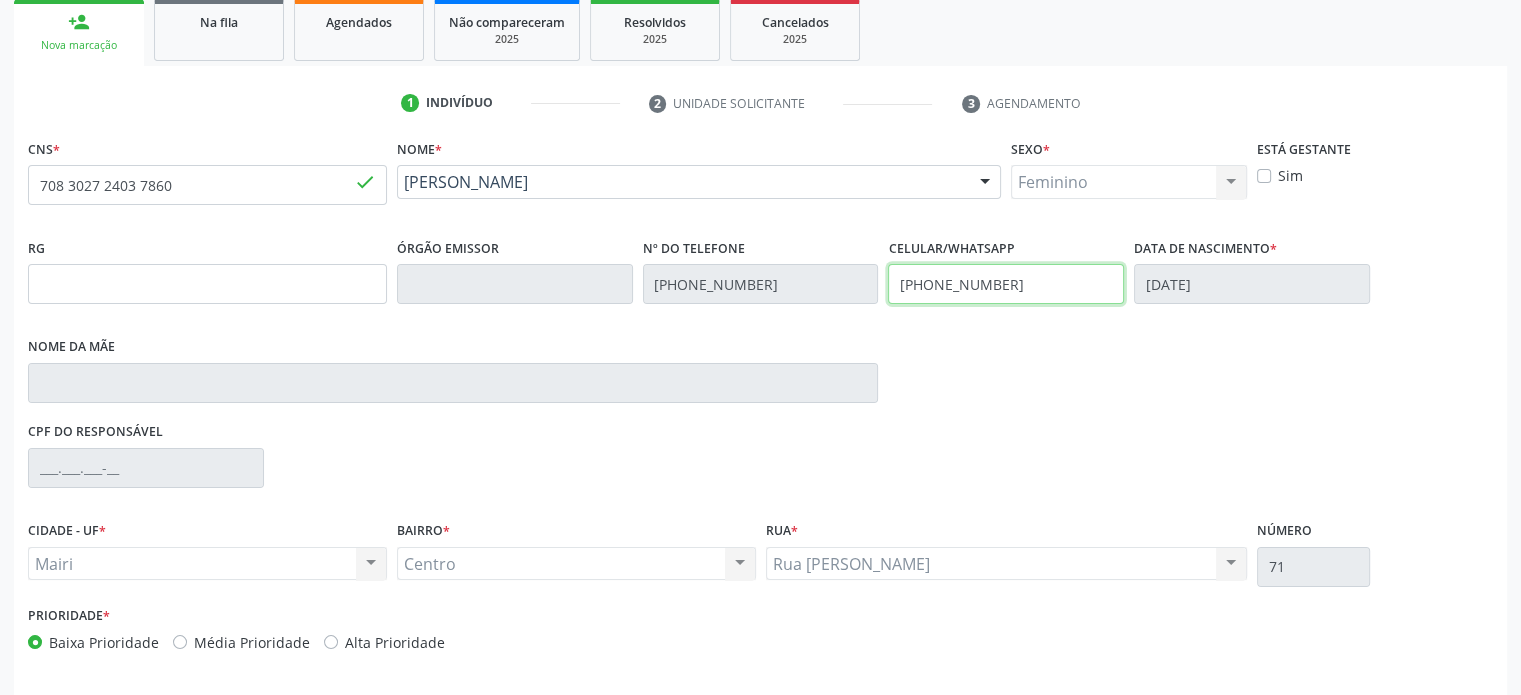 drag, startPoint x: 1032, startPoint y: 281, endPoint x: 952, endPoint y: 283, distance: 80.024994 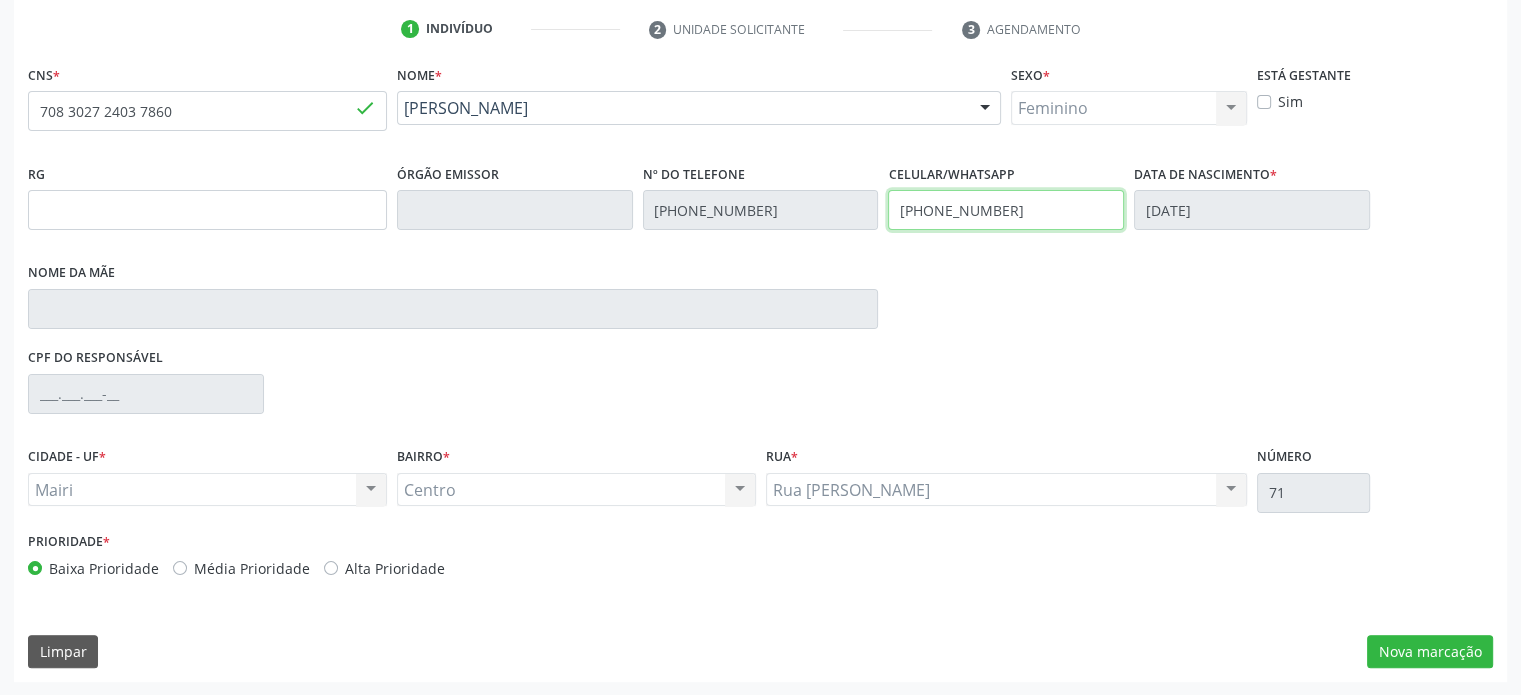 type on "(74) 99985-7445" 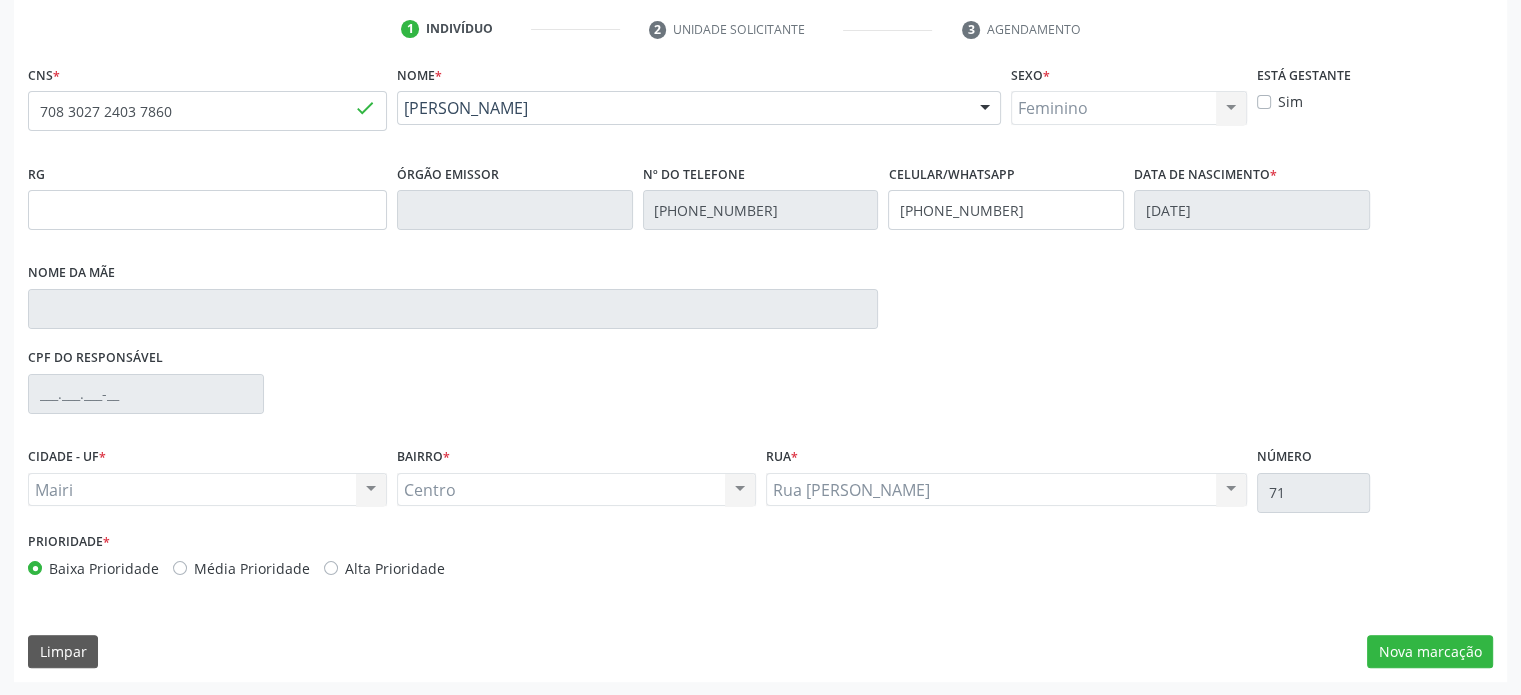 click on "RG
Órgão emissor
Nº do Telefone
(74) 99985-7445
Celular/WhatsApp
(74) 99985-7445
Data de nascimento
*
04/02/1959
Nome da mãe" at bounding box center [760, 251] 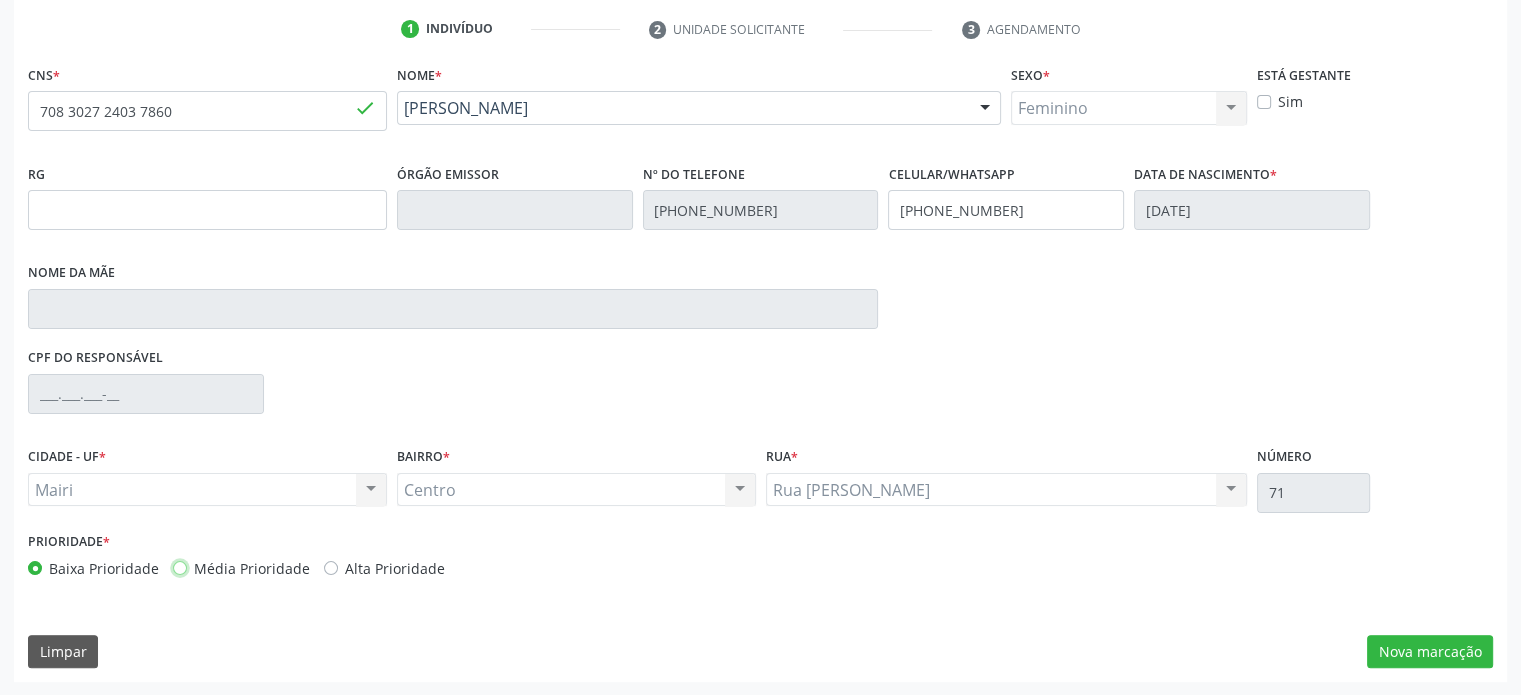 click on "Média Prioridade" at bounding box center [180, 567] 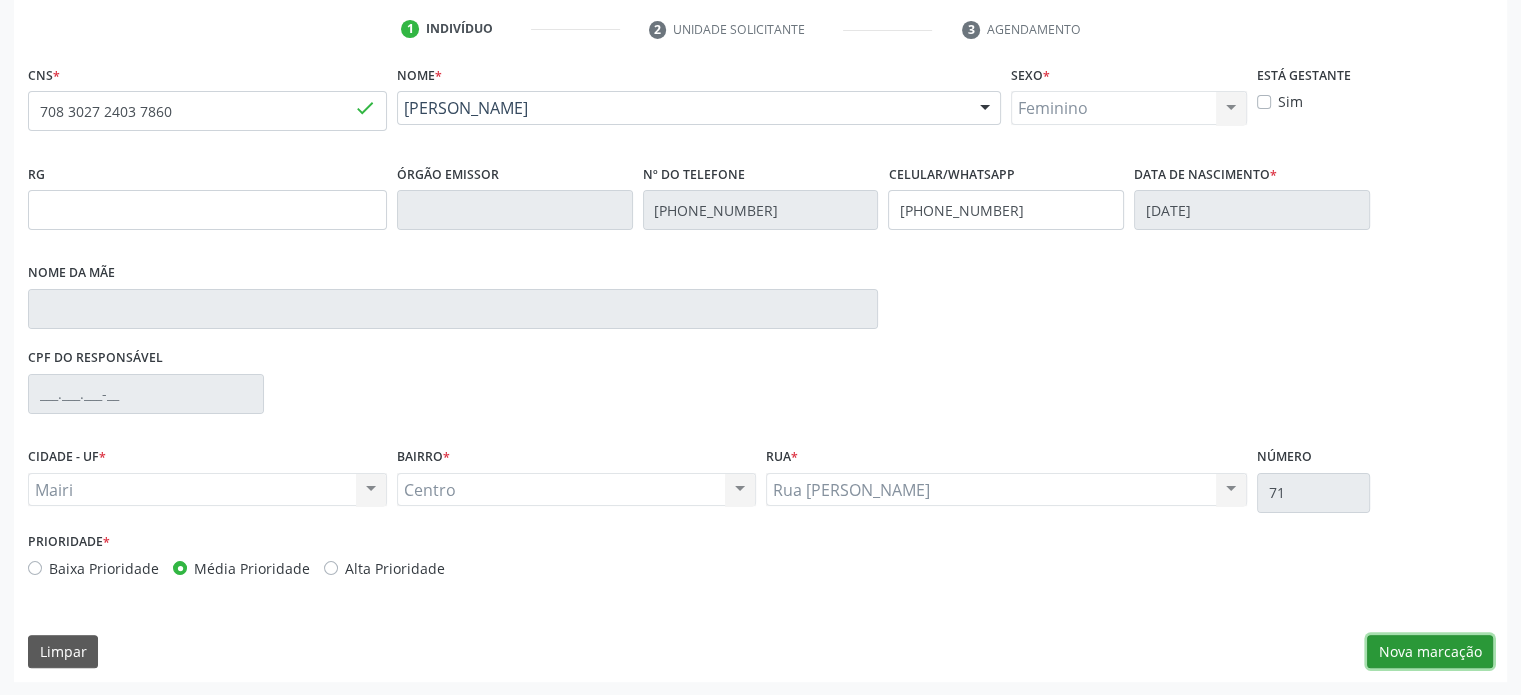 click on "Nova marcação" at bounding box center [1430, 652] 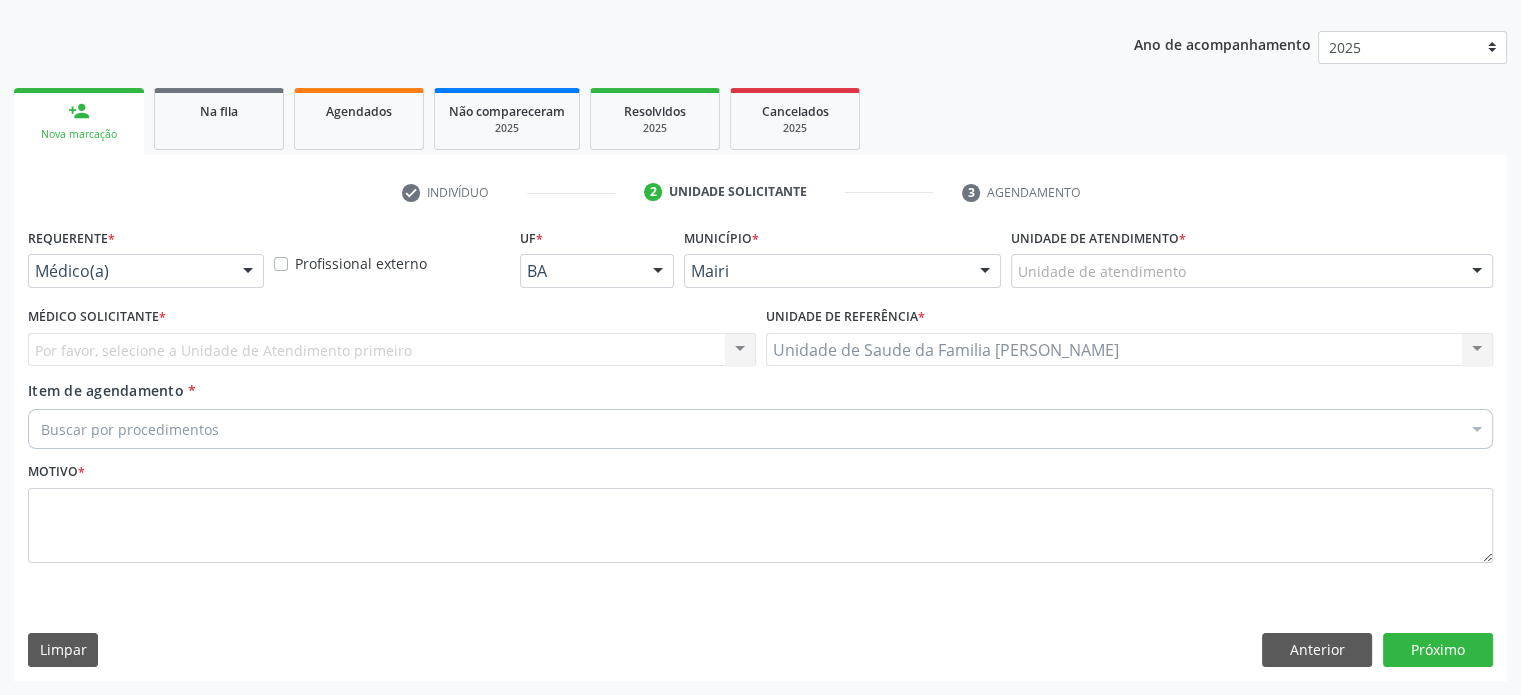 scroll, scrollTop: 209, scrollLeft: 0, axis: vertical 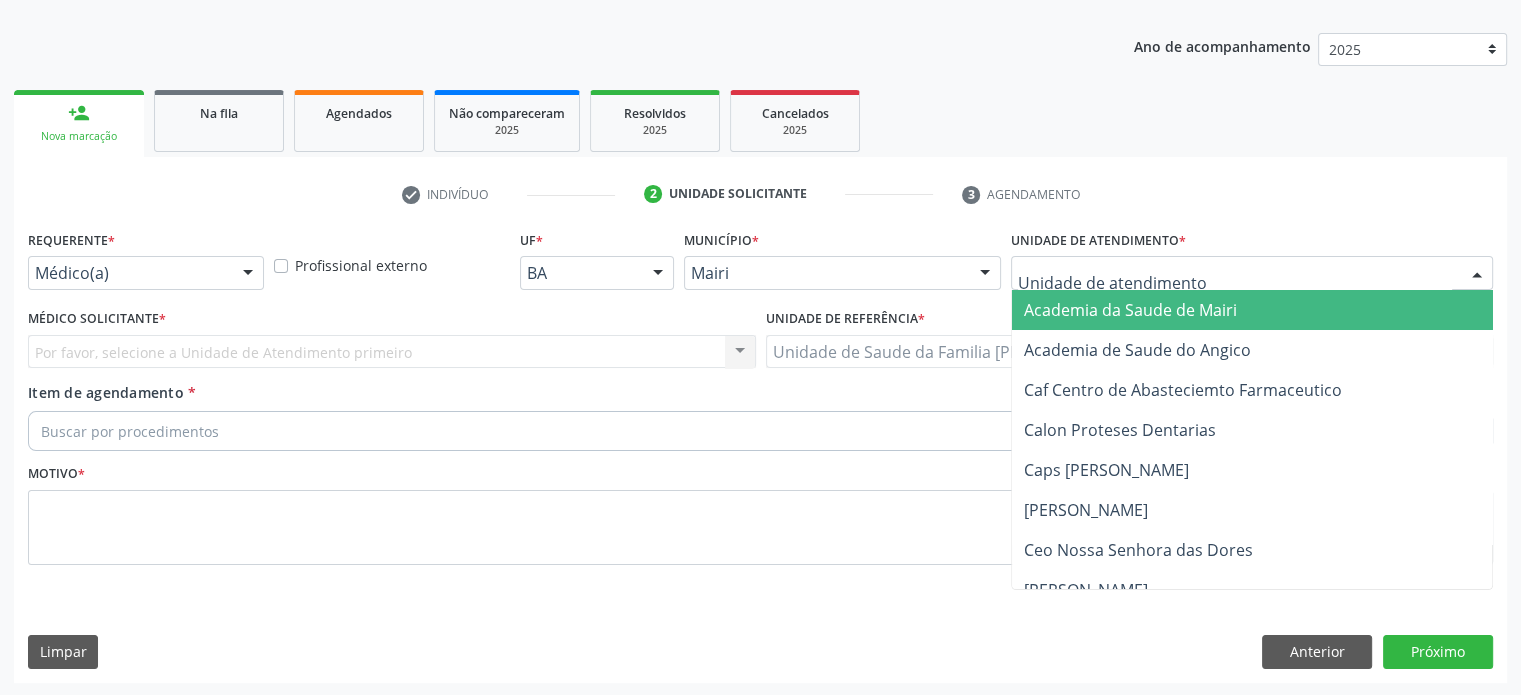 type on "F" 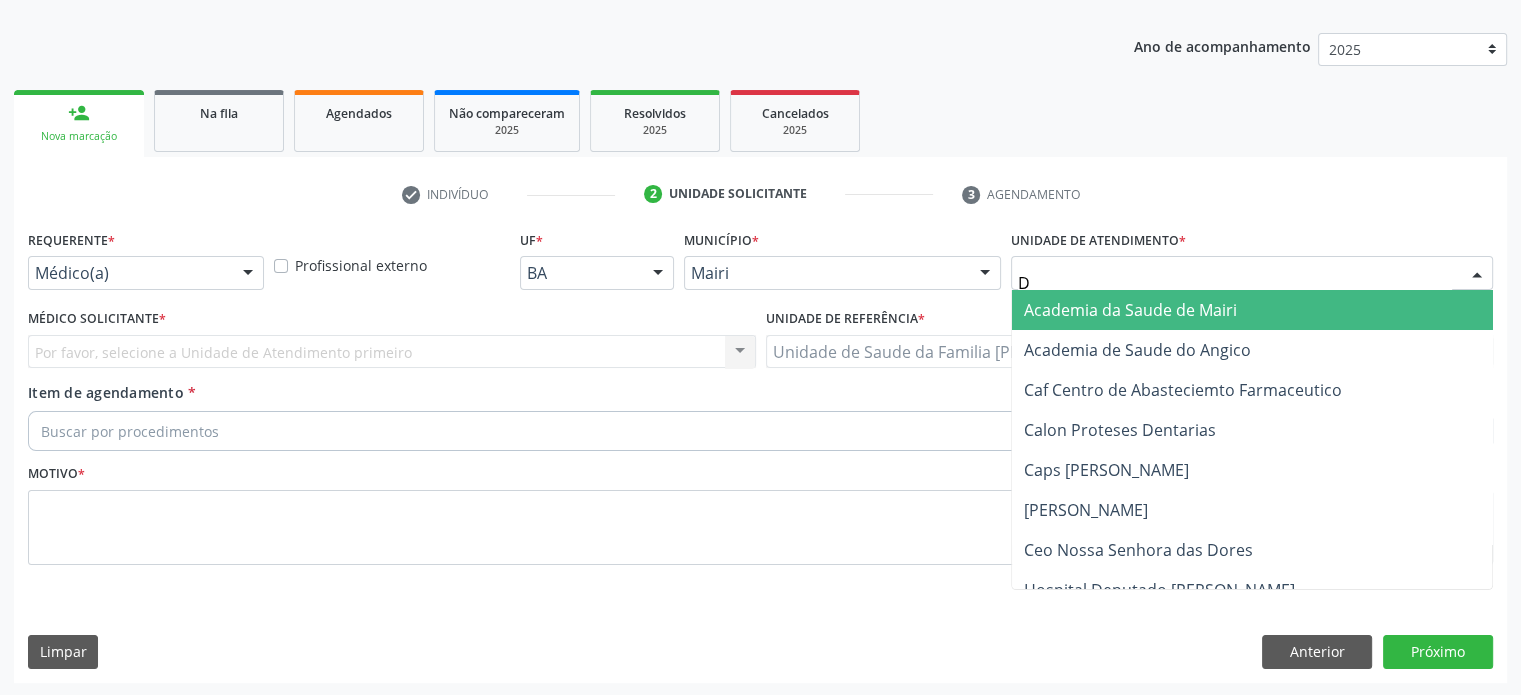 type on "DI" 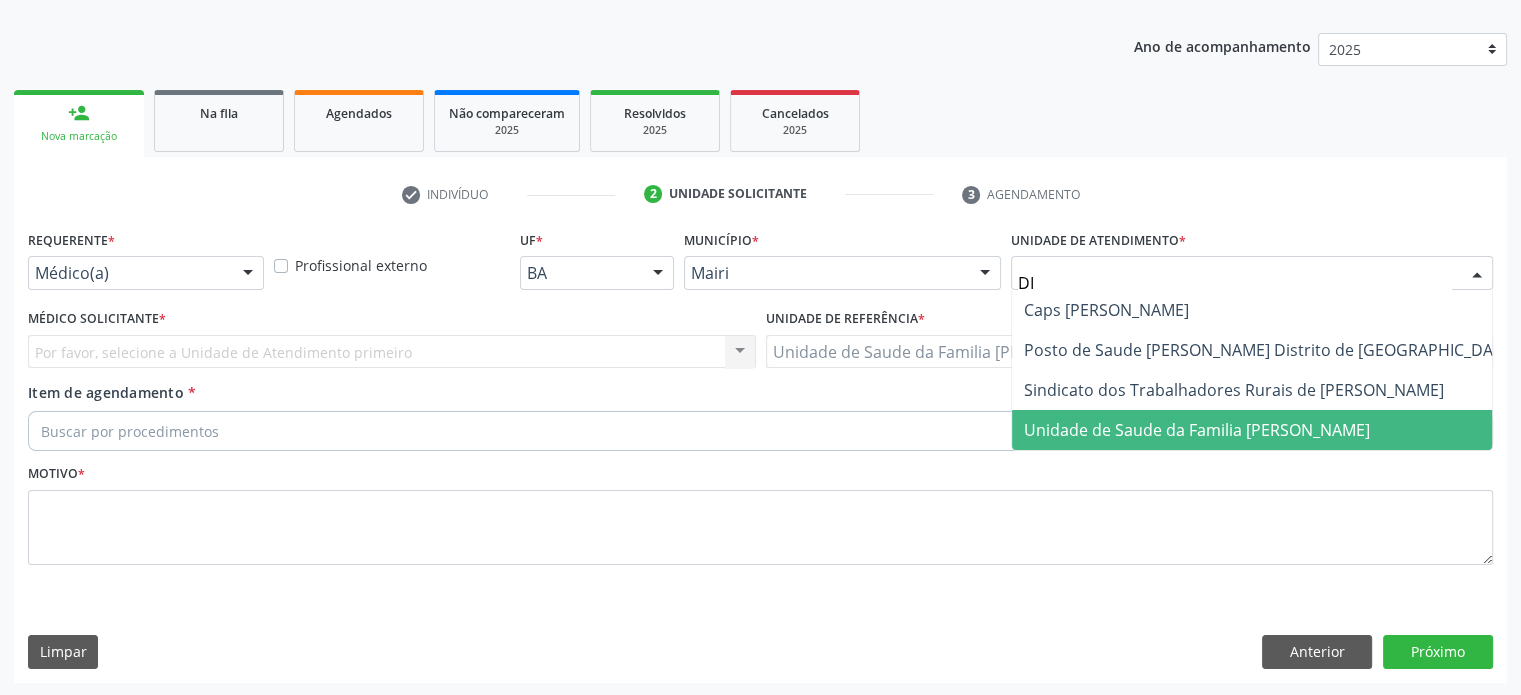 click on "Unidade de Saude da Familia [PERSON_NAME]" at bounding box center (1197, 430) 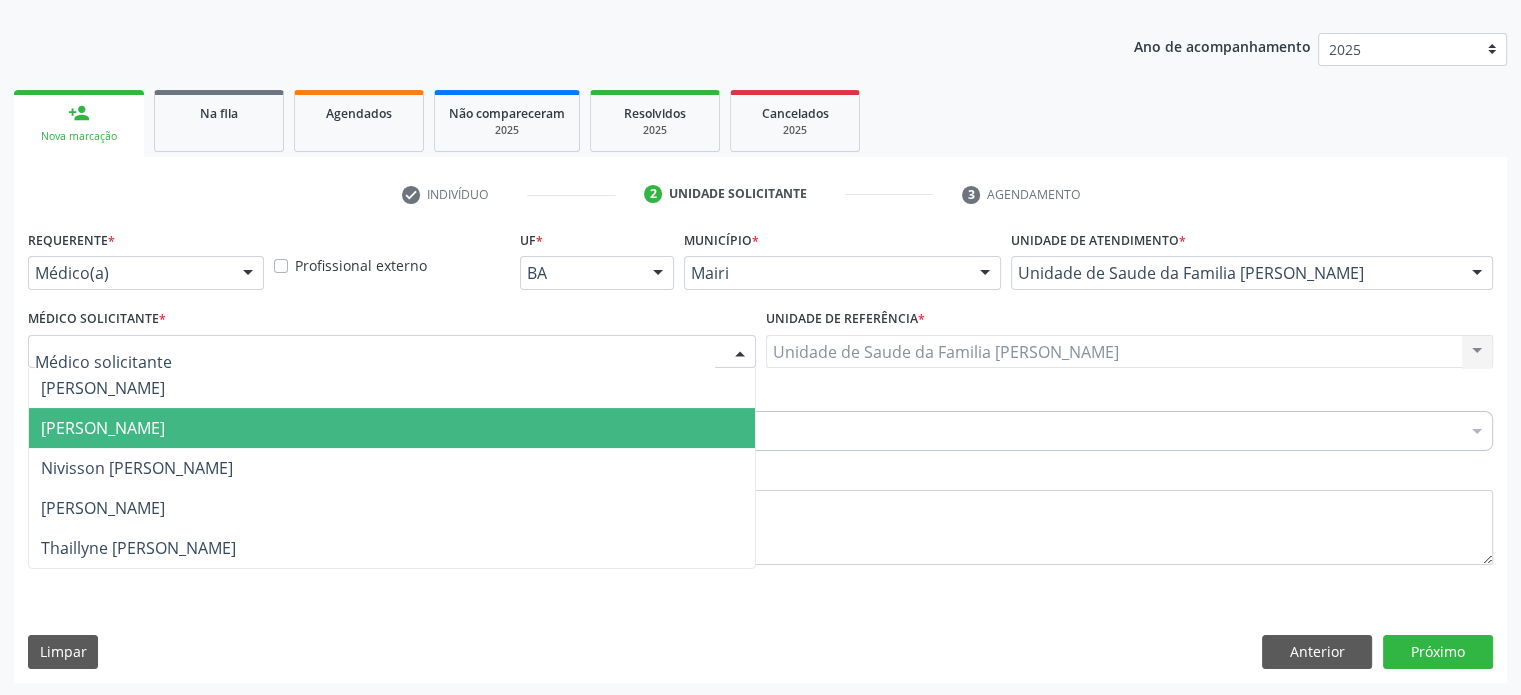 click on "[PERSON_NAME]" at bounding box center [103, 428] 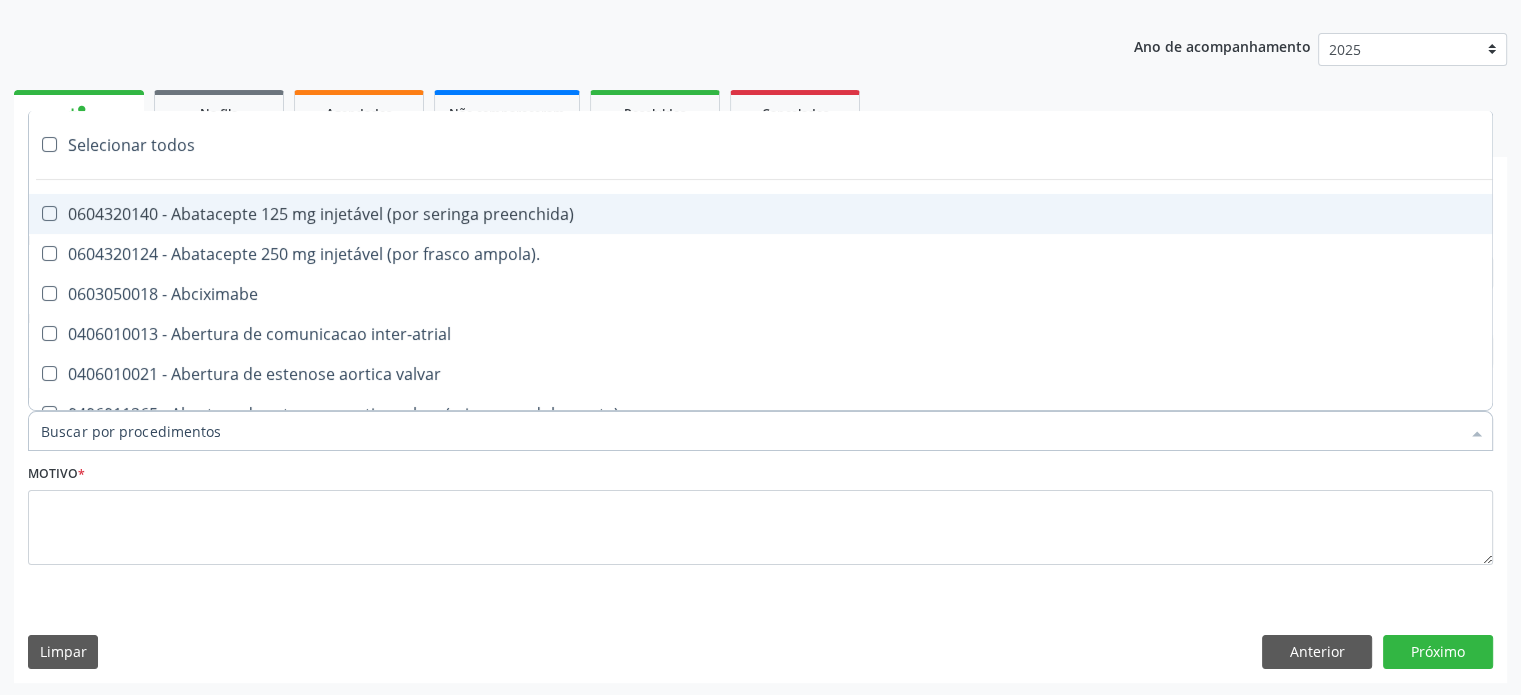 paste on "0205020127" 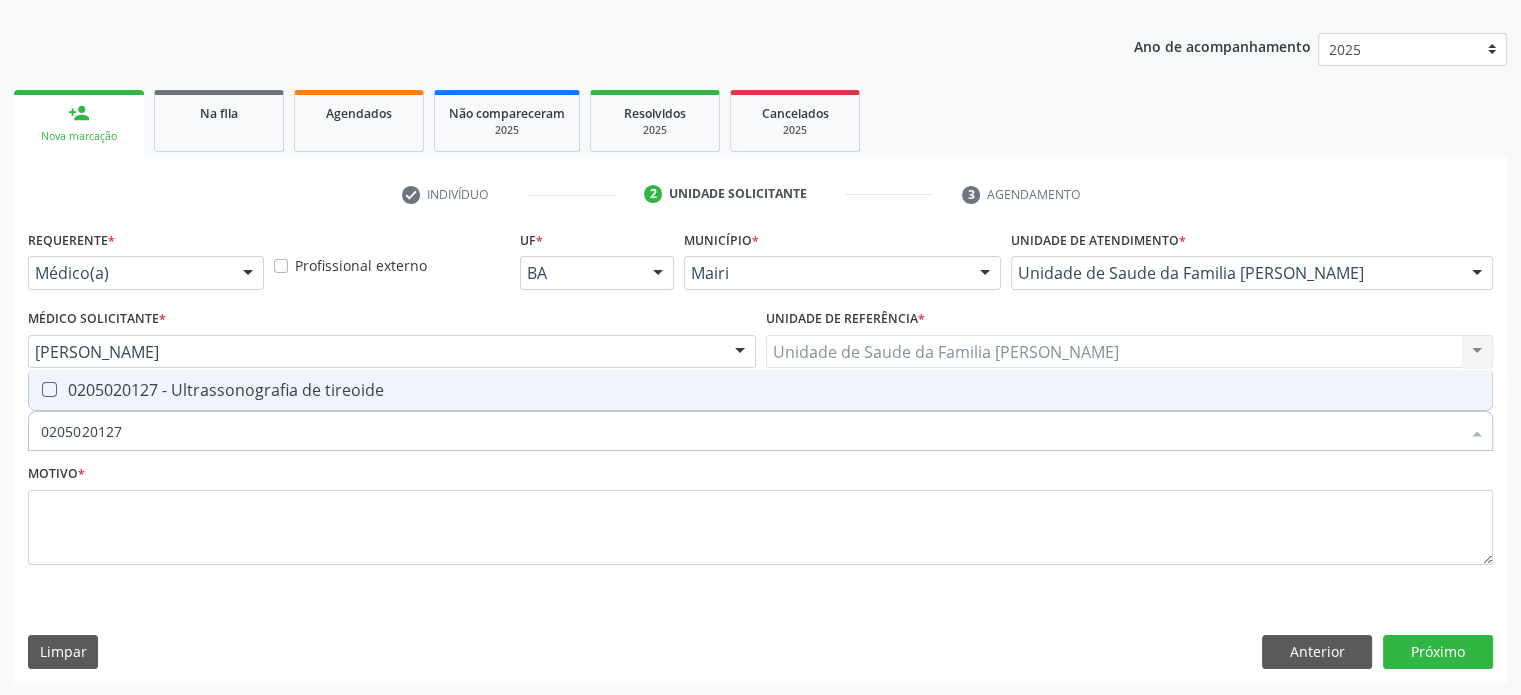click on "0205020127 - Ultrassonografia de tireoide" at bounding box center (760, 390) 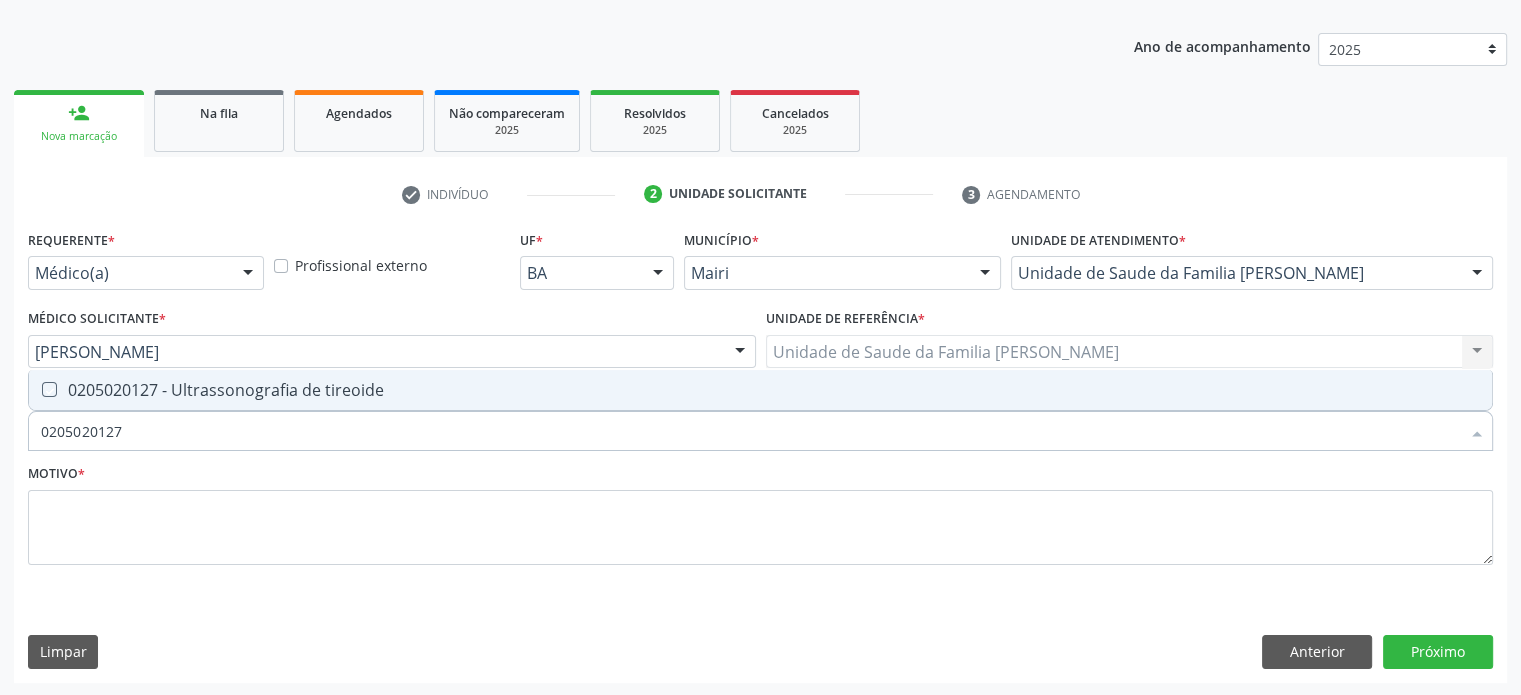 checkbox on "true" 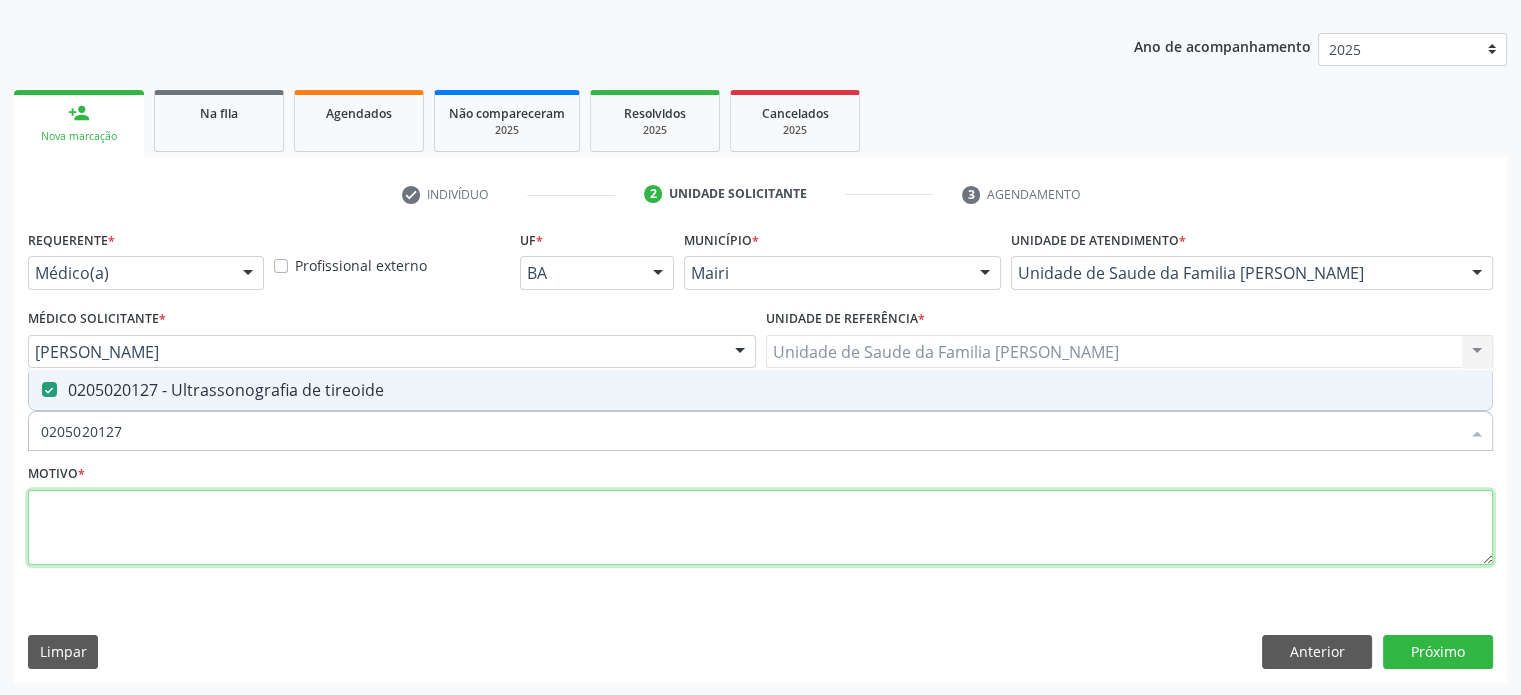 click at bounding box center (760, 528) 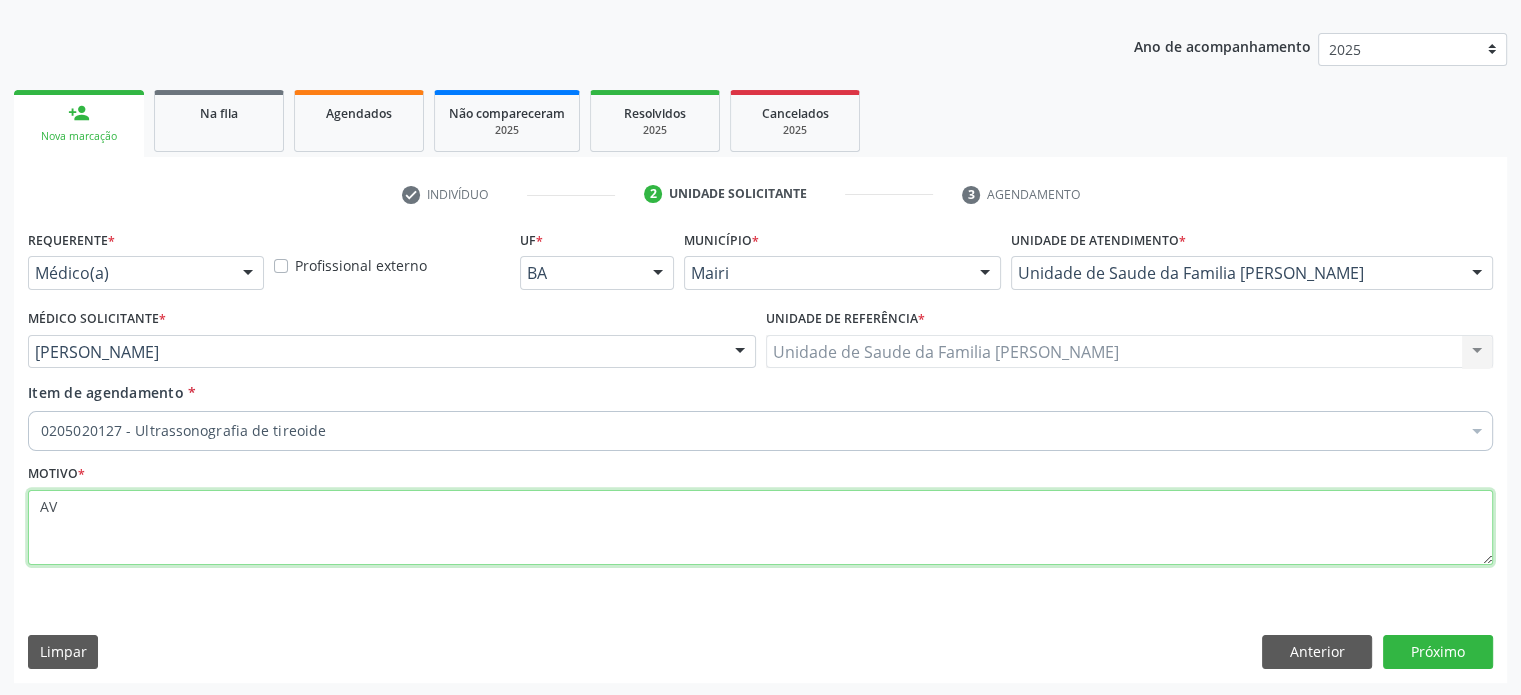 type on "A" 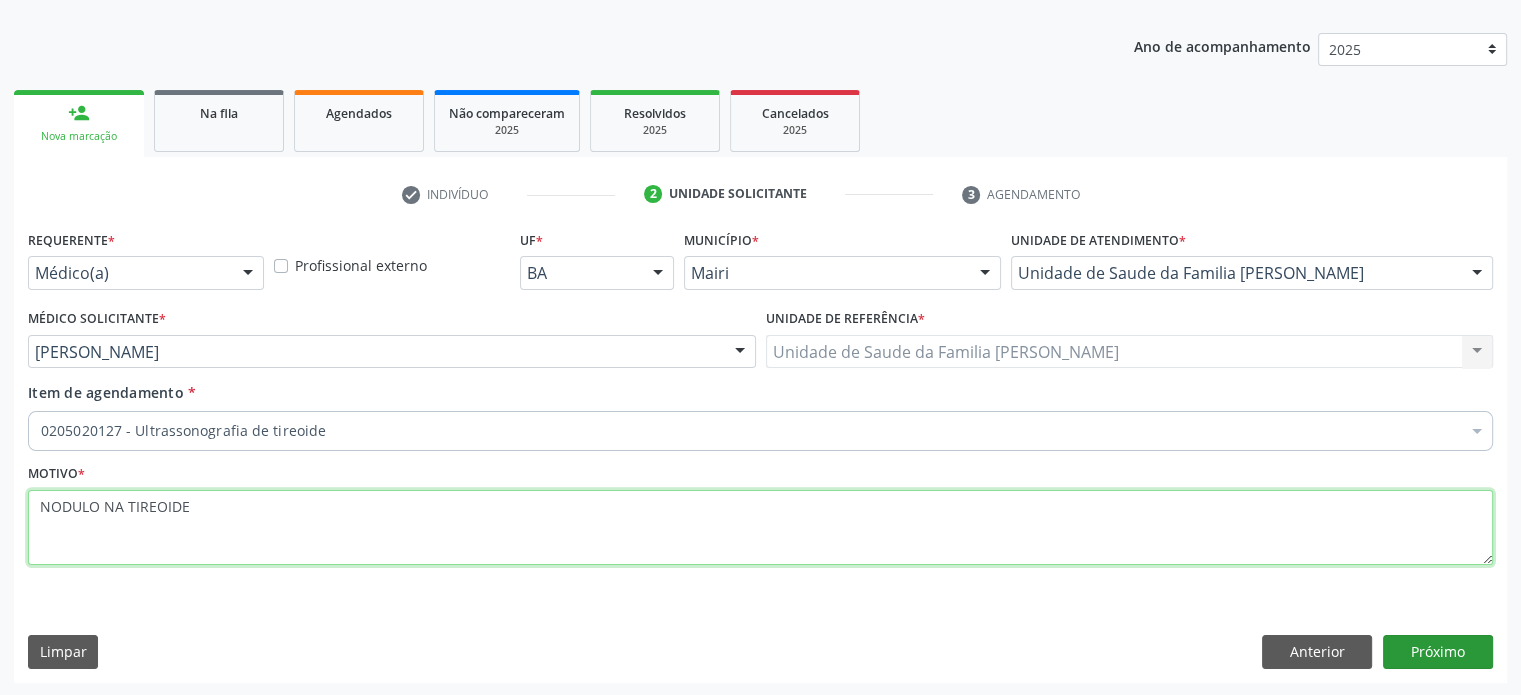 type on "NODULO NA TIREOIDE" 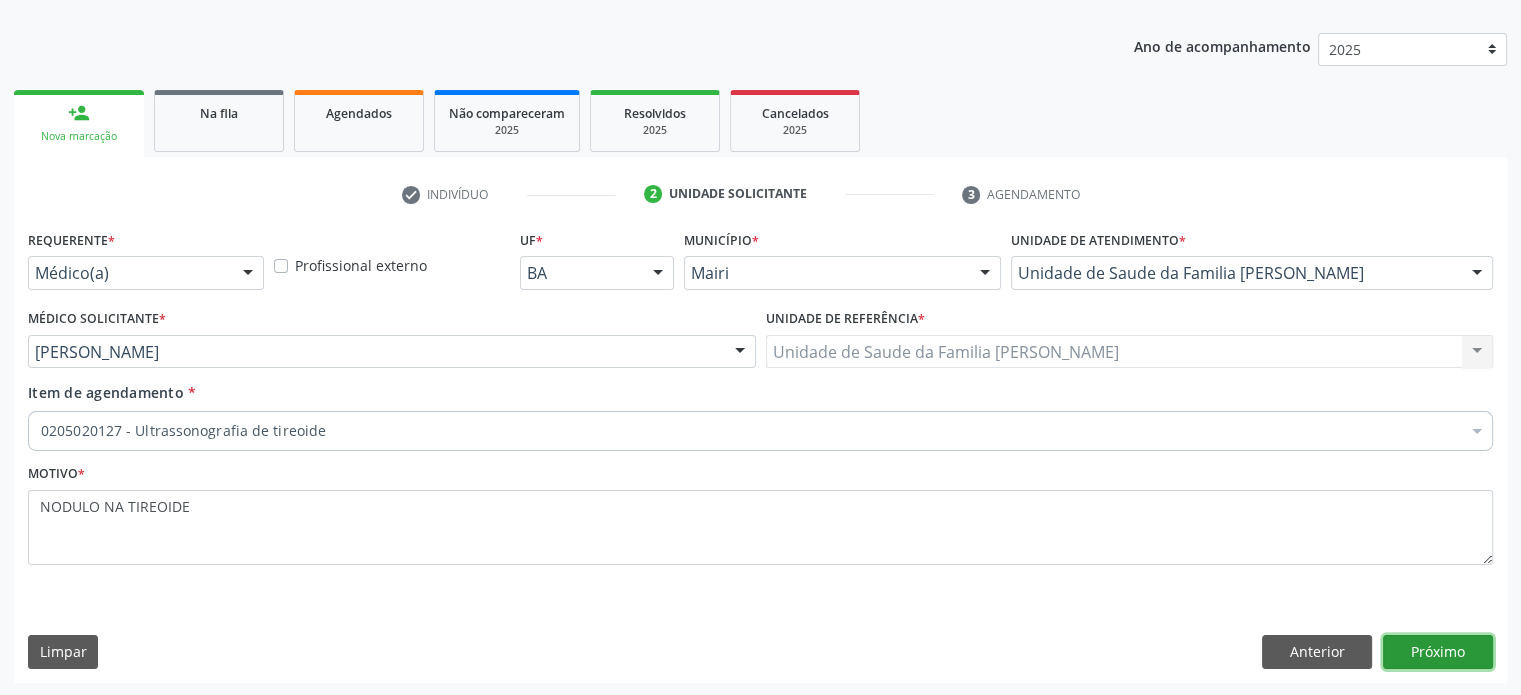 click on "Próximo" at bounding box center [1438, 652] 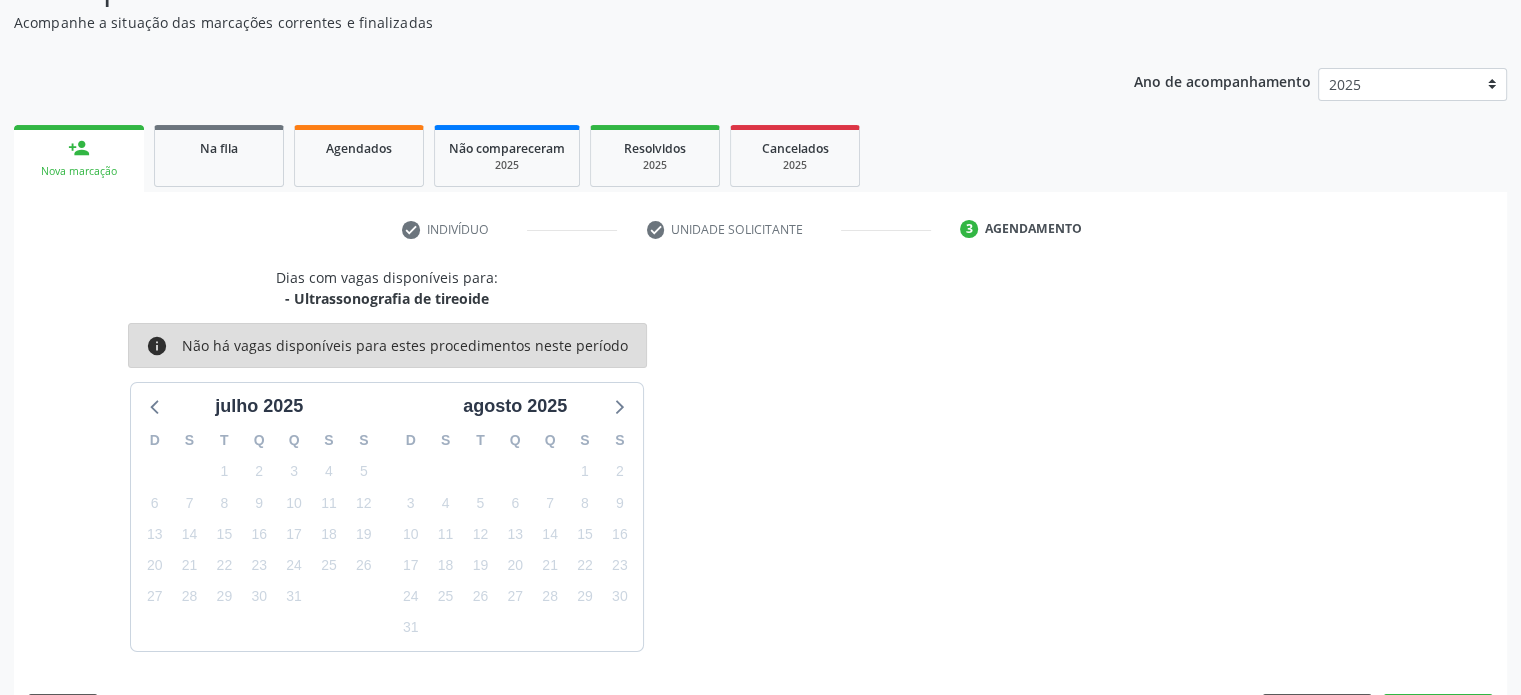scroll, scrollTop: 209, scrollLeft: 0, axis: vertical 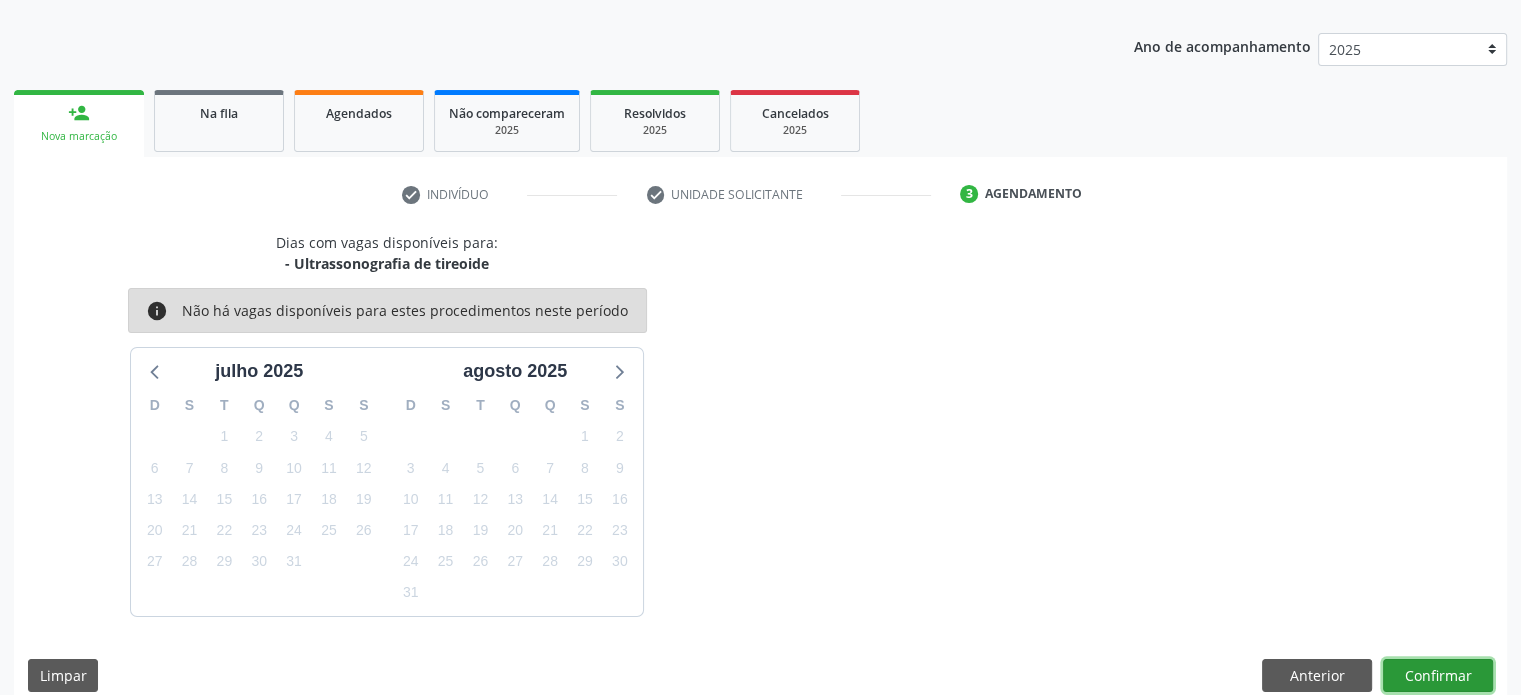 click on "Confirmar" at bounding box center [1438, 676] 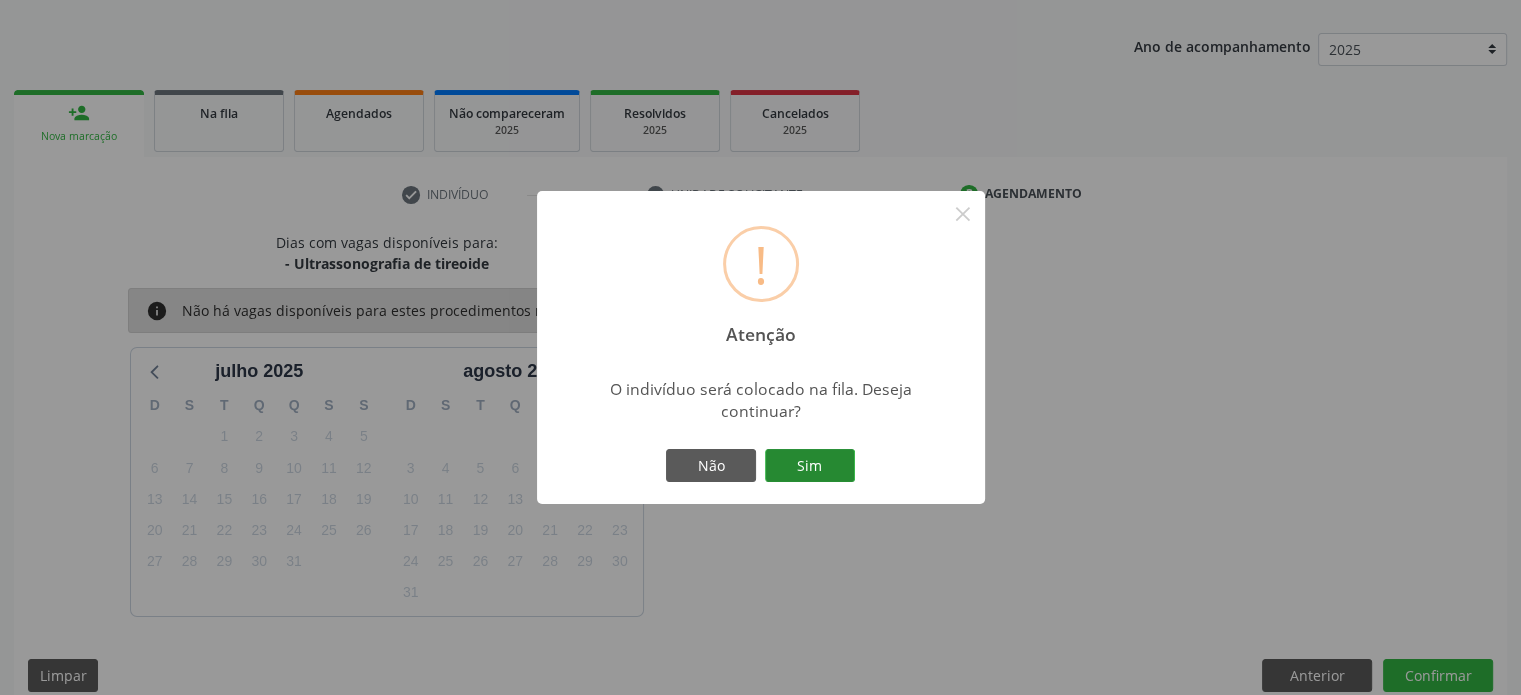 click on "Sim" at bounding box center (810, 466) 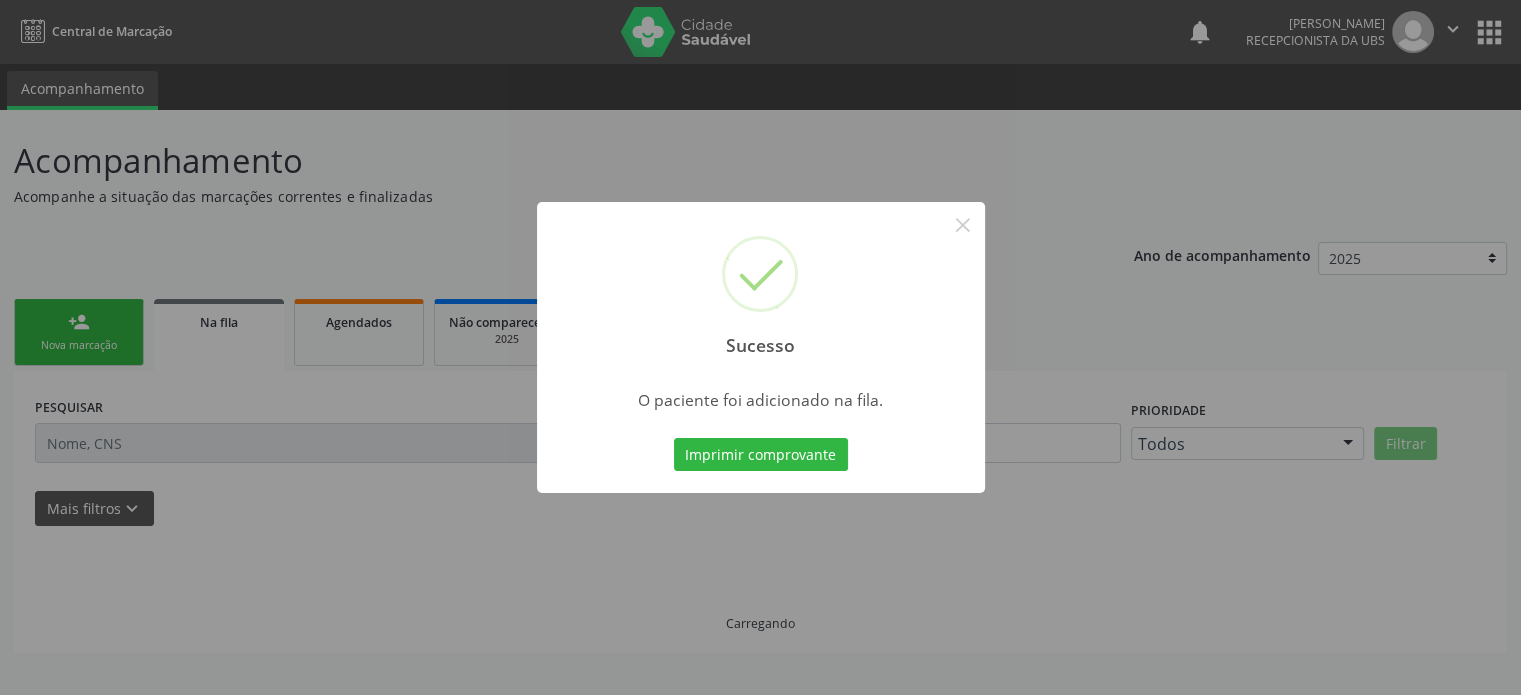 scroll, scrollTop: 0, scrollLeft: 0, axis: both 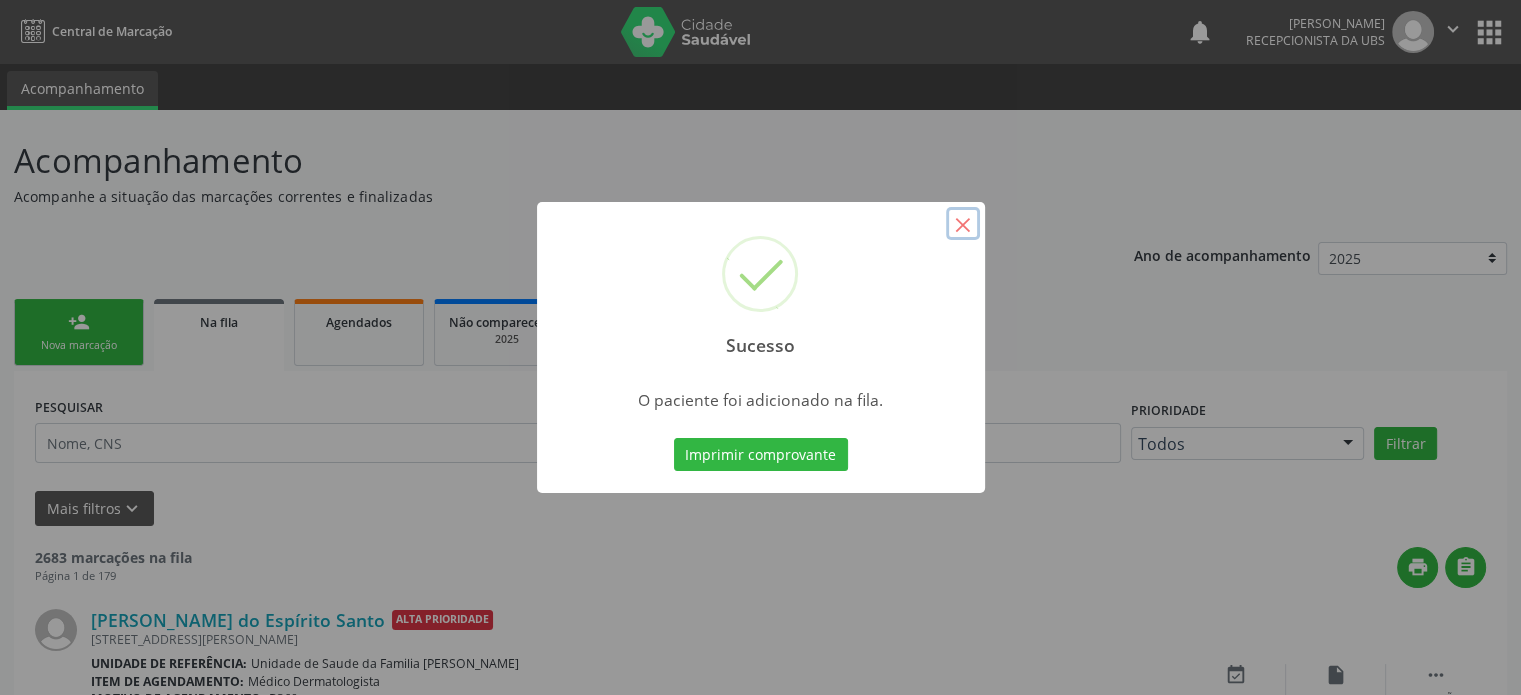 click on "×" at bounding box center (963, 224) 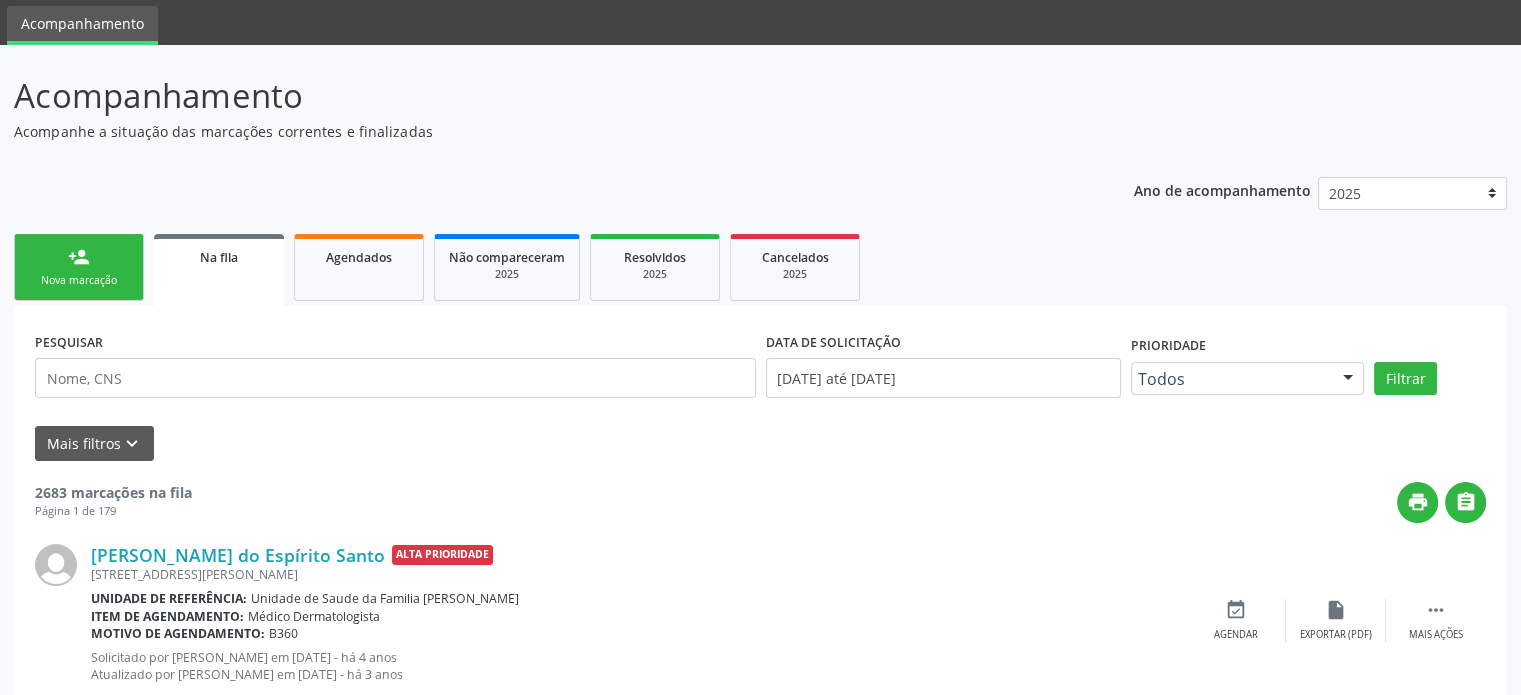 scroll, scrollTop: 100, scrollLeft: 0, axis: vertical 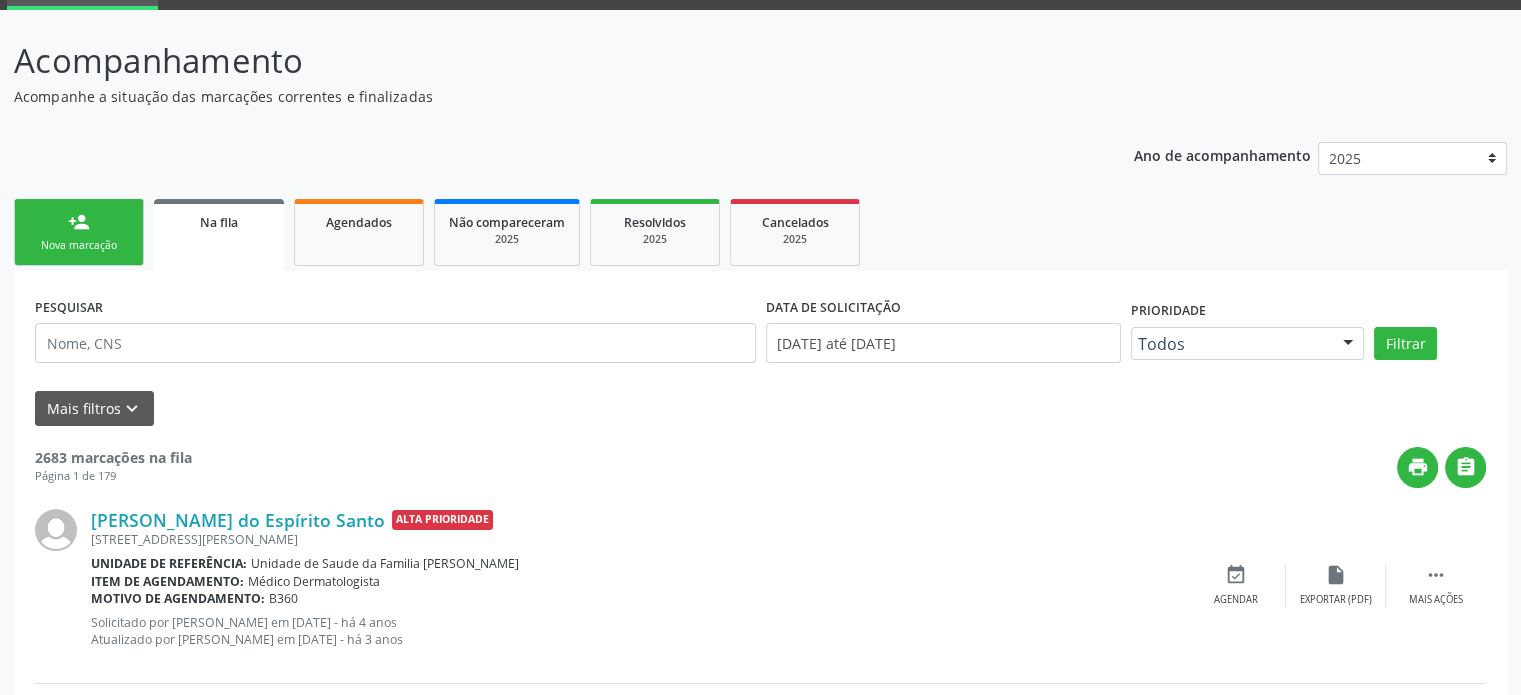 click on "Nova marcação" at bounding box center [79, 245] 